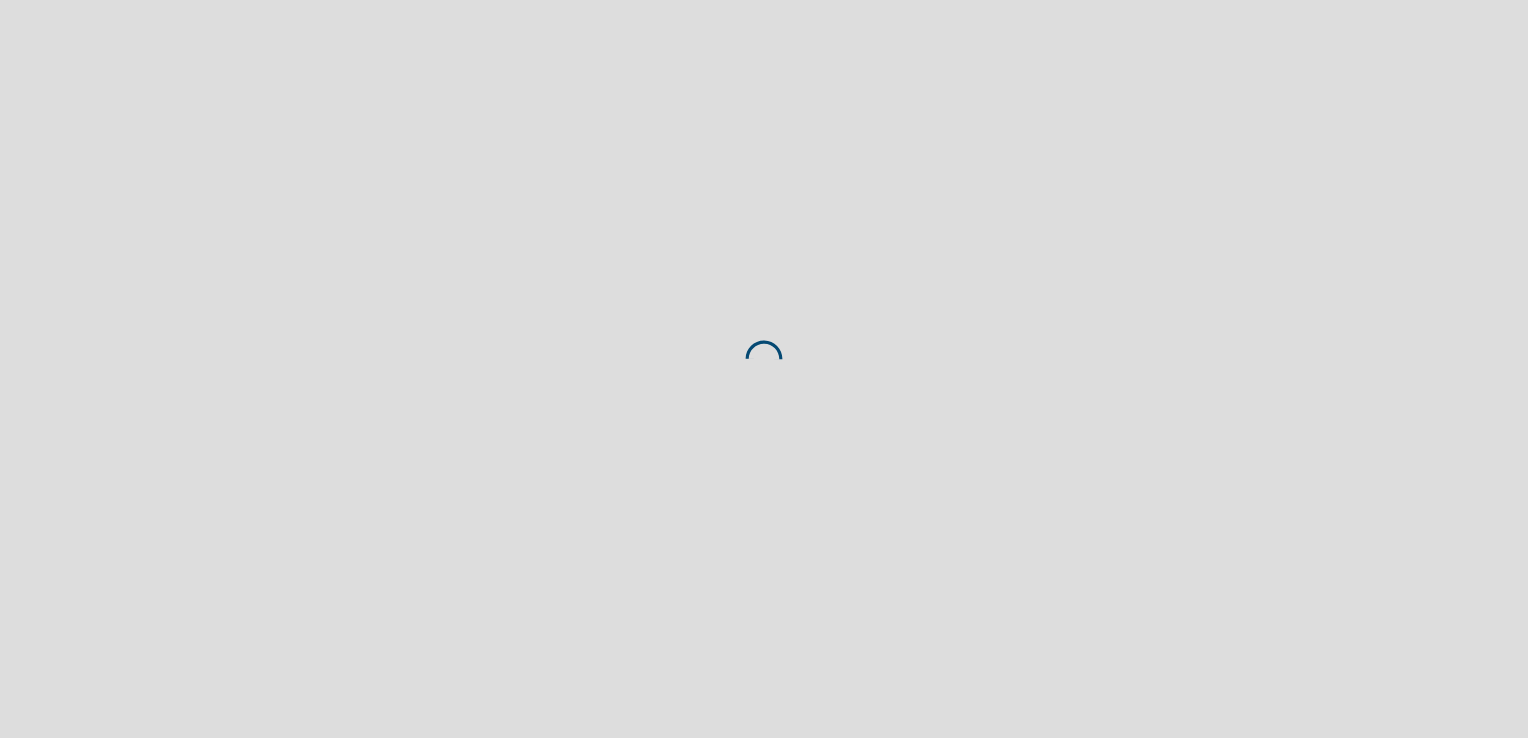 scroll, scrollTop: 0, scrollLeft: 0, axis: both 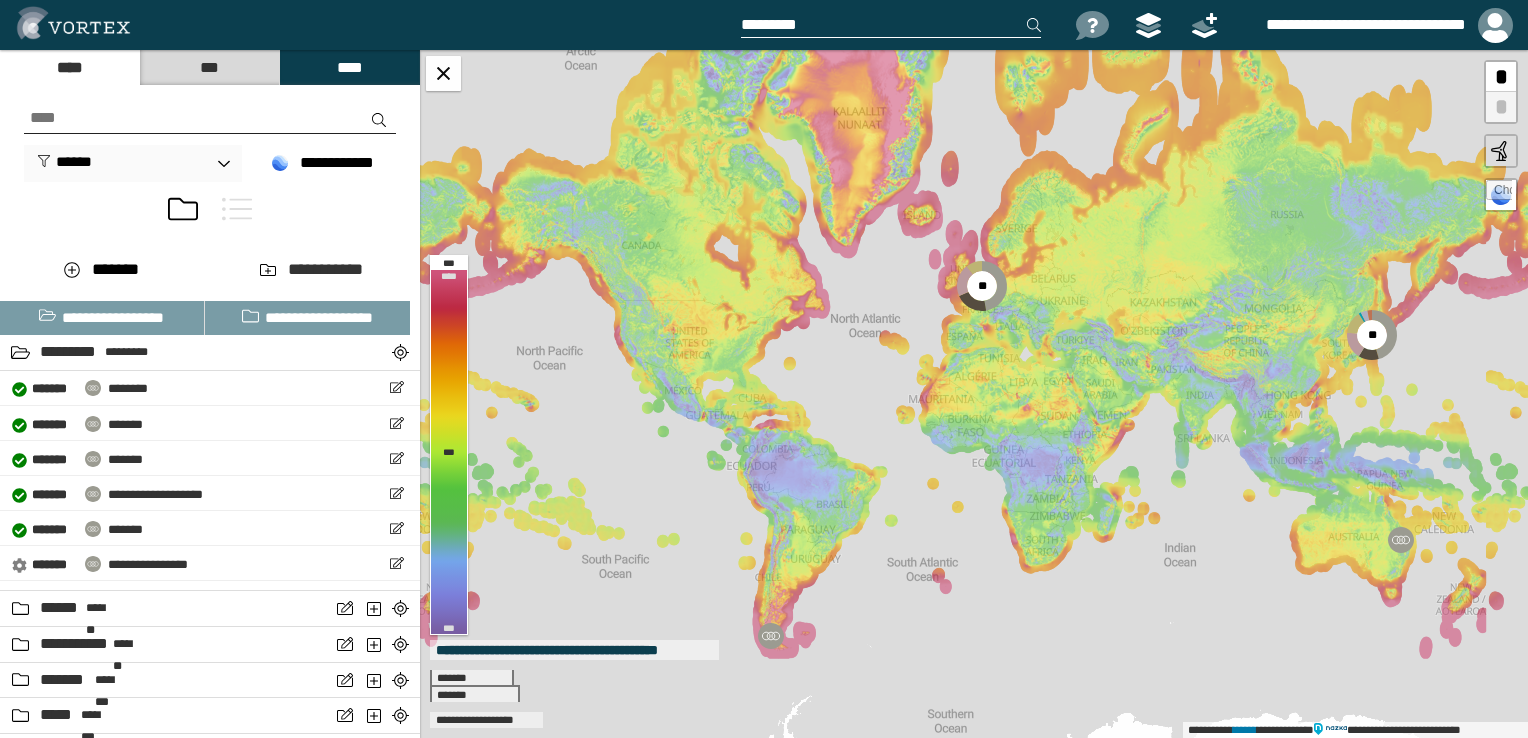 click at bounding box center (210, 118) 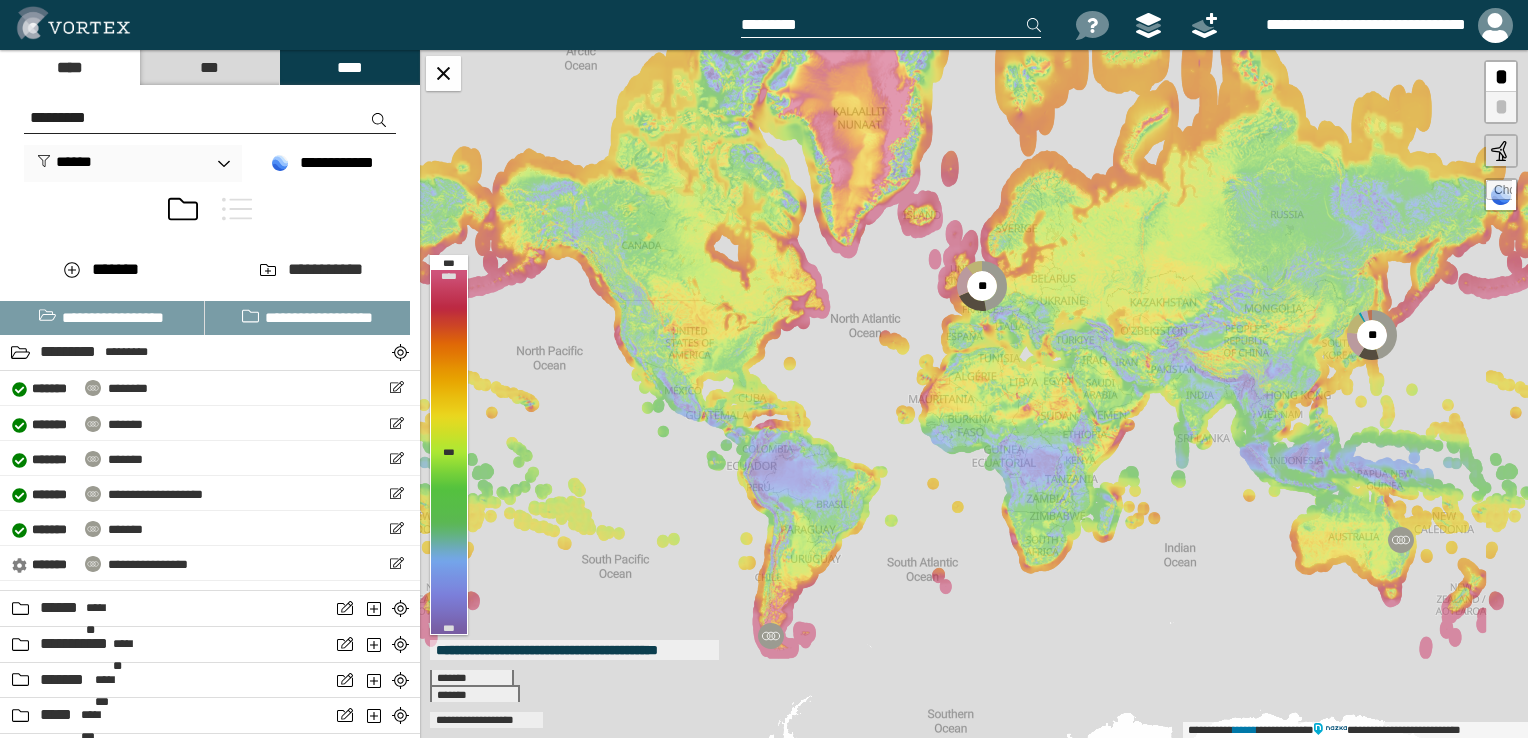 click on "*********" at bounding box center (210, 118) 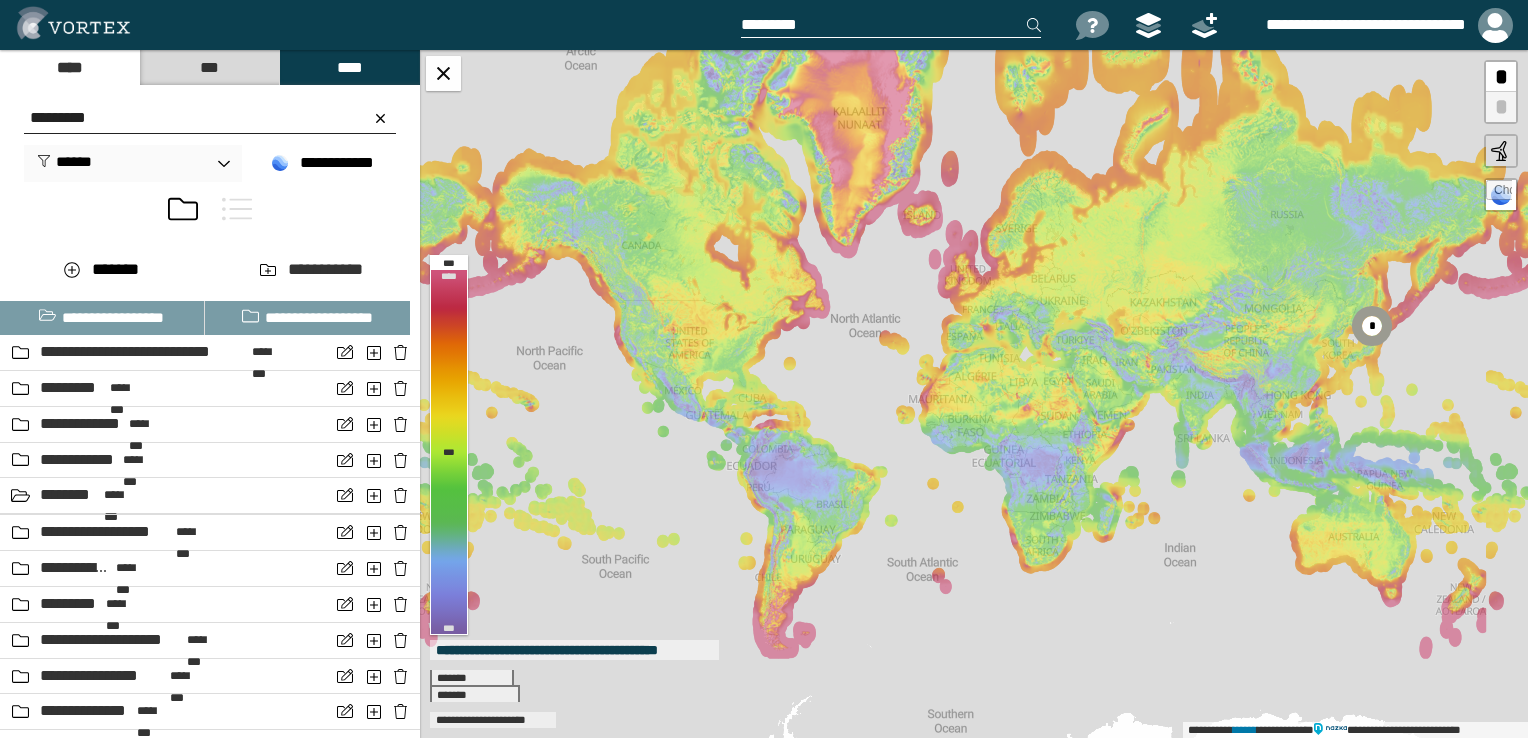 click on "*********" at bounding box center (210, 118) 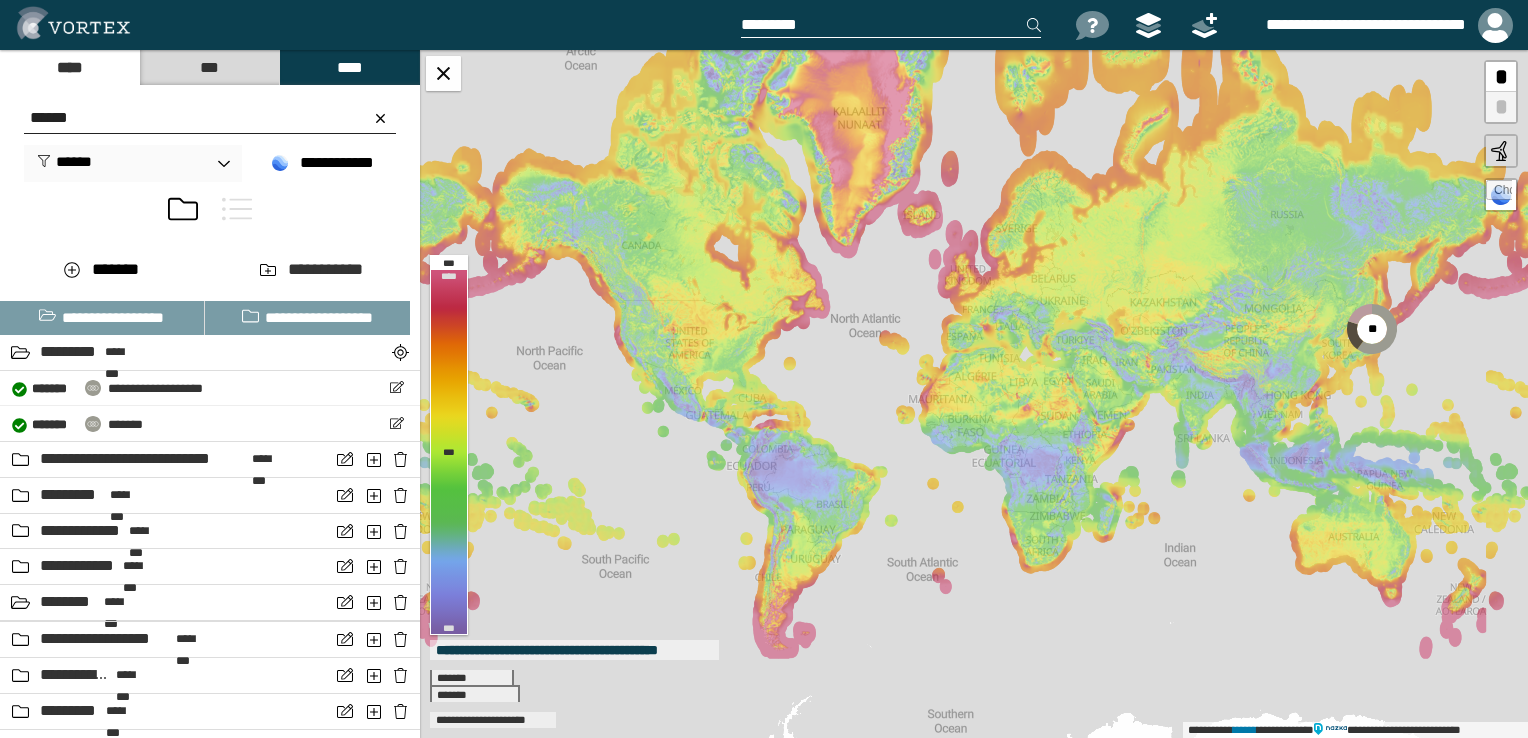 type on "******" 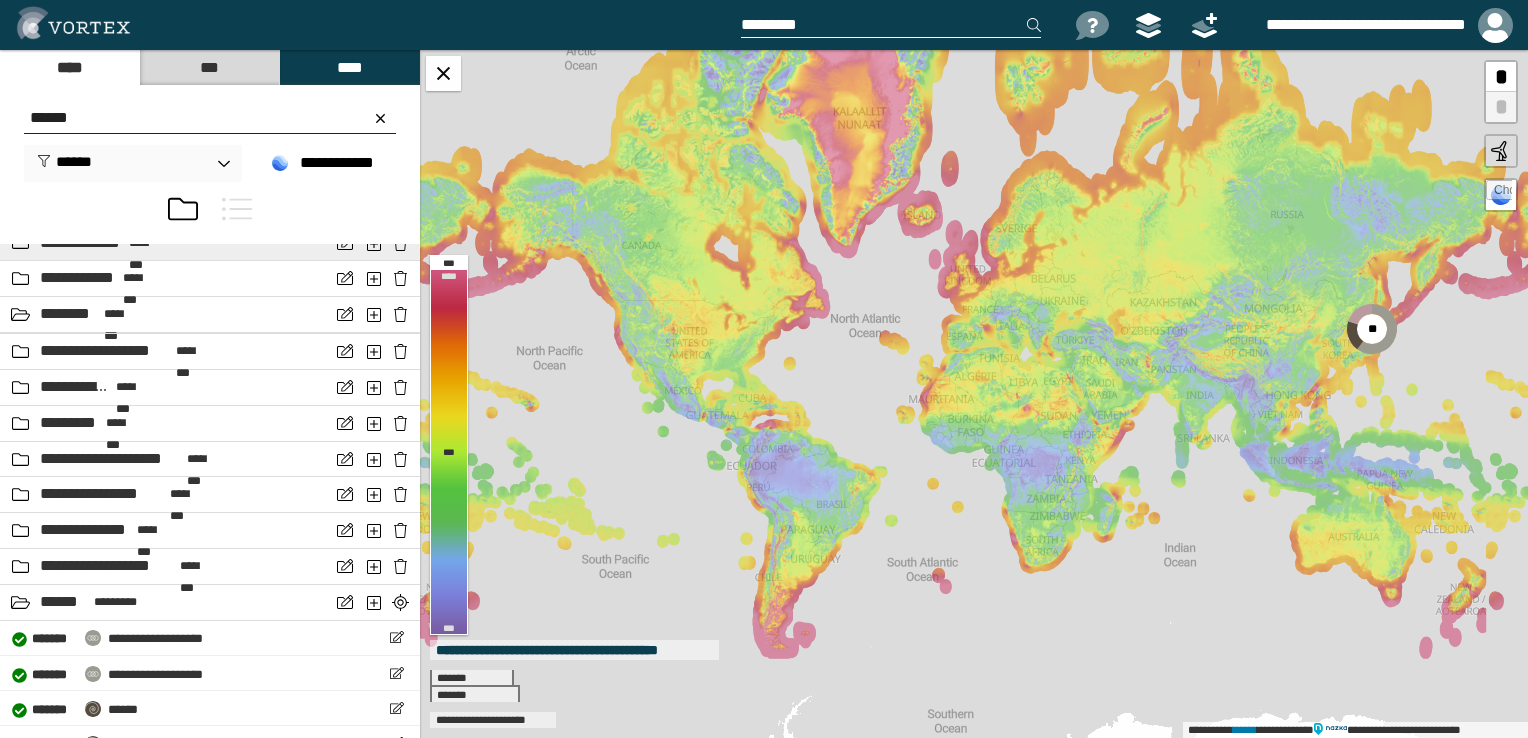 scroll, scrollTop: 404, scrollLeft: 0, axis: vertical 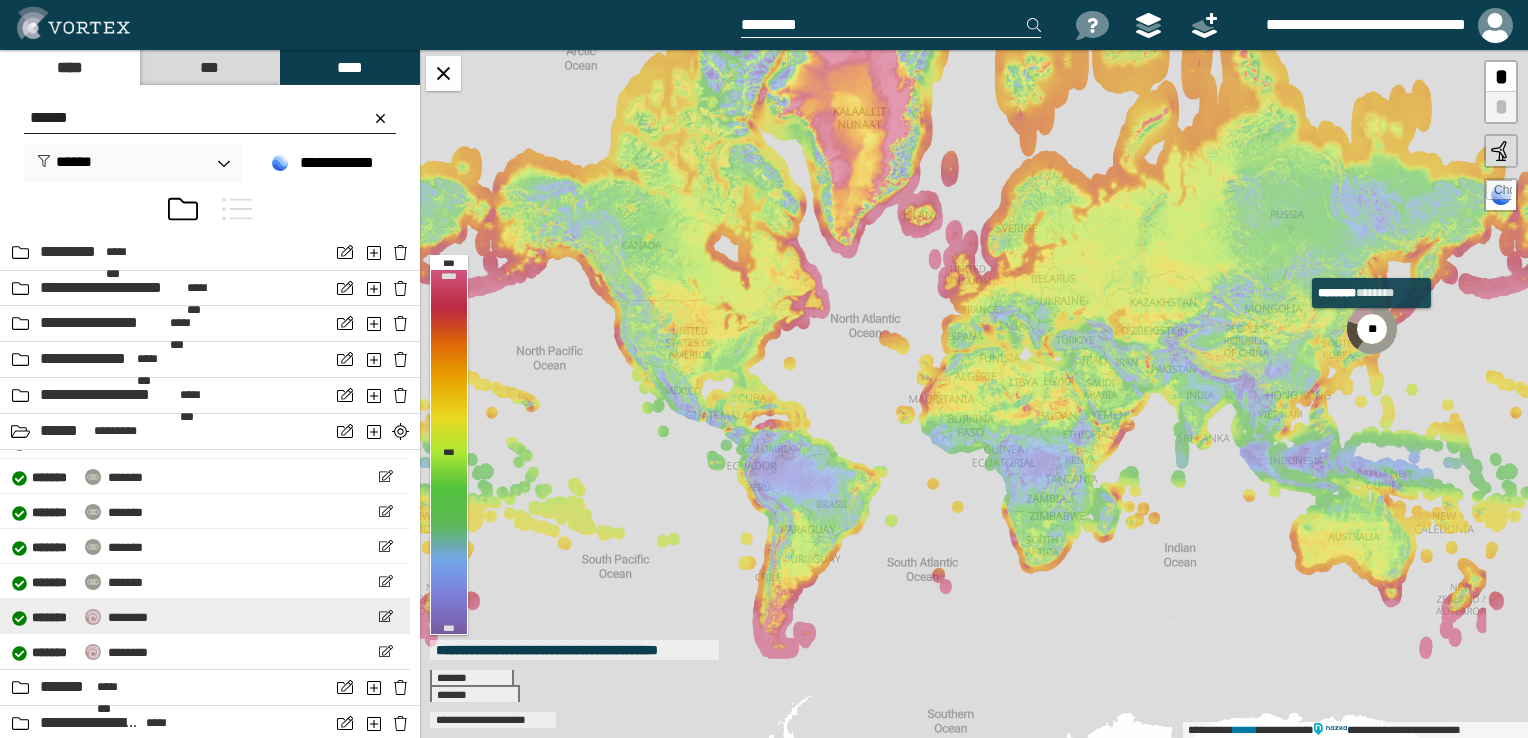 click on "**********" at bounding box center (205, 616) 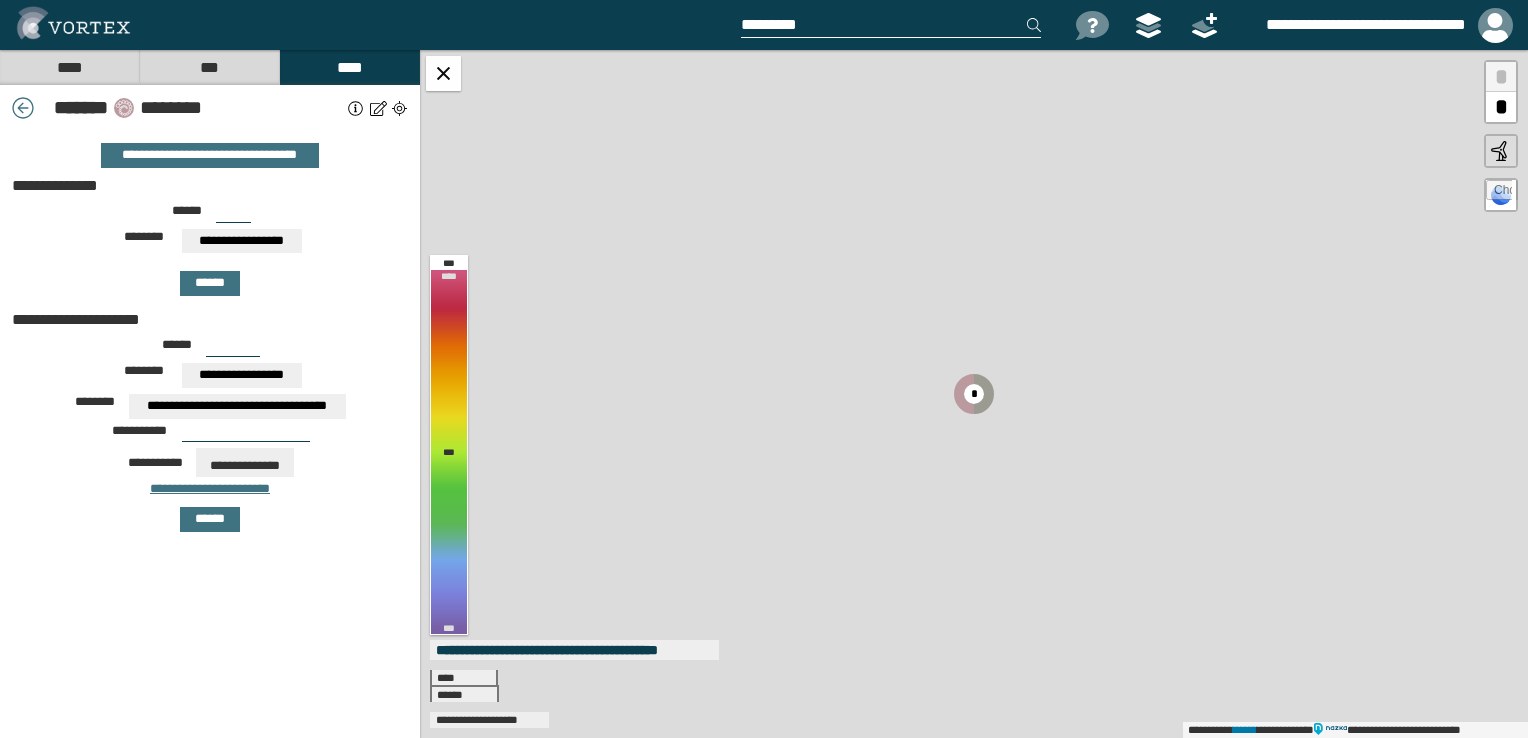 click on "*" at bounding box center [1501, 107] 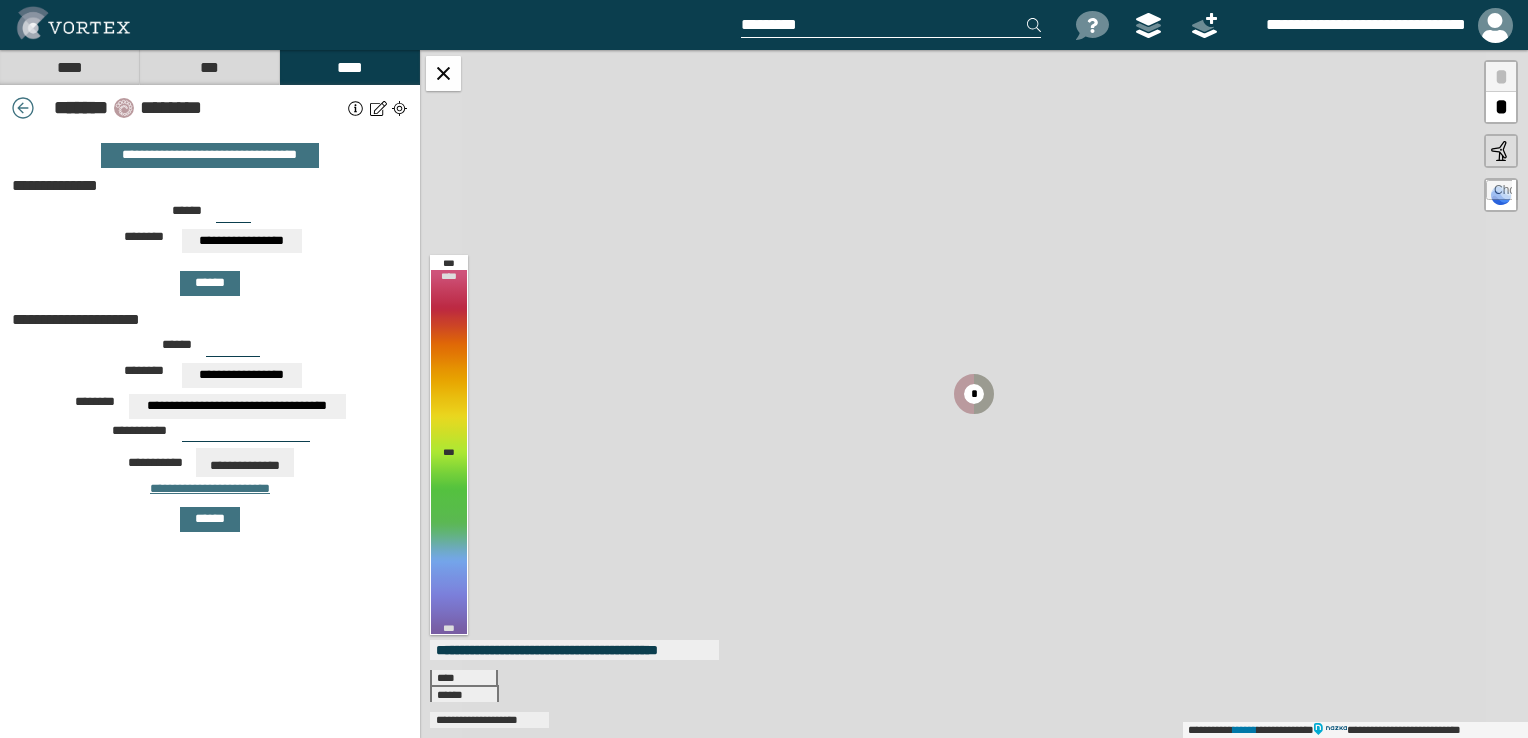 click on "*" at bounding box center [1501, 107] 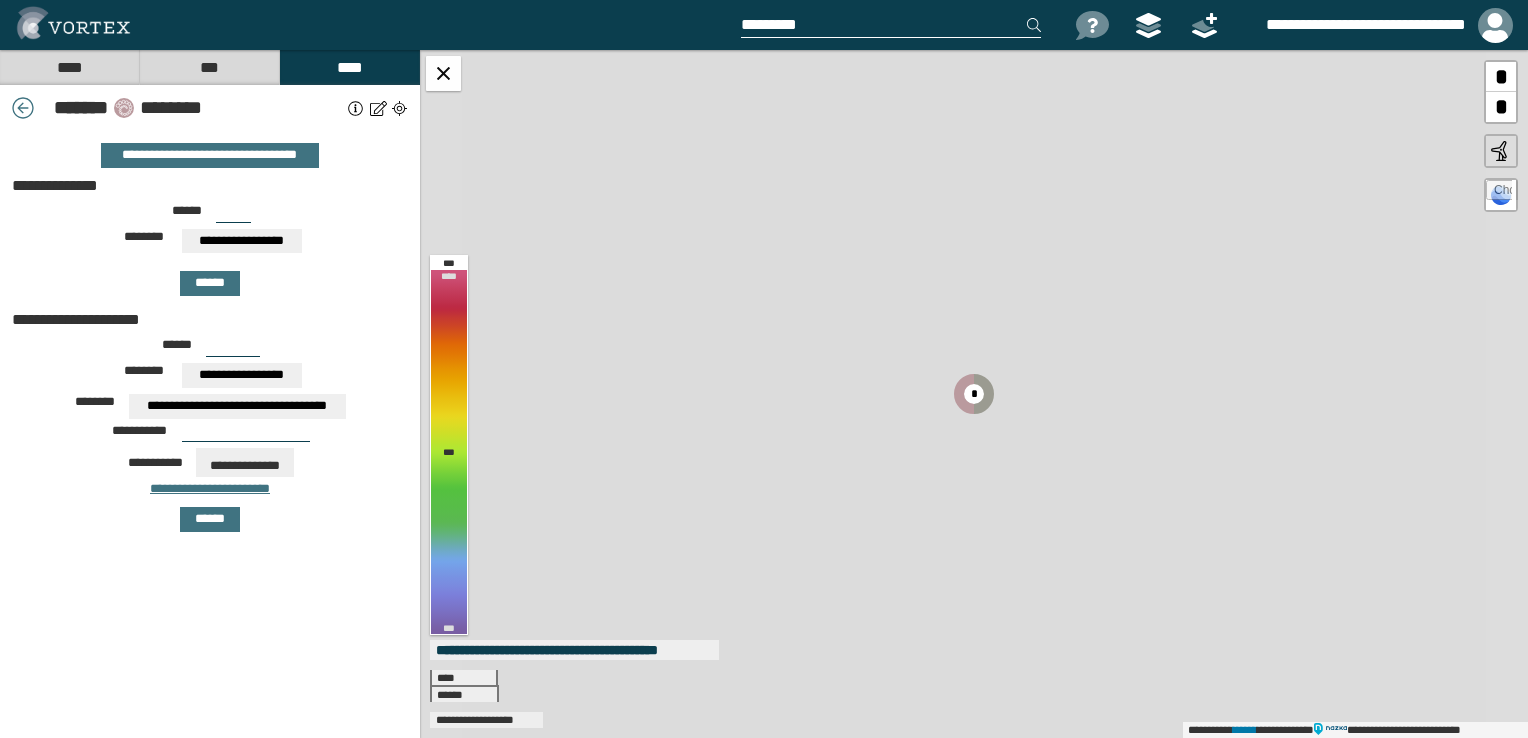 click on "*" at bounding box center (1501, 107) 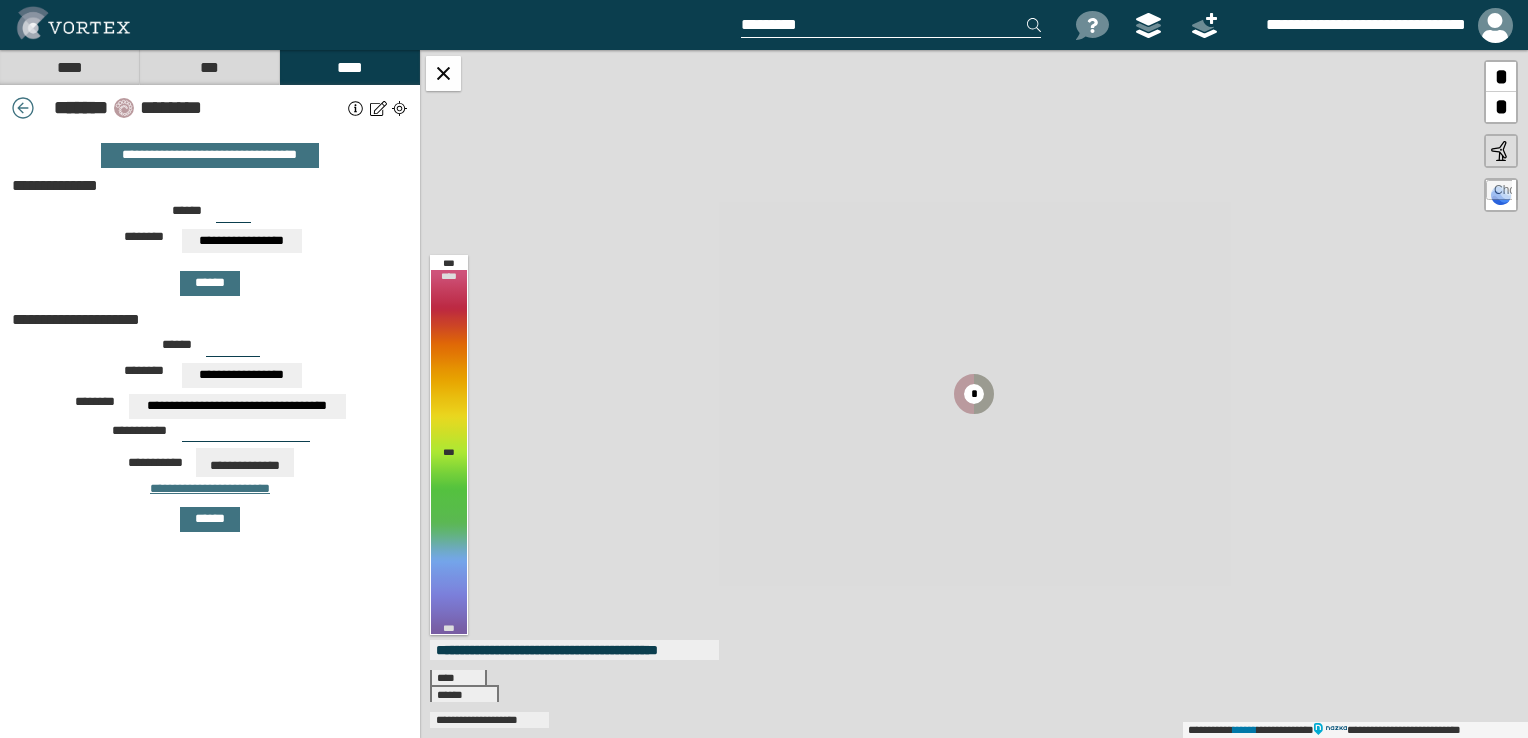 click on "*" at bounding box center (1501, 107) 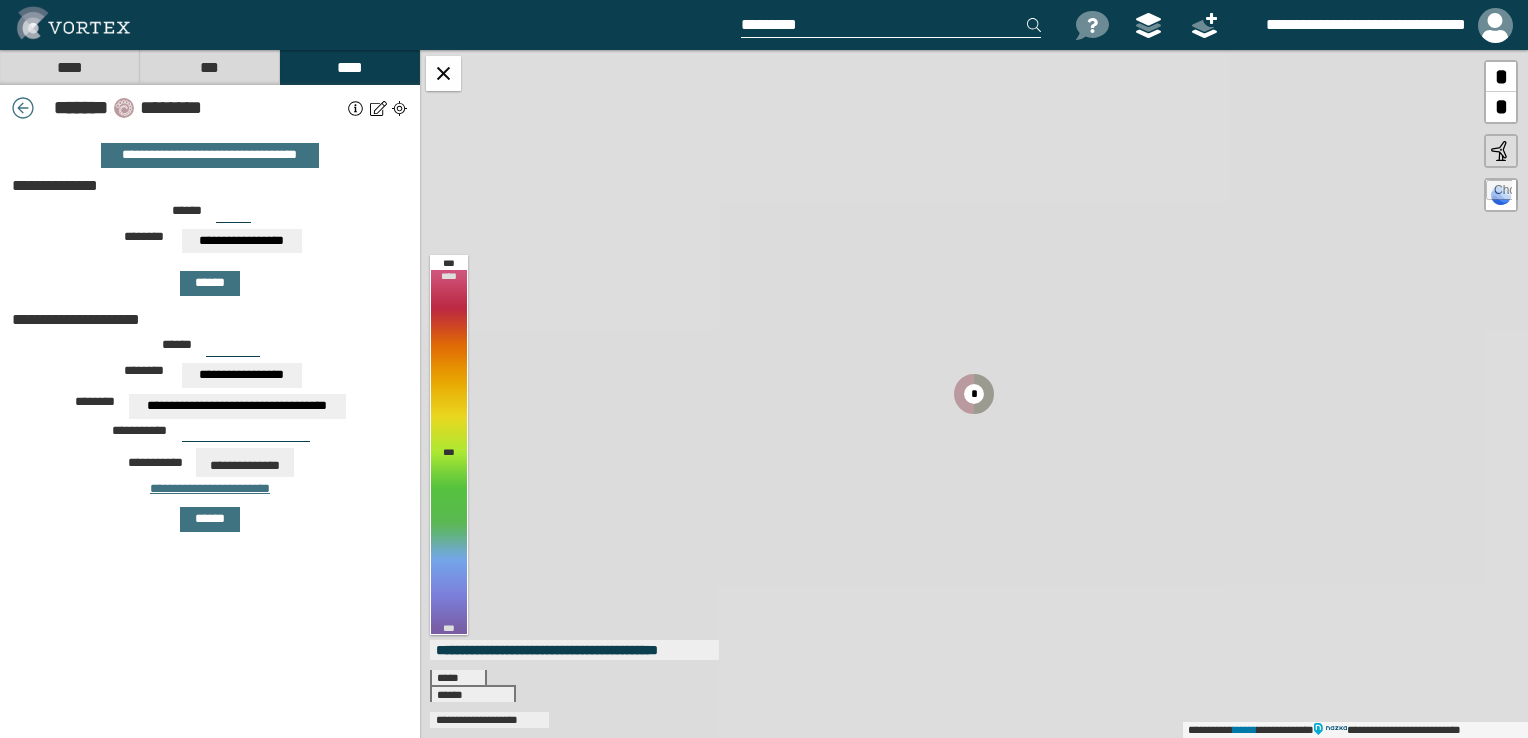 click on "*" at bounding box center (1501, 107) 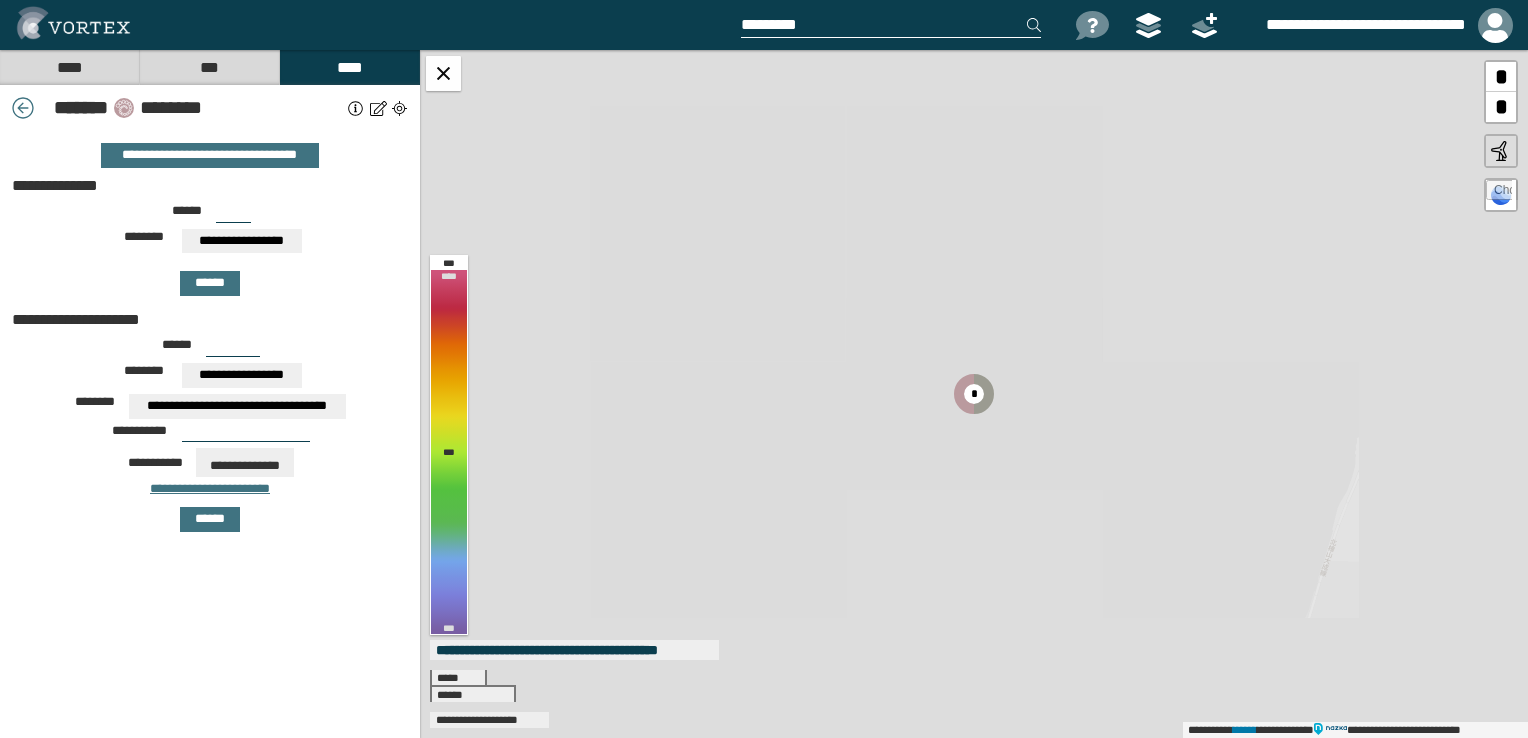 click on "*" at bounding box center [1501, 107] 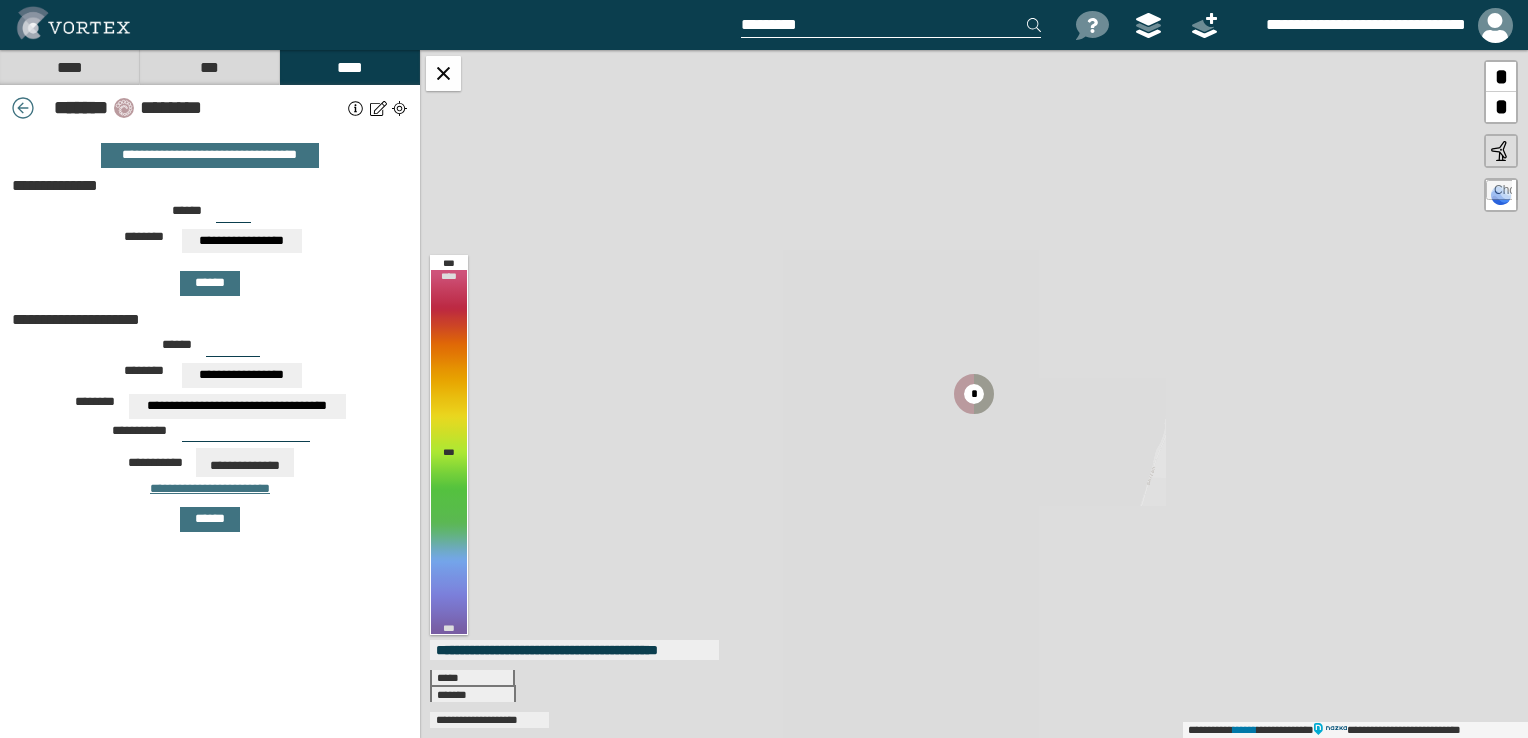 click on "*" at bounding box center [1501, 107] 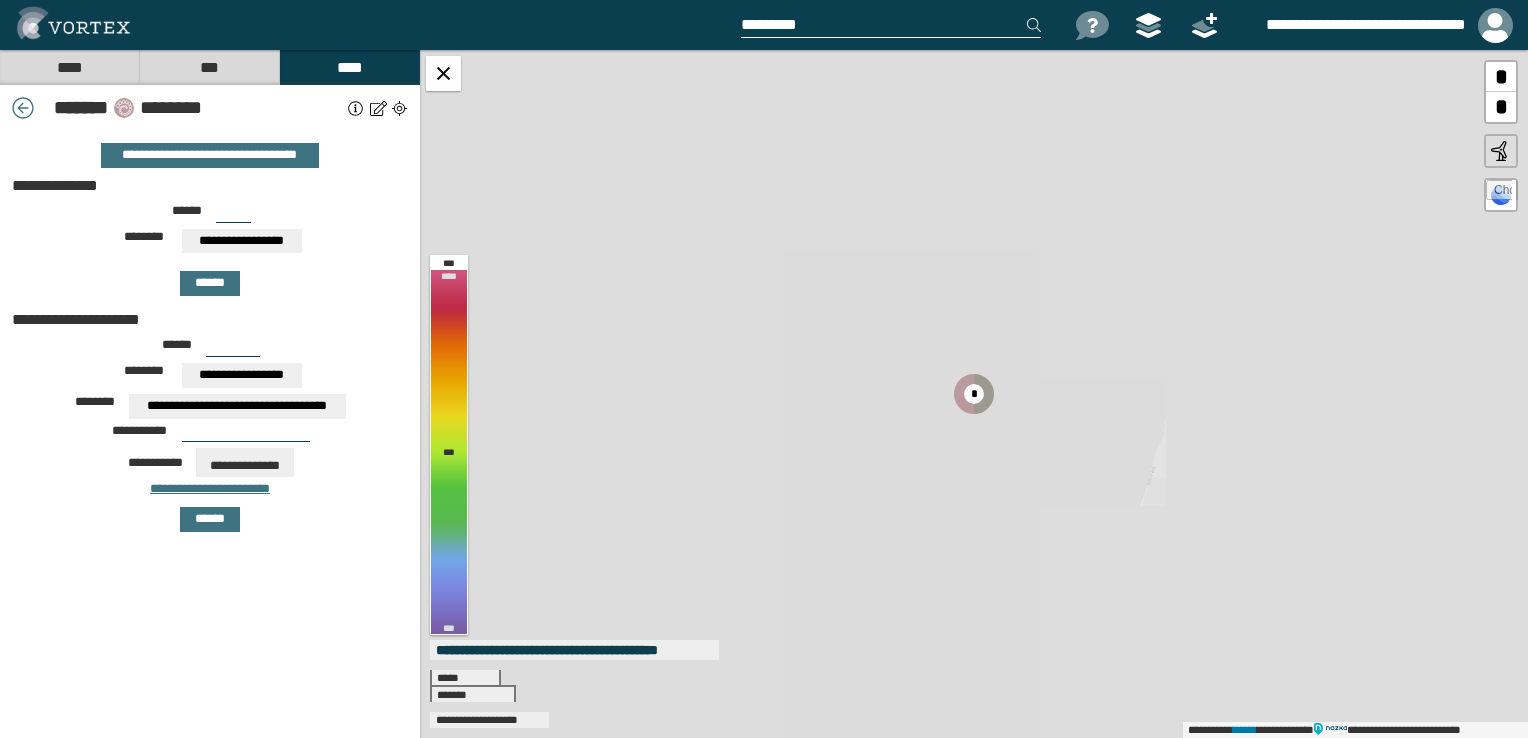 click on "*" at bounding box center (1501, 107) 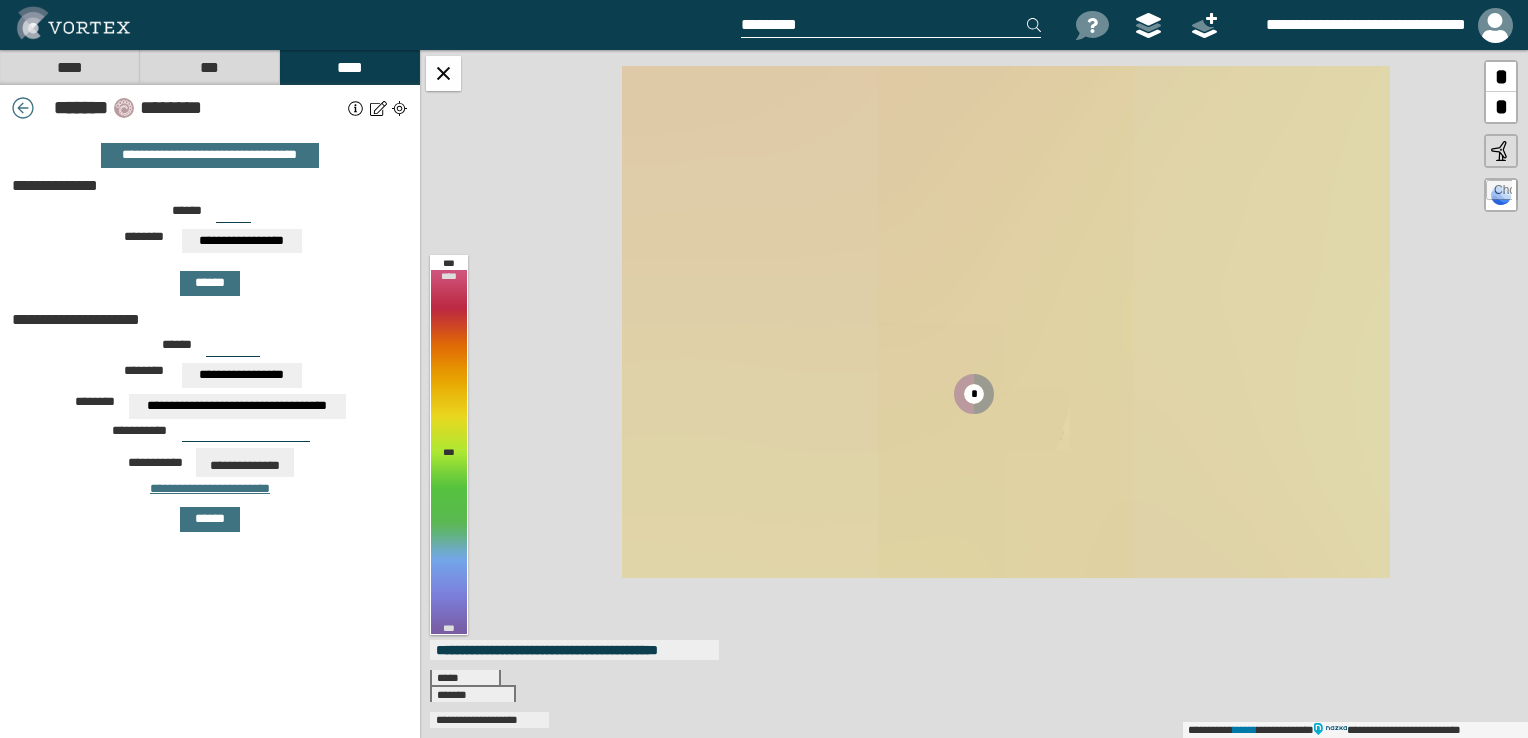 click on "*" at bounding box center [1501, 107] 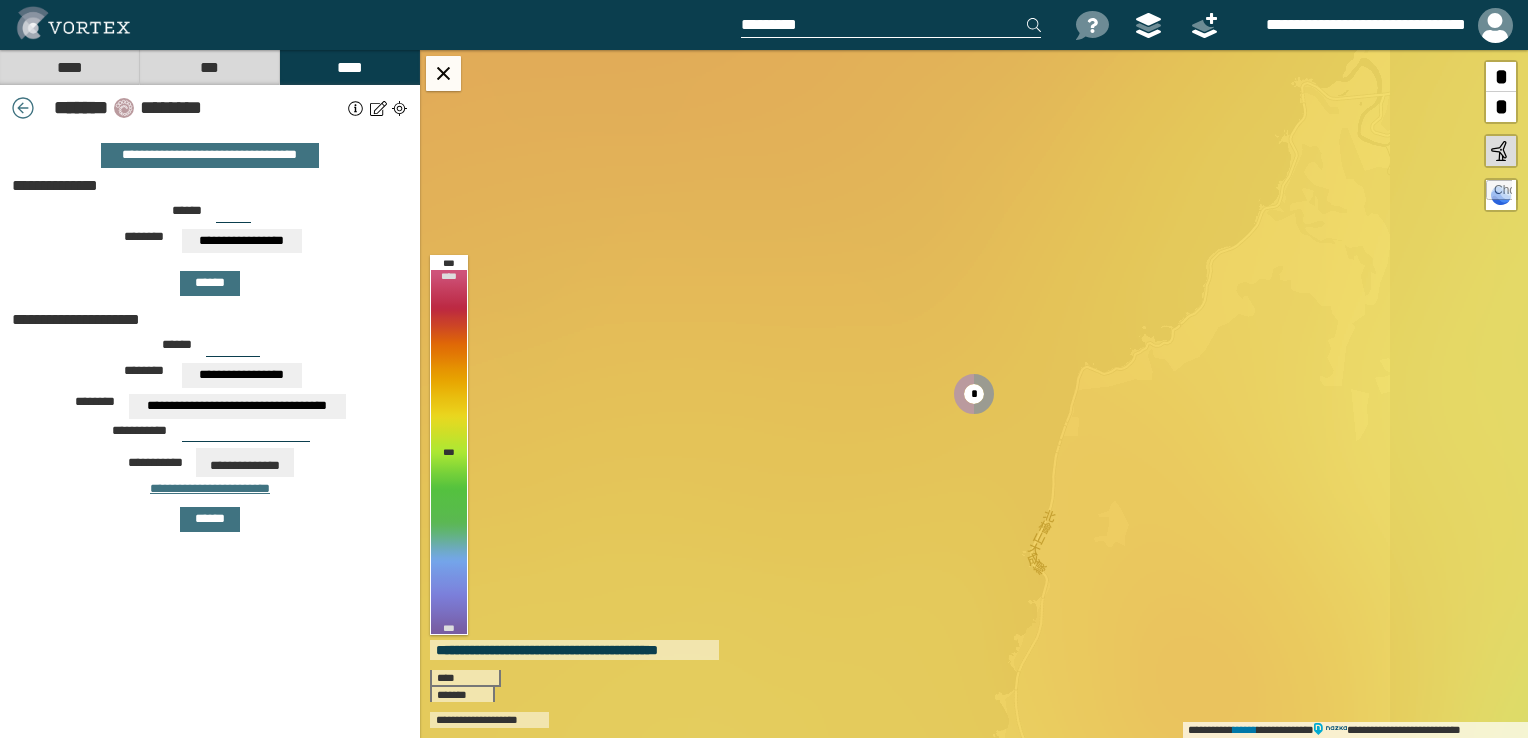 click on "*" at bounding box center (1501, 107) 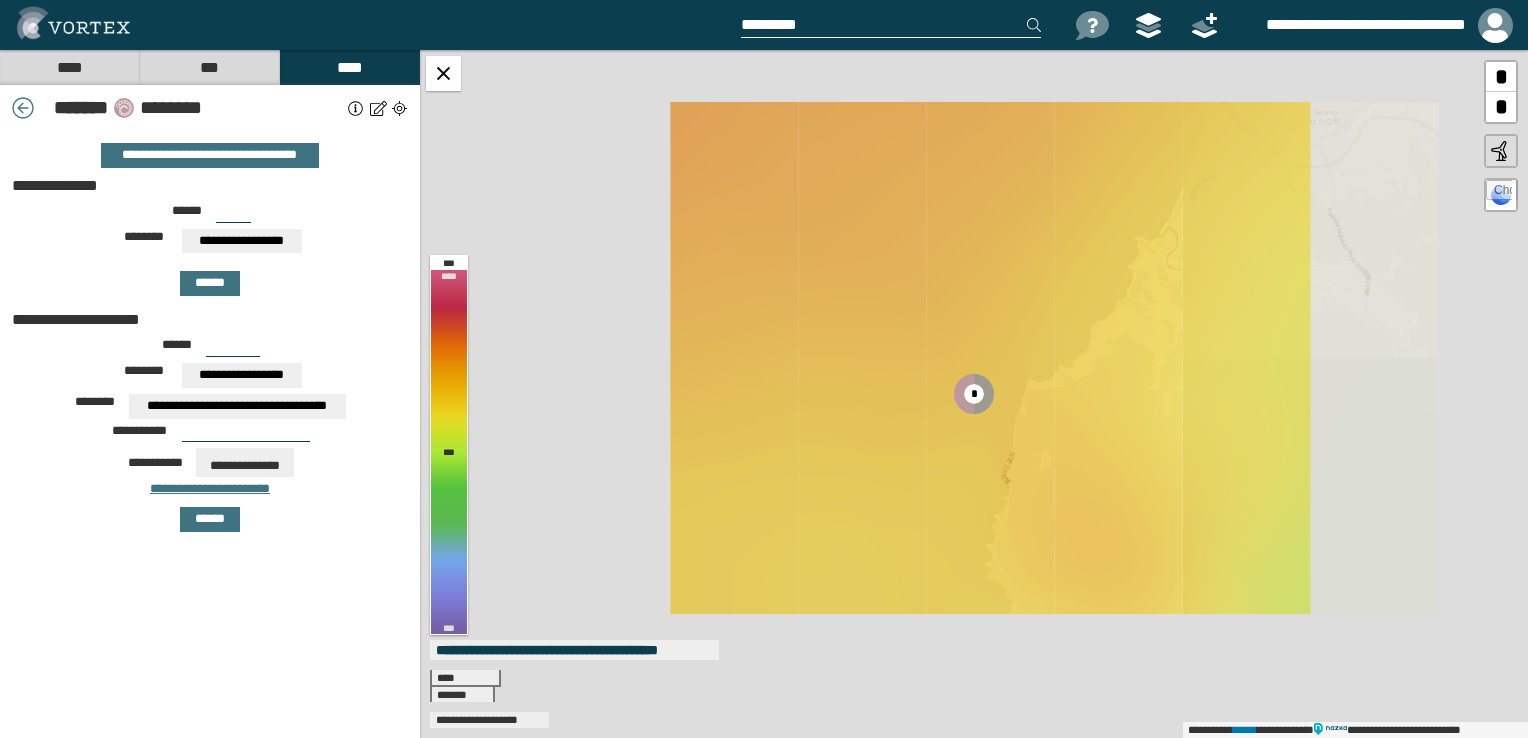 click on "*" at bounding box center [1501, 107] 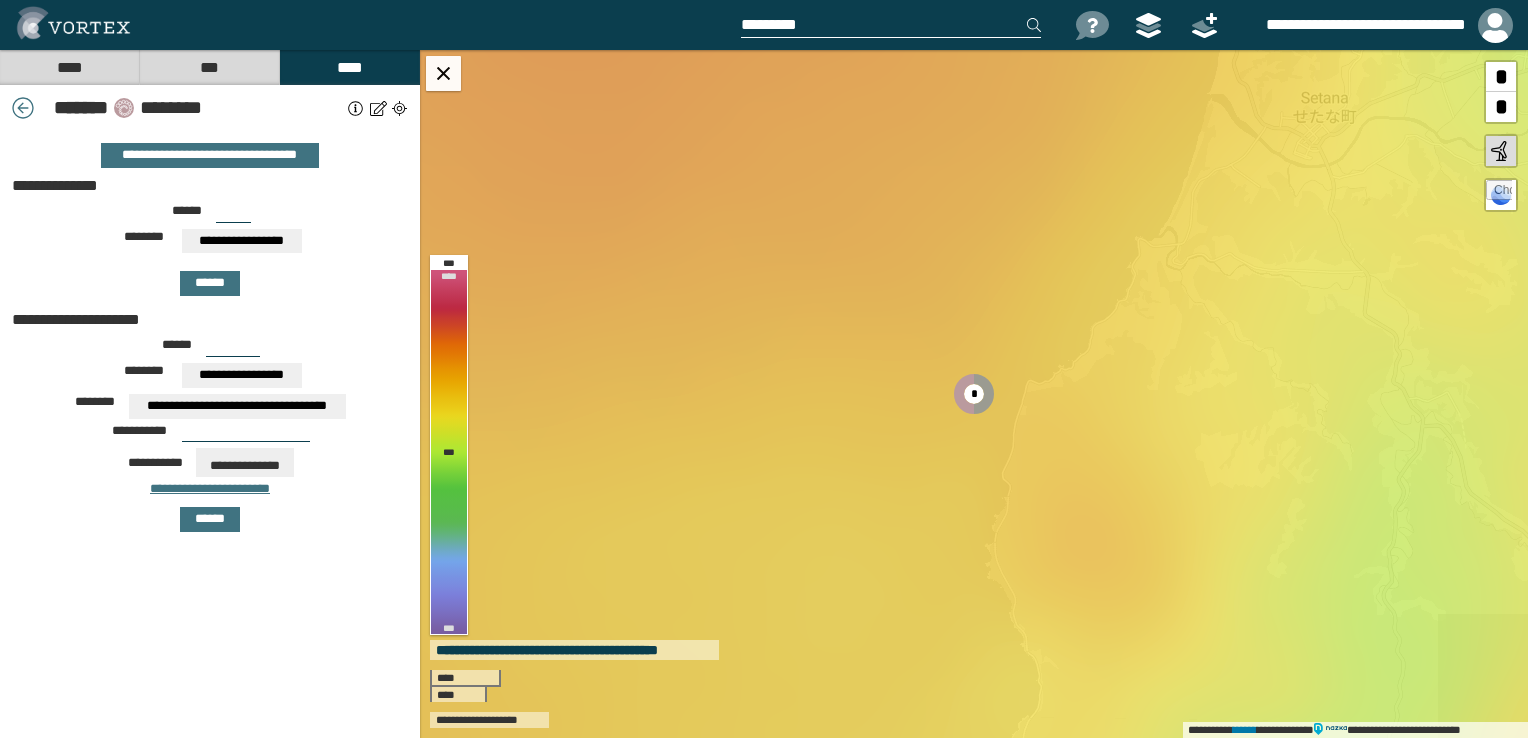 click on "*" at bounding box center (1501, 107) 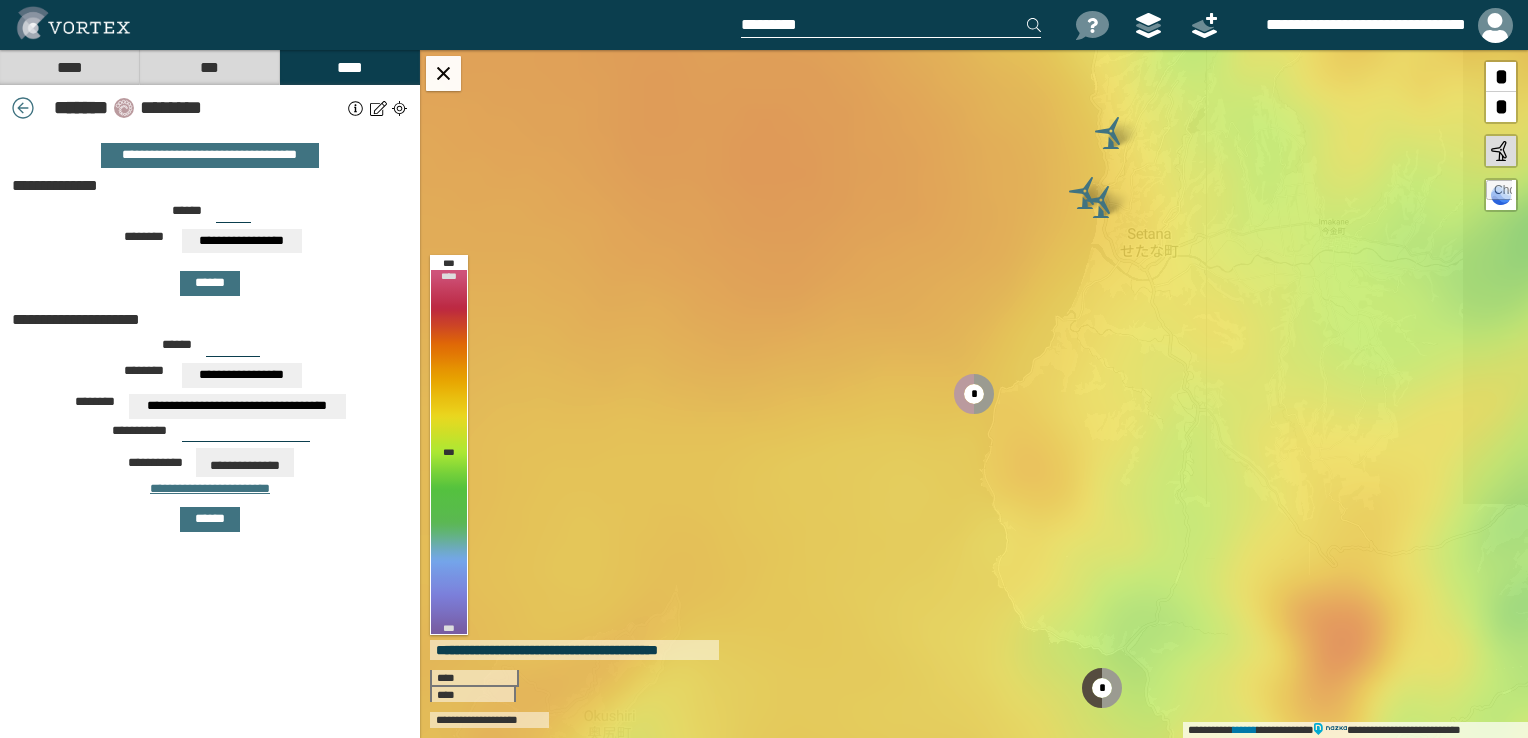 click on "*" at bounding box center [1501, 107] 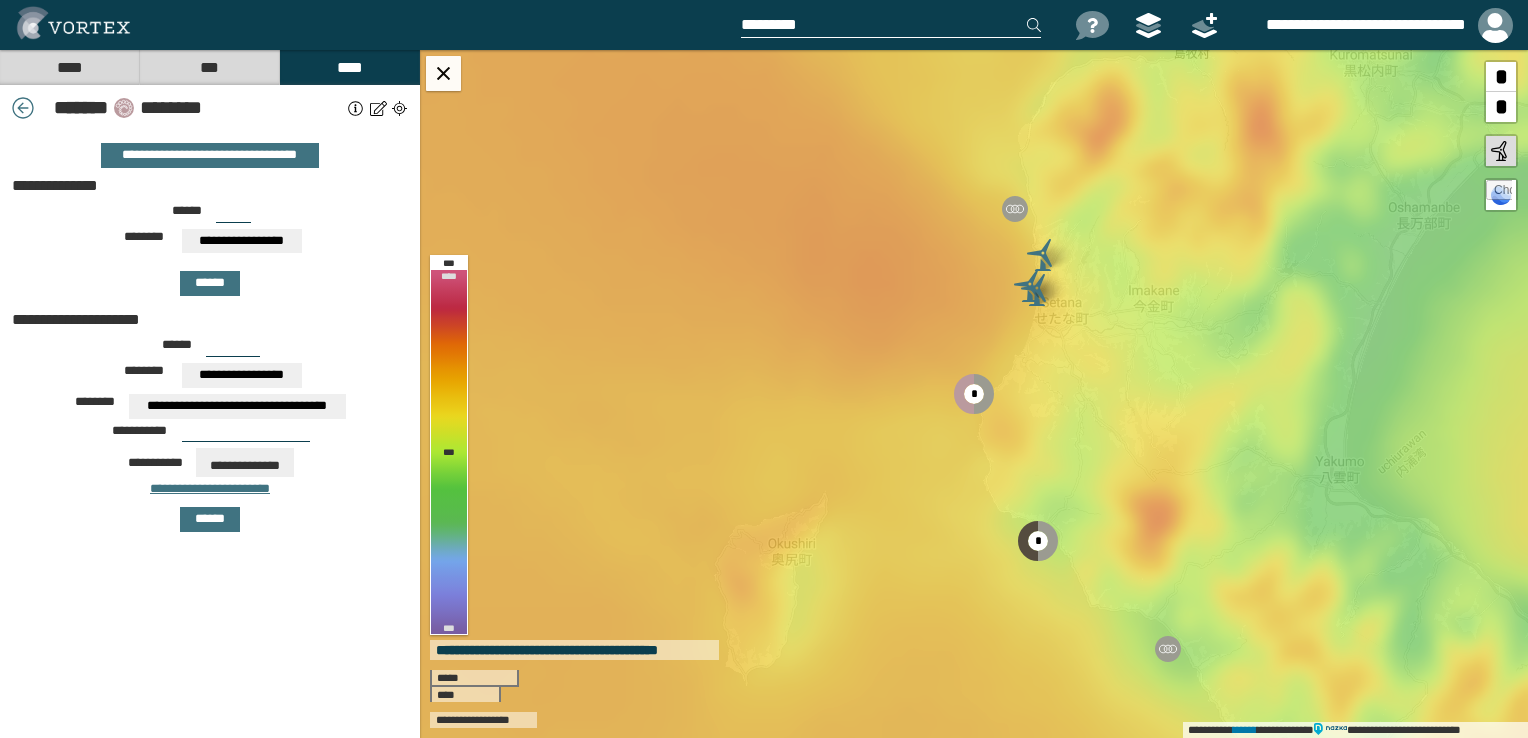 click on "***" at bounding box center [233, 215] 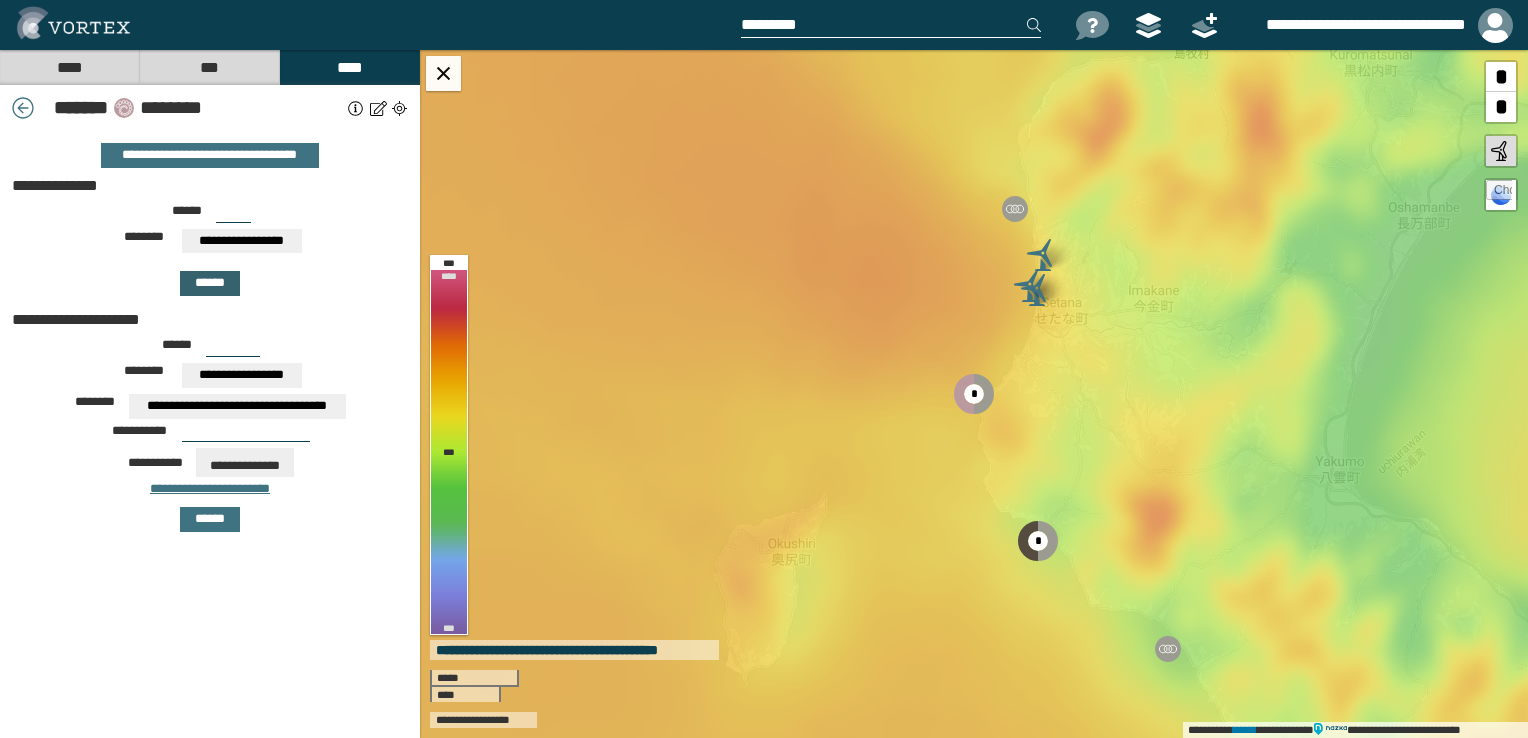 click on "******" at bounding box center [210, 283] 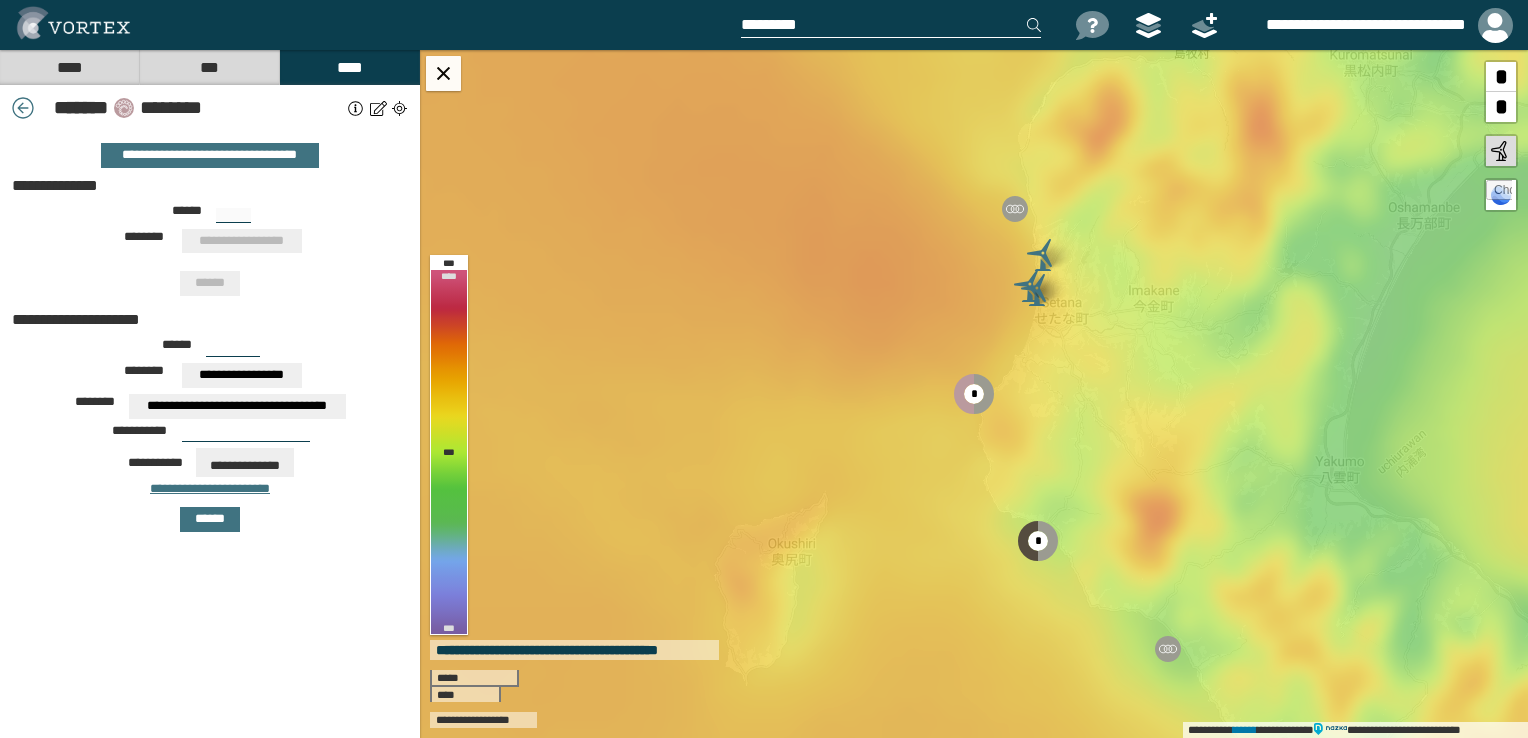 type on "***" 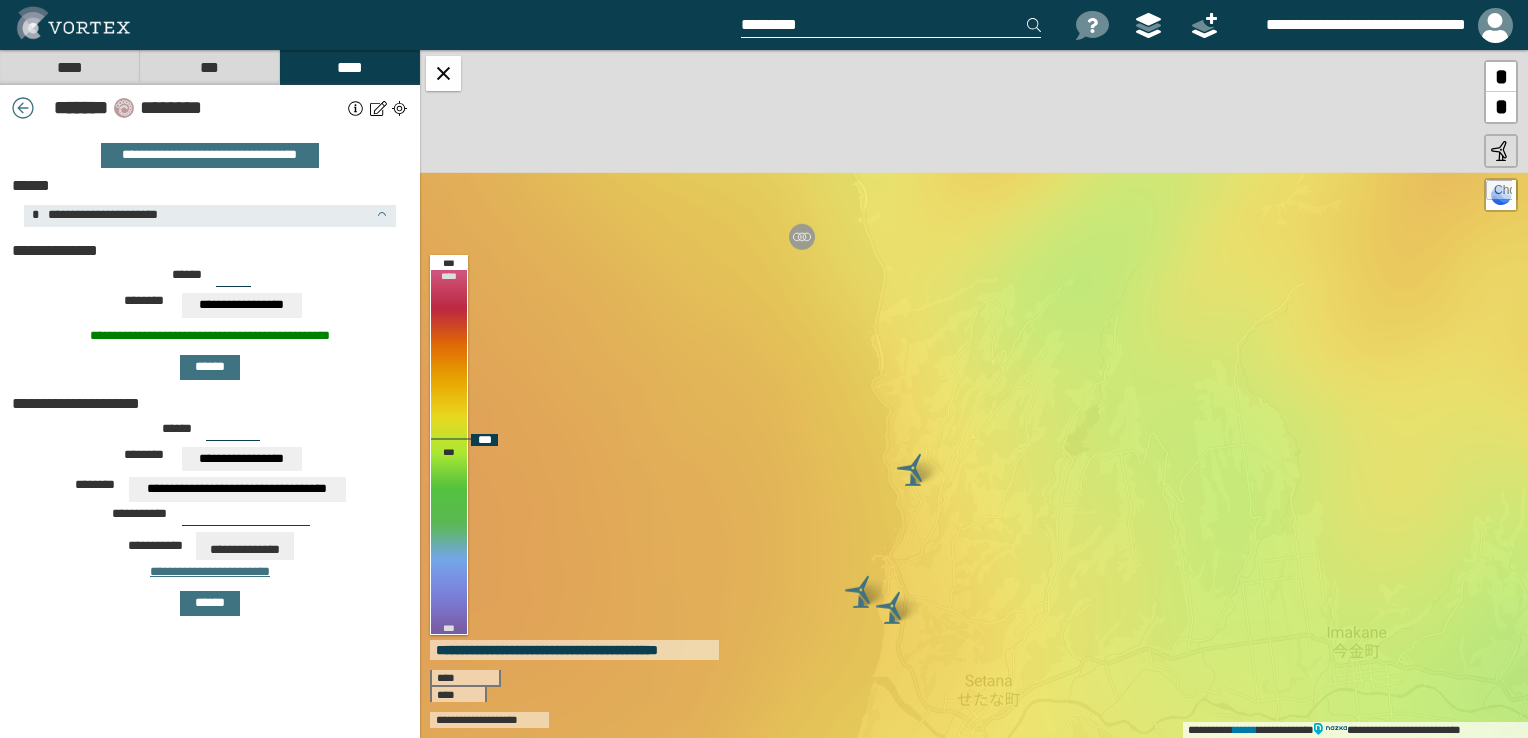 drag, startPoint x: 1071, startPoint y: 250, endPoint x: 1172, endPoint y: 602, distance: 366.2035 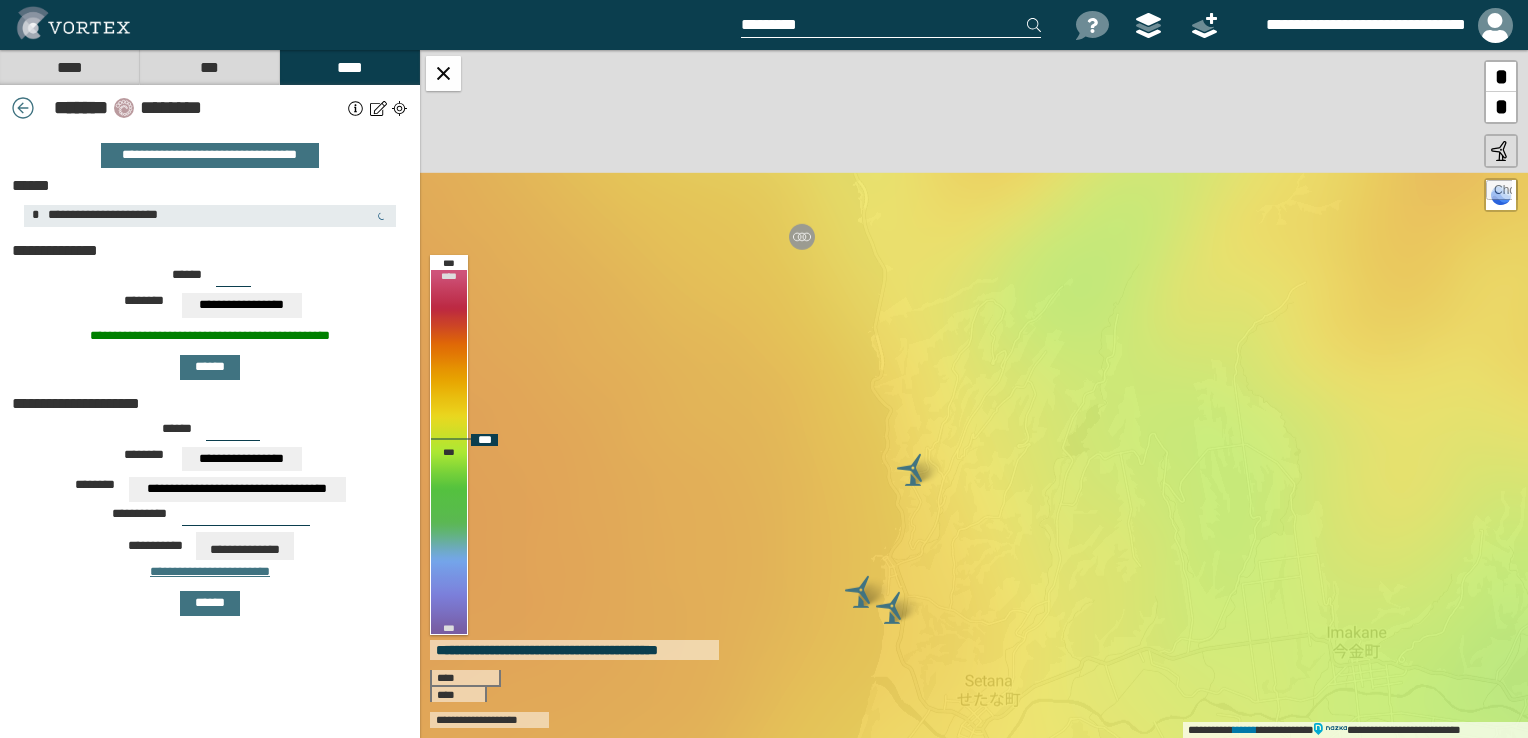 click on "**********" at bounding box center (974, 394) 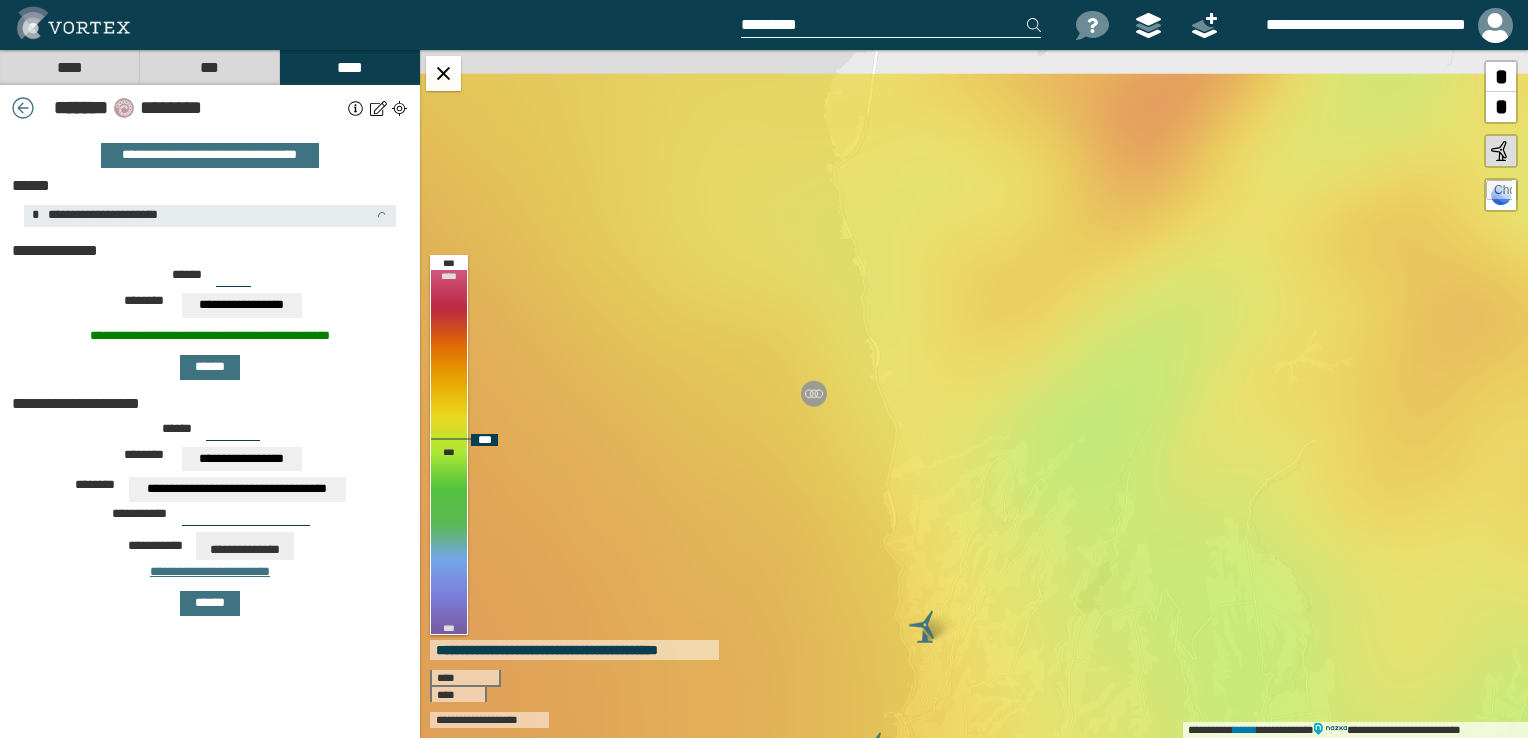 drag, startPoint x: 1148, startPoint y: 345, endPoint x: 1153, endPoint y: 469, distance: 124.10077 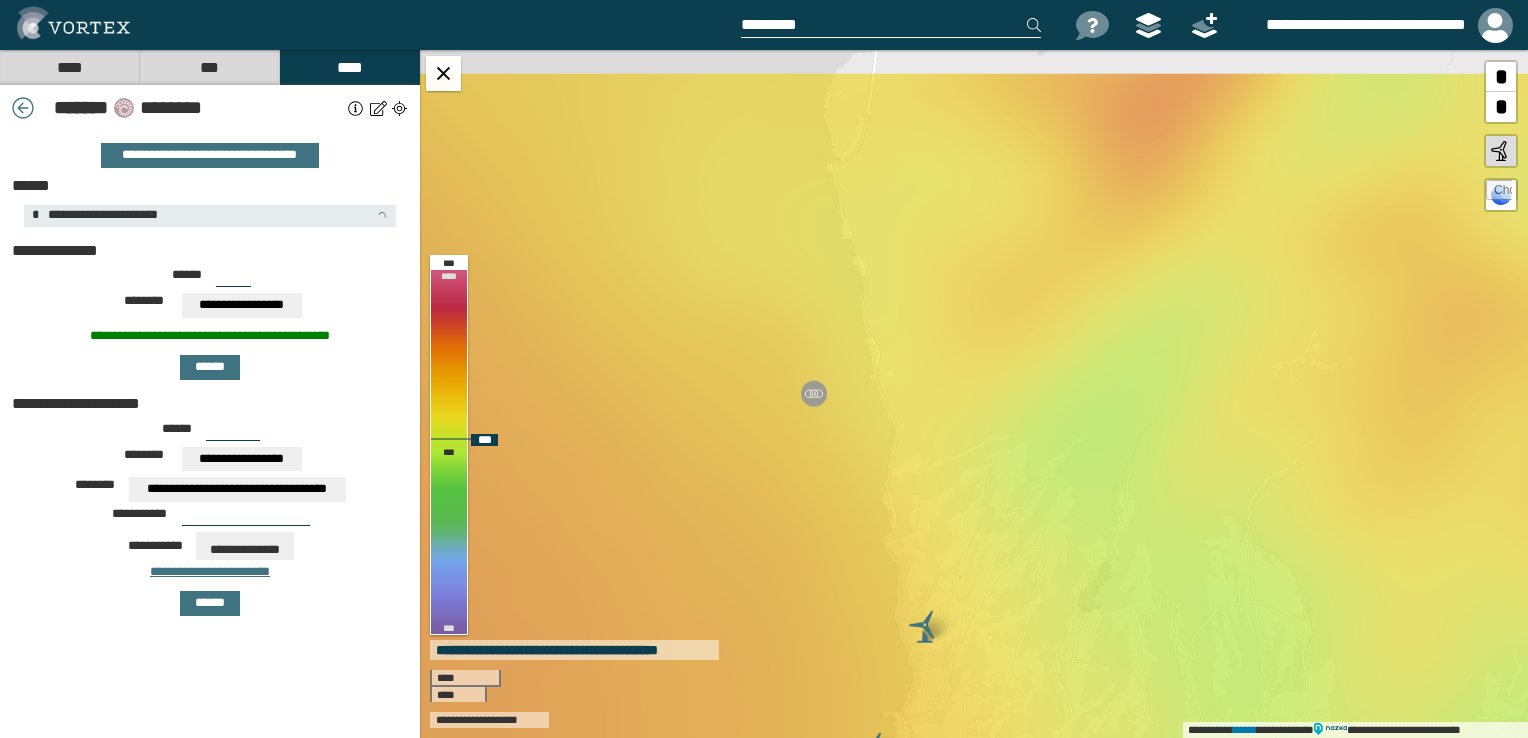 click on "**********" at bounding box center (974, 394) 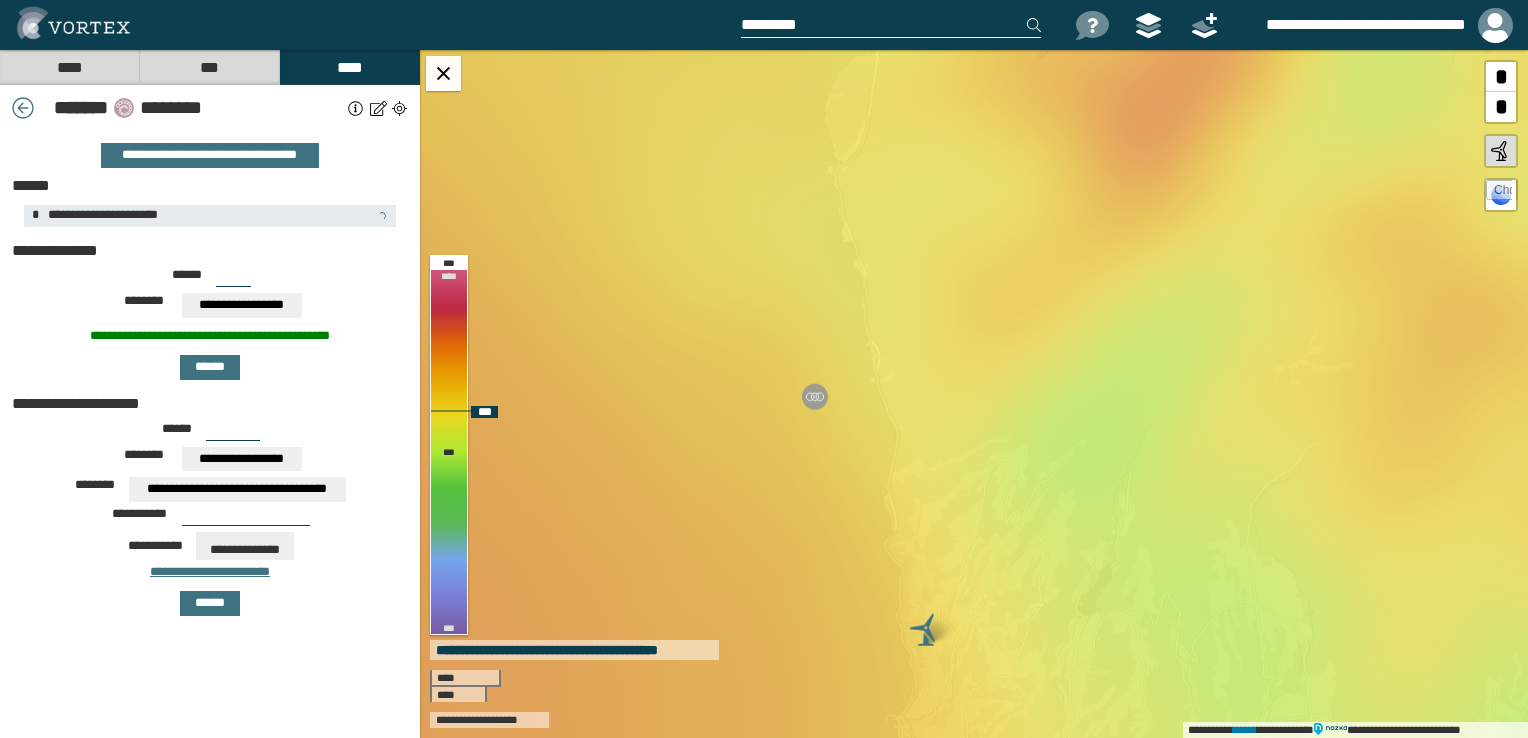 click on "*" at bounding box center [1501, 107] 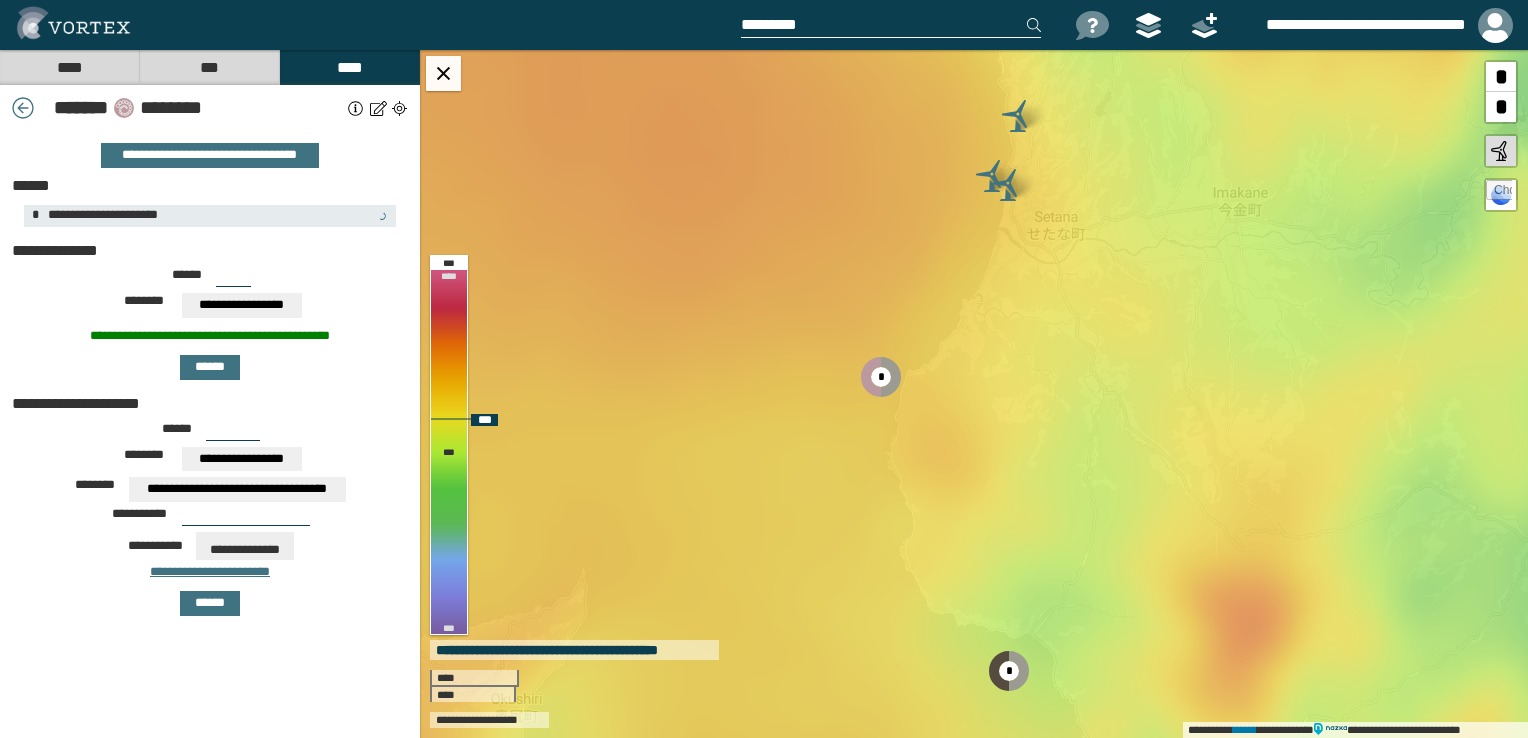 drag, startPoint x: 1017, startPoint y: 600, endPoint x: 1086, endPoint y: 211, distance: 395.07214 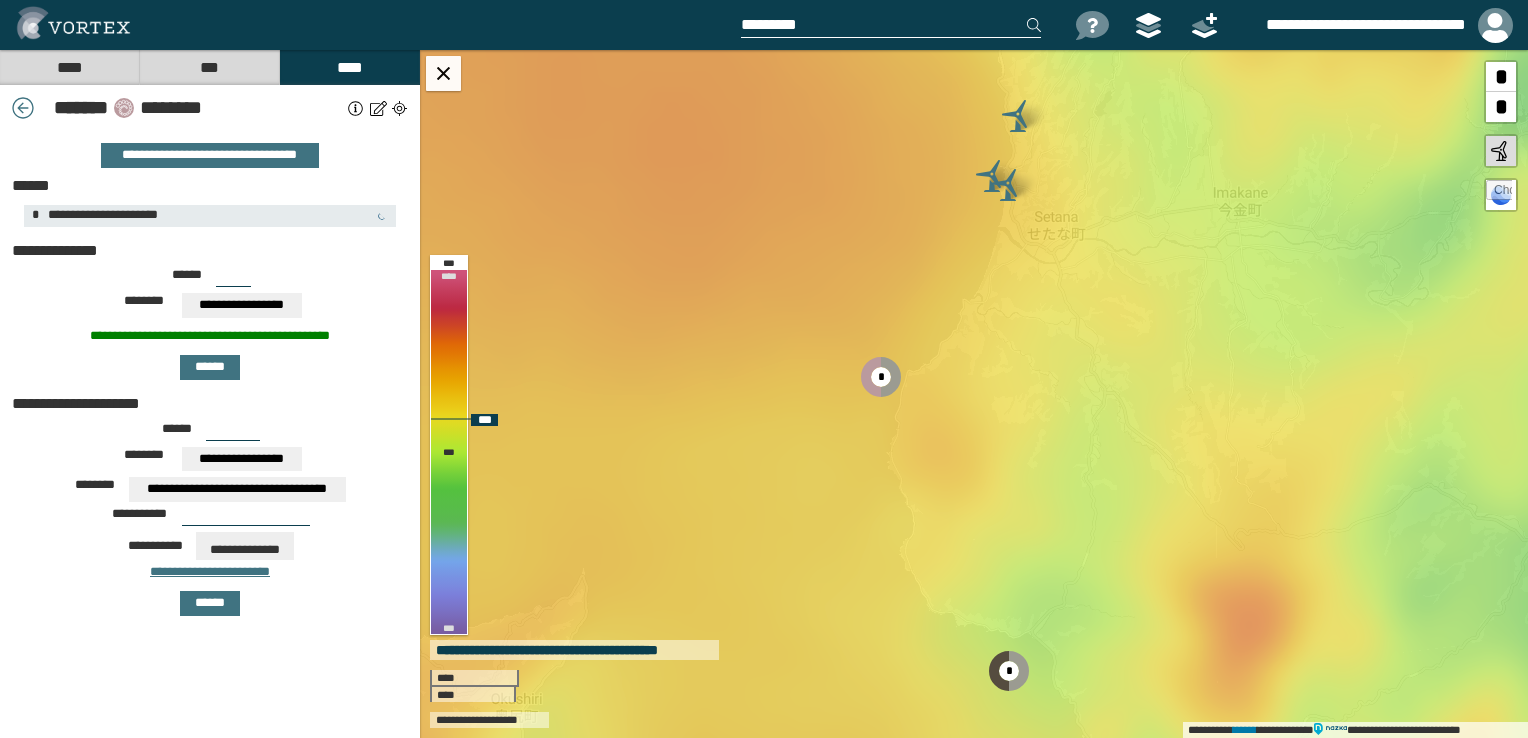 click on "**********" at bounding box center [974, 394] 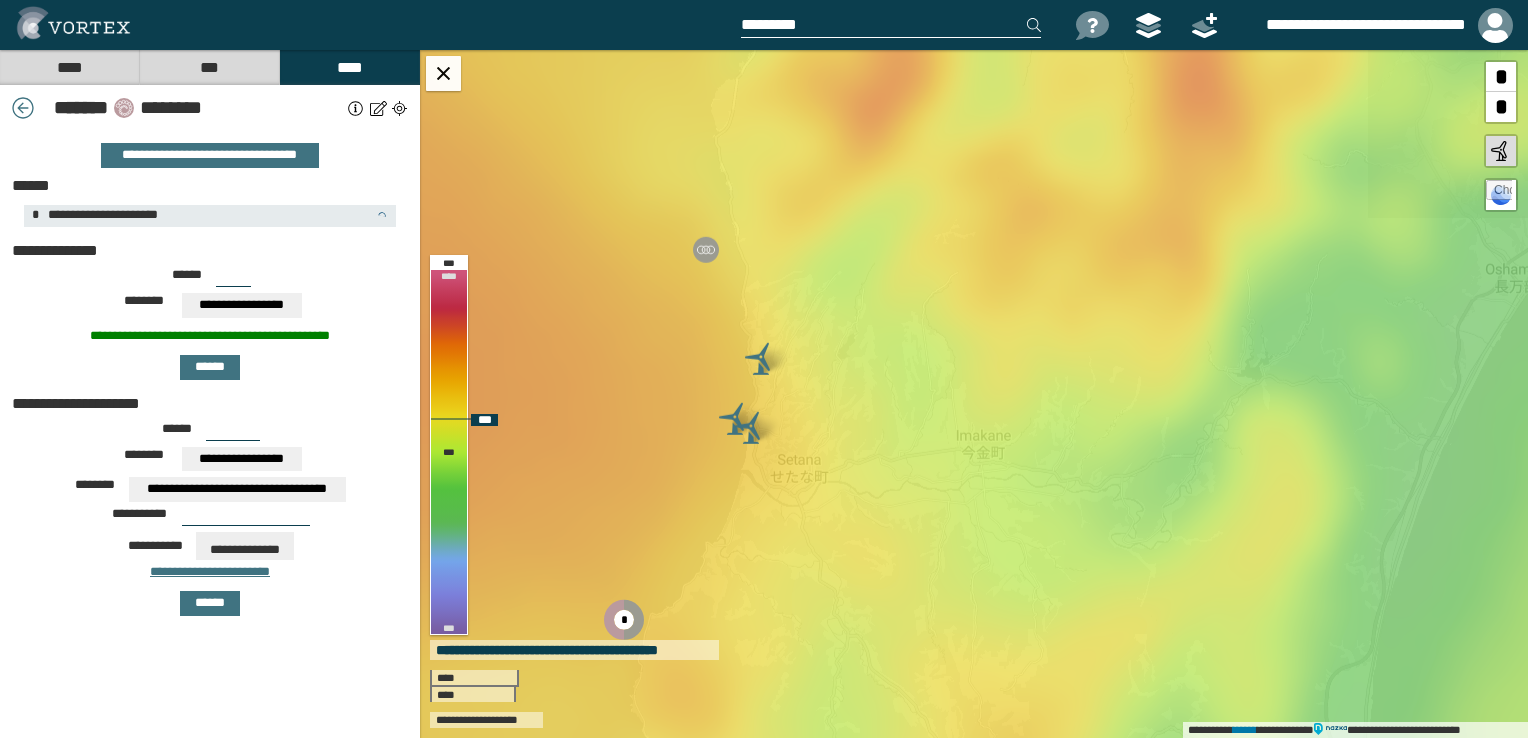 drag, startPoint x: 1086, startPoint y: 211, endPoint x: 826, endPoint y: 456, distance: 357.2464 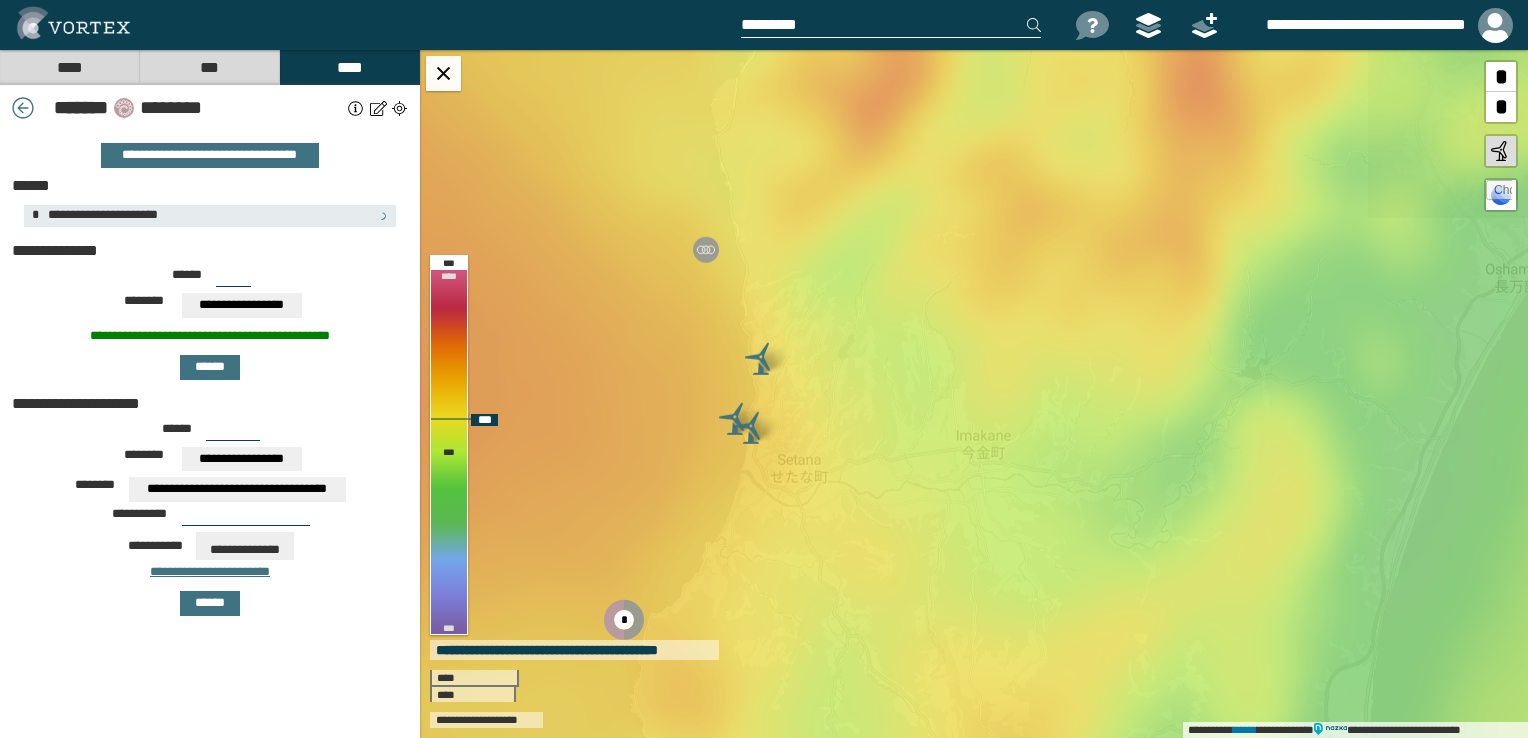 click on "**********" at bounding box center [974, 394] 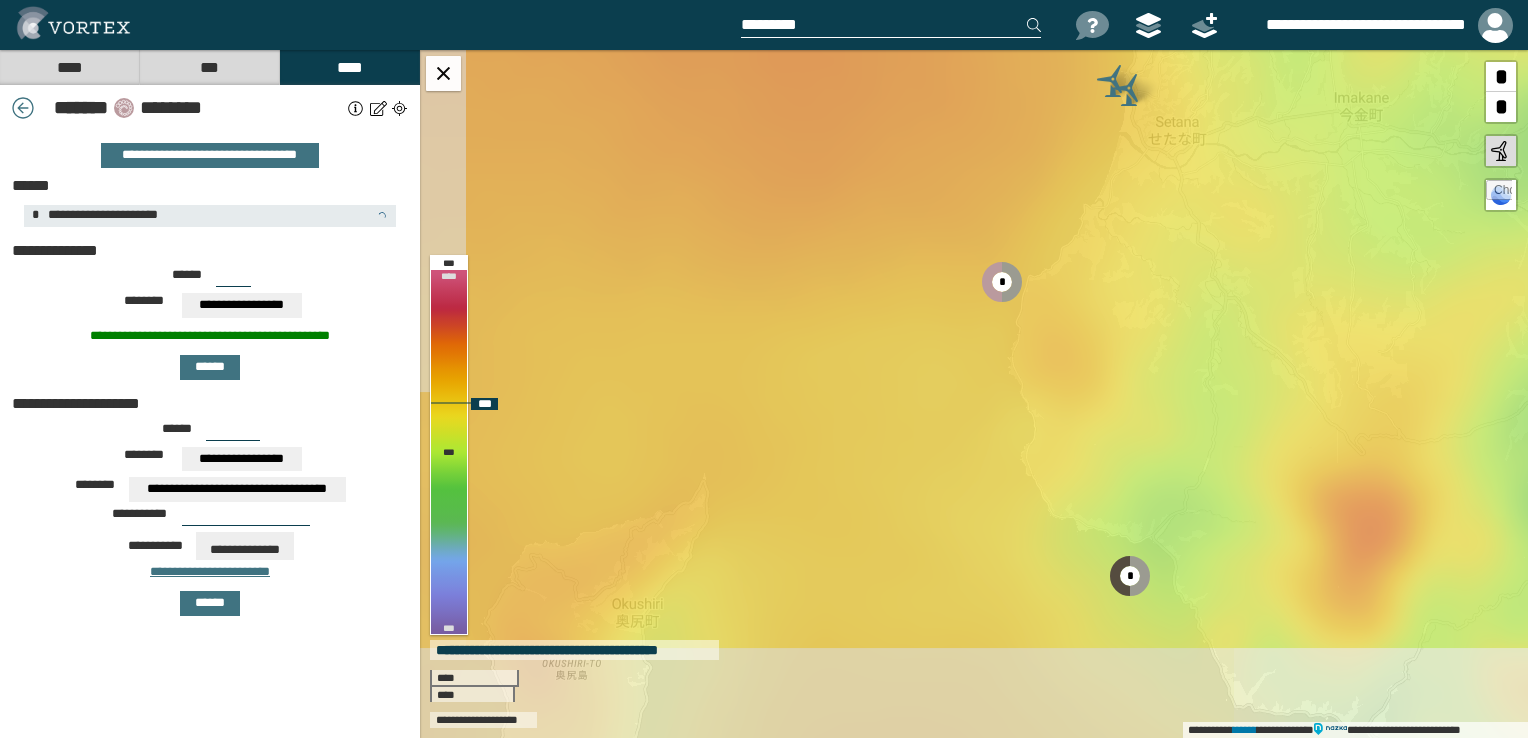 drag, startPoint x: 736, startPoint y: 550, endPoint x: 1120, endPoint y: 58, distance: 624.11536 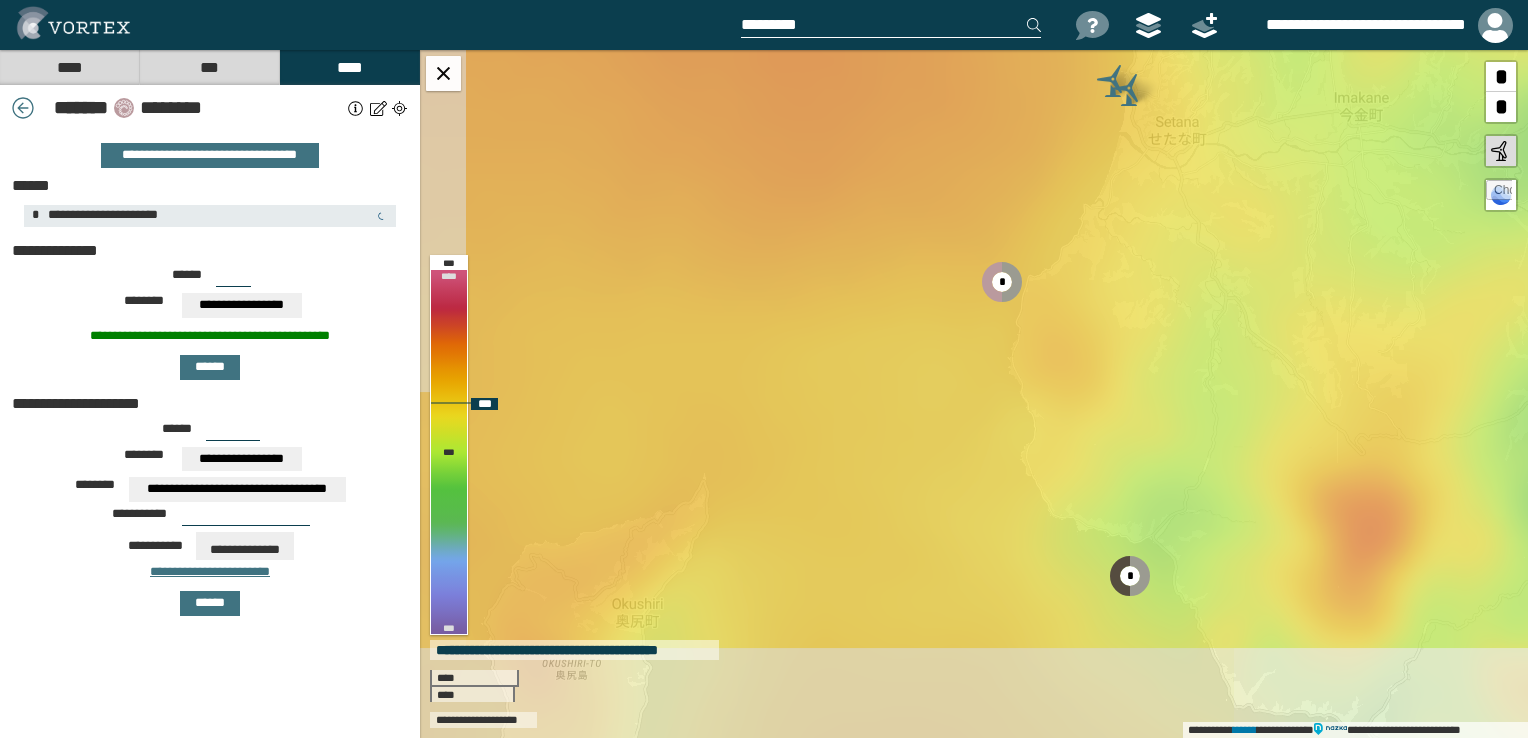click on "**********" at bounding box center [974, 394] 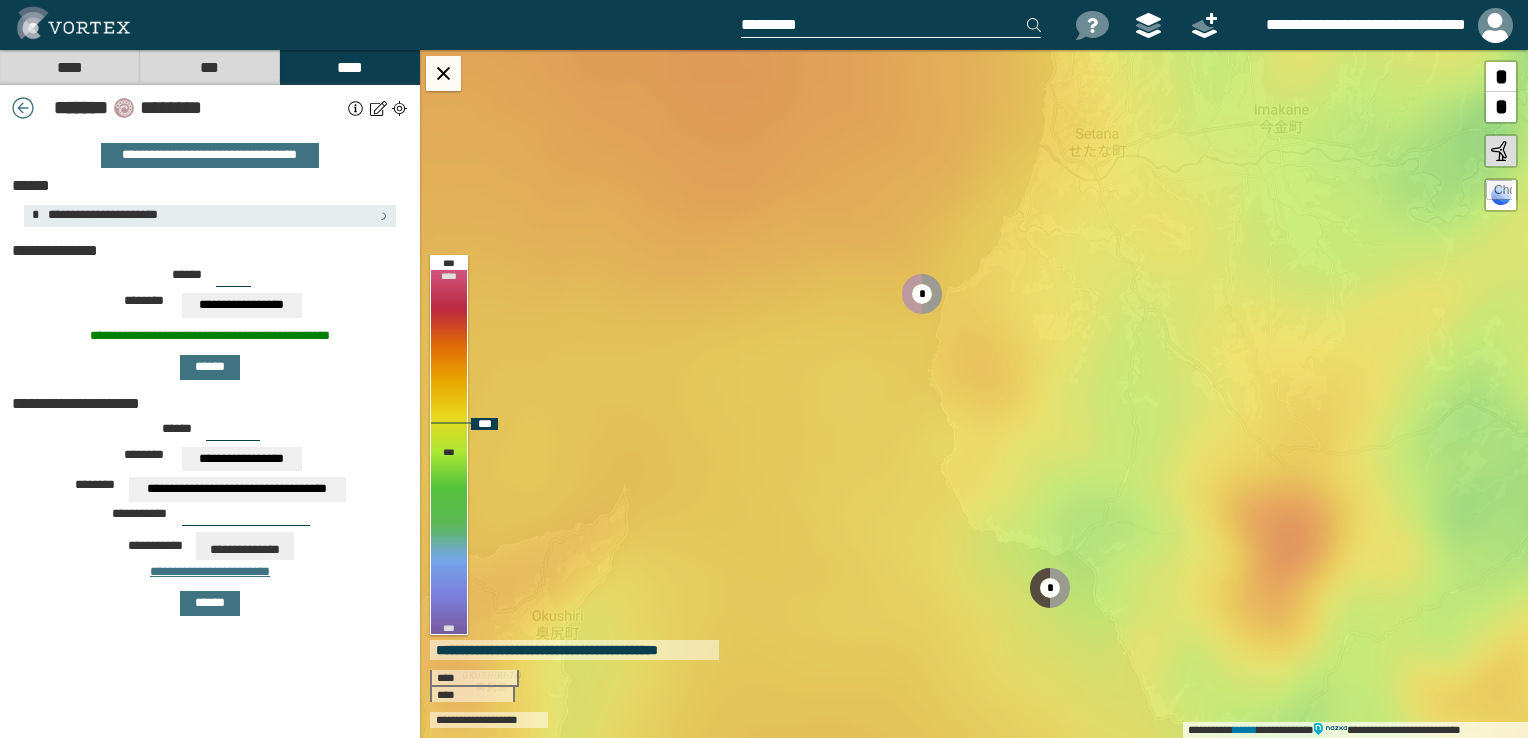 drag, startPoint x: 1133, startPoint y: 267, endPoint x: 1049, endPoint y: 437, distance: 189.62067 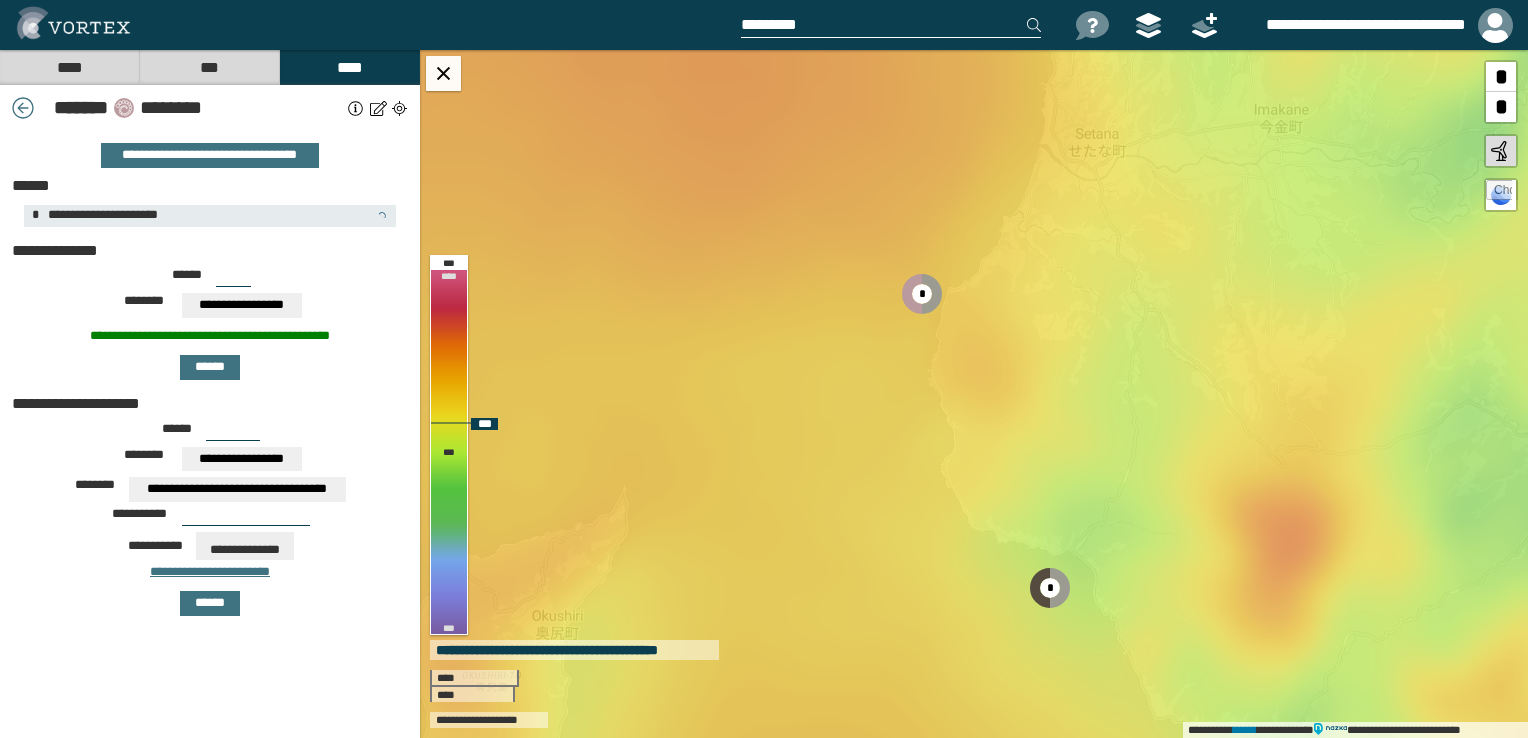 click on "**********" at bounding box center (974, 394) 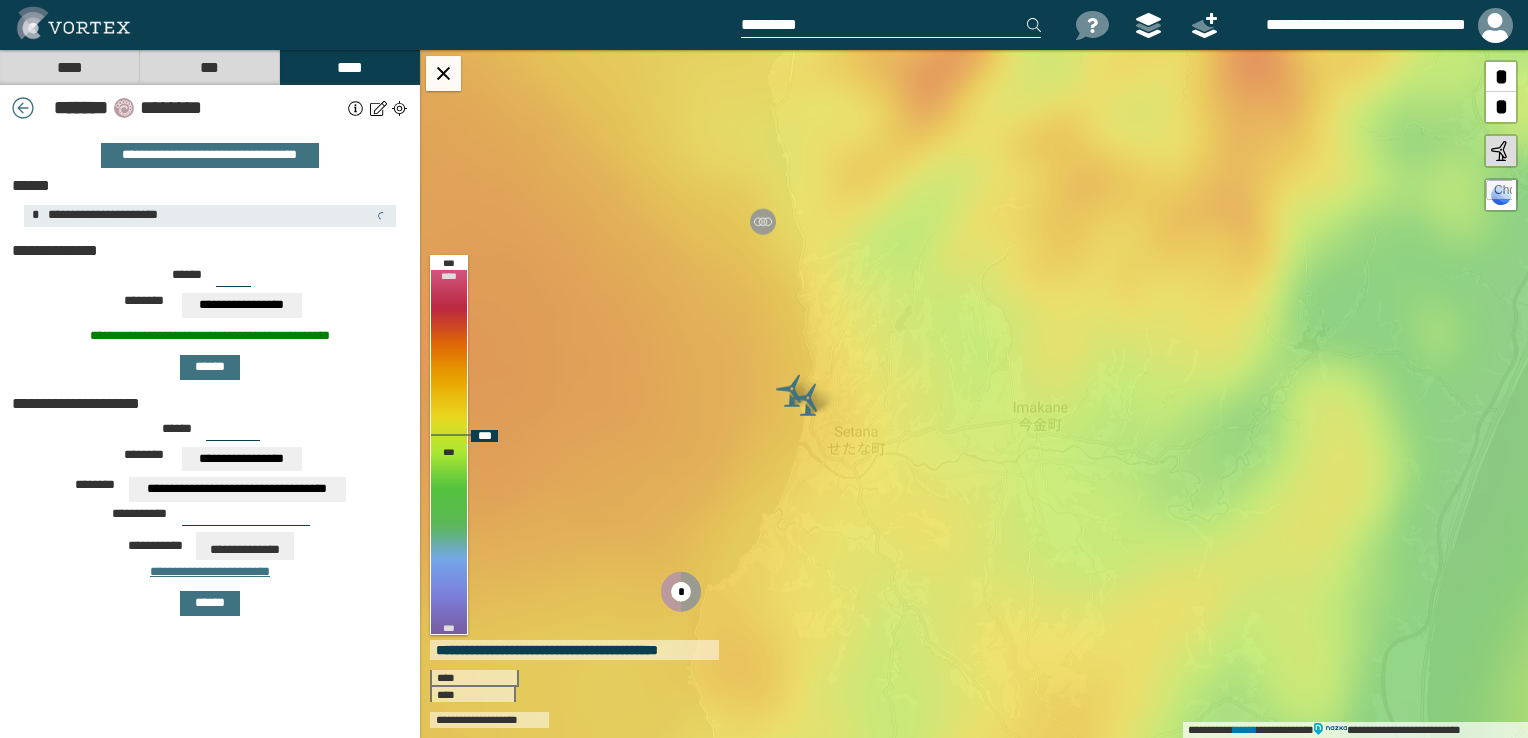 drag, startPoint x: 1167, startPoint y: 348, endPoint x: 915, endPoint y: 652, distance: 394.86707 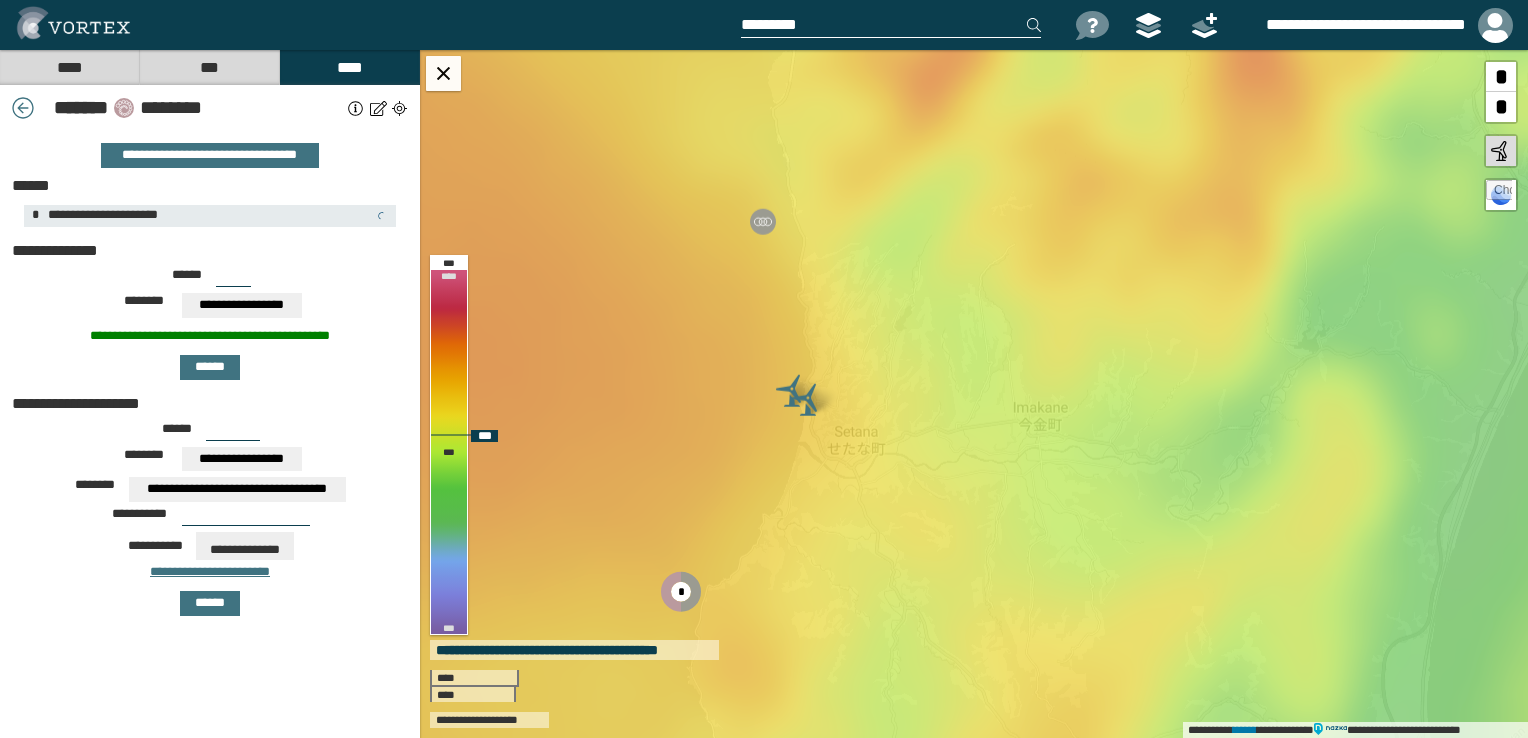 click on "**********" at bounding box center [974, 394] 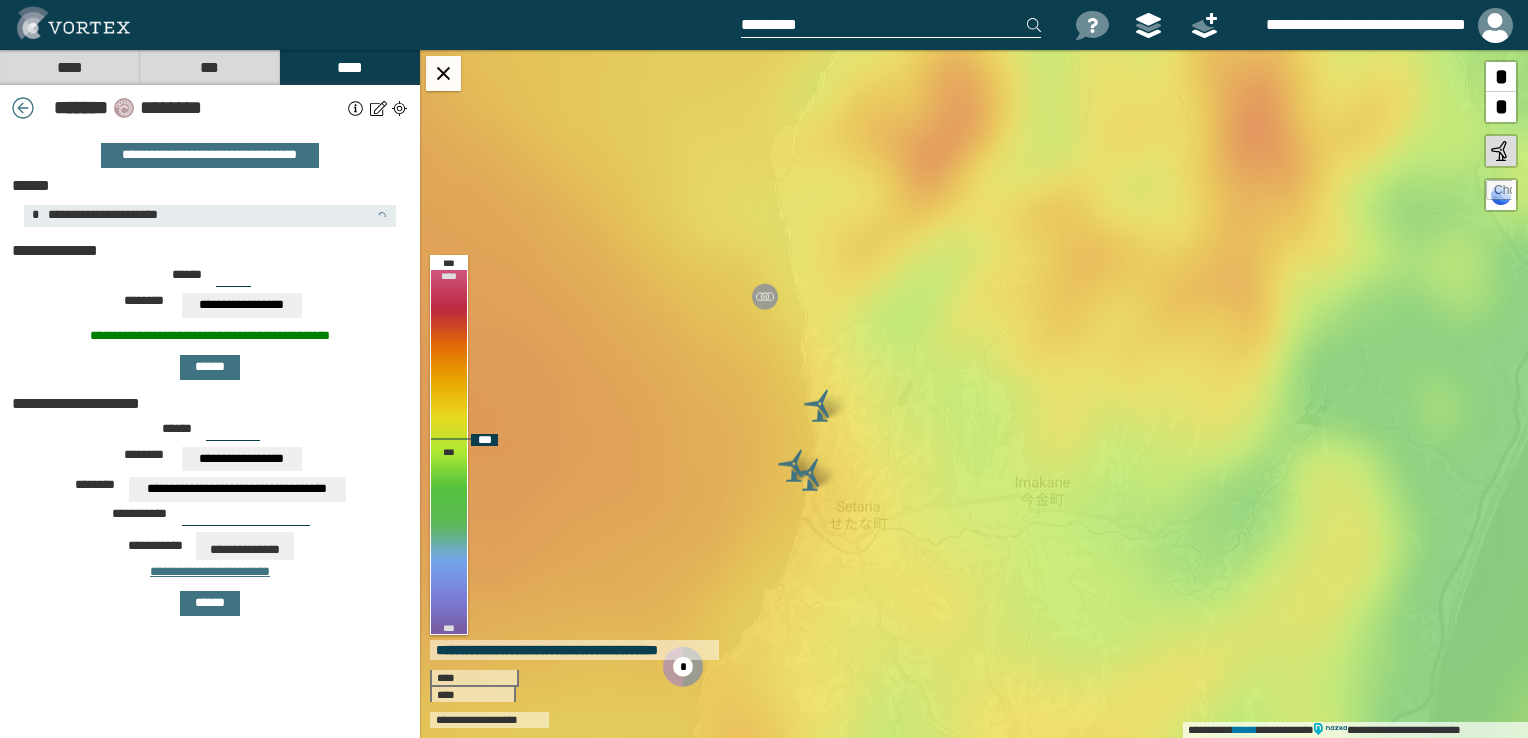 drag, startPoint x: 972, startPoint y: 434, endPoint x: 1011, endPoint y: 621, distance: 191.02356 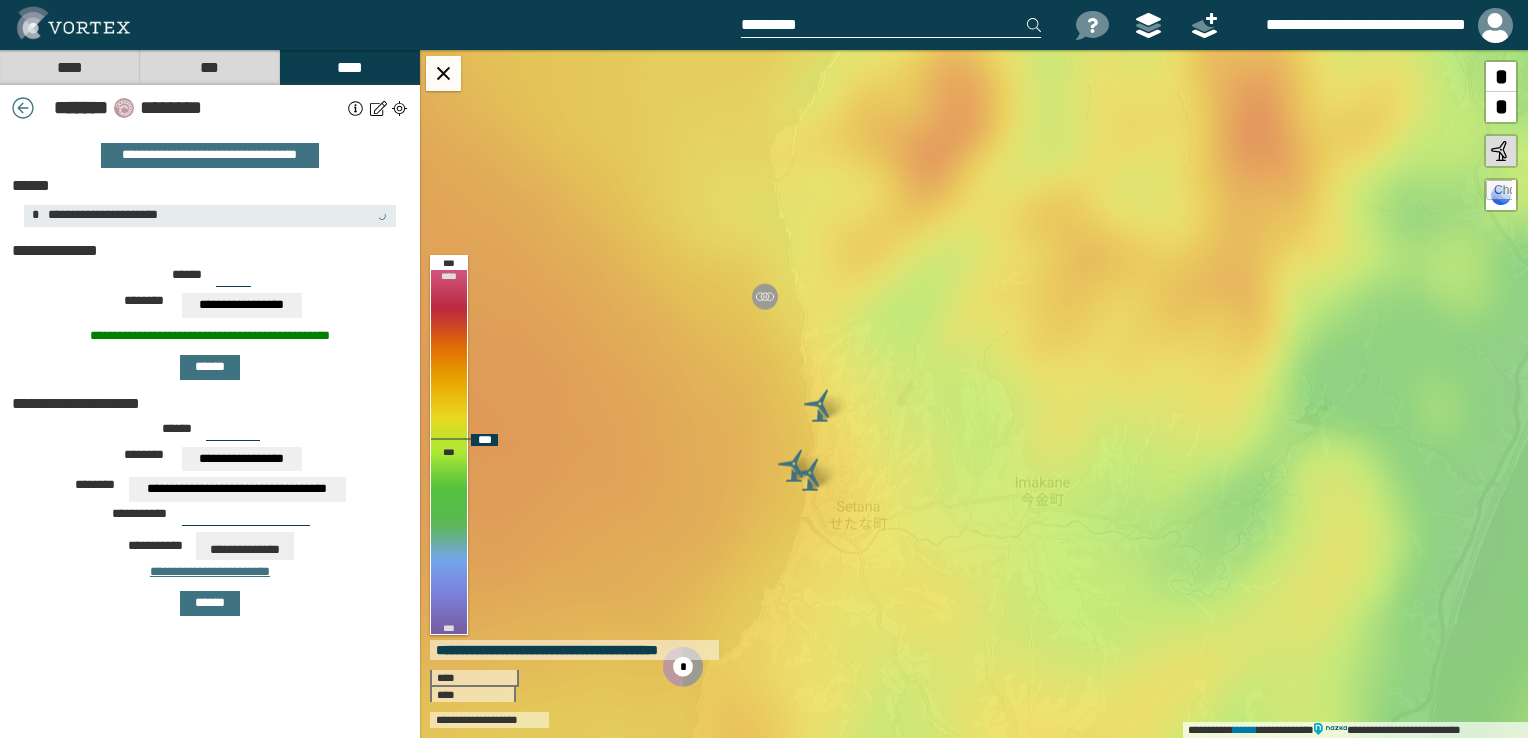 click on "**********" at bounding box center [974, 394] 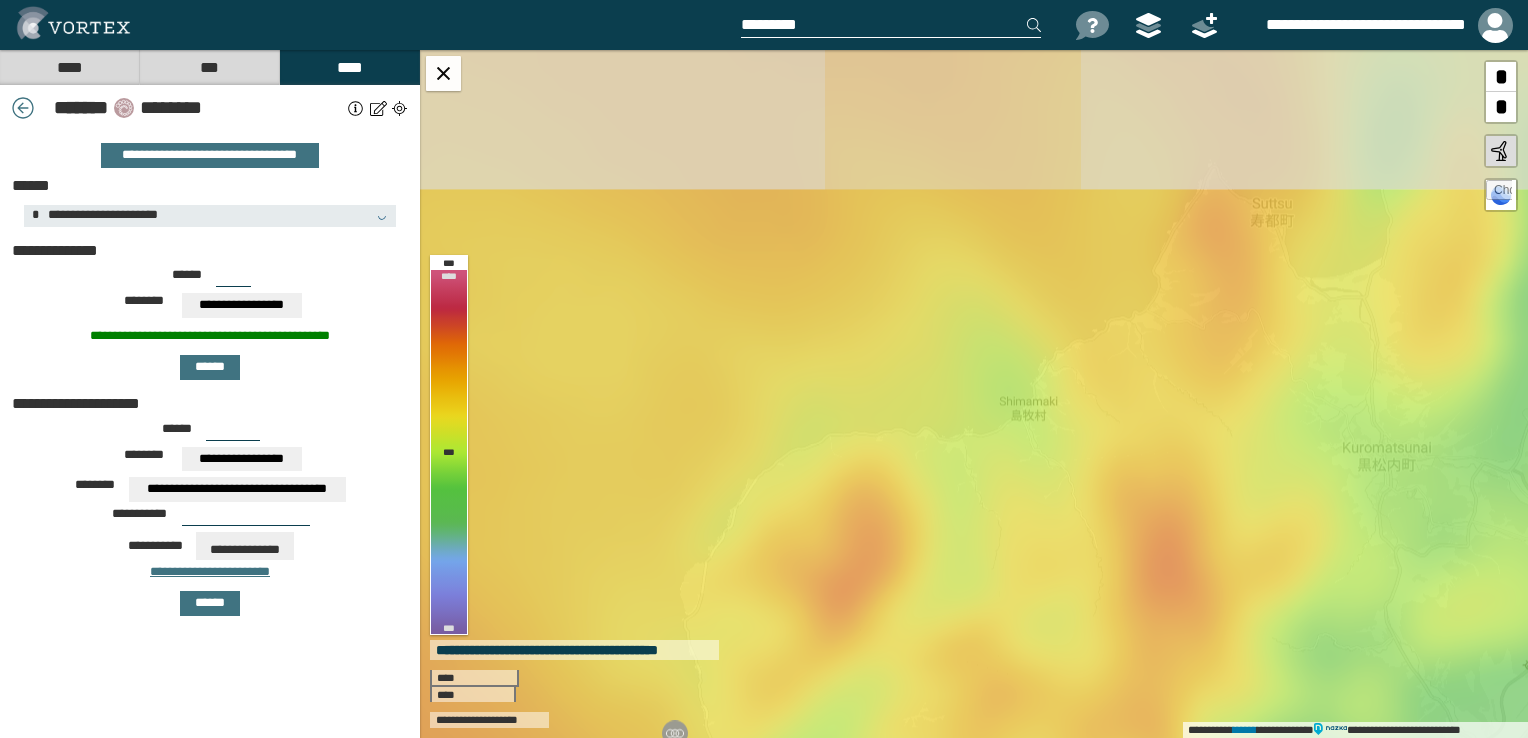 drag, startPoint x: 1006, startPoint y: 421, endPoint x: 892, endPoint y: 737, distance: 335.9345 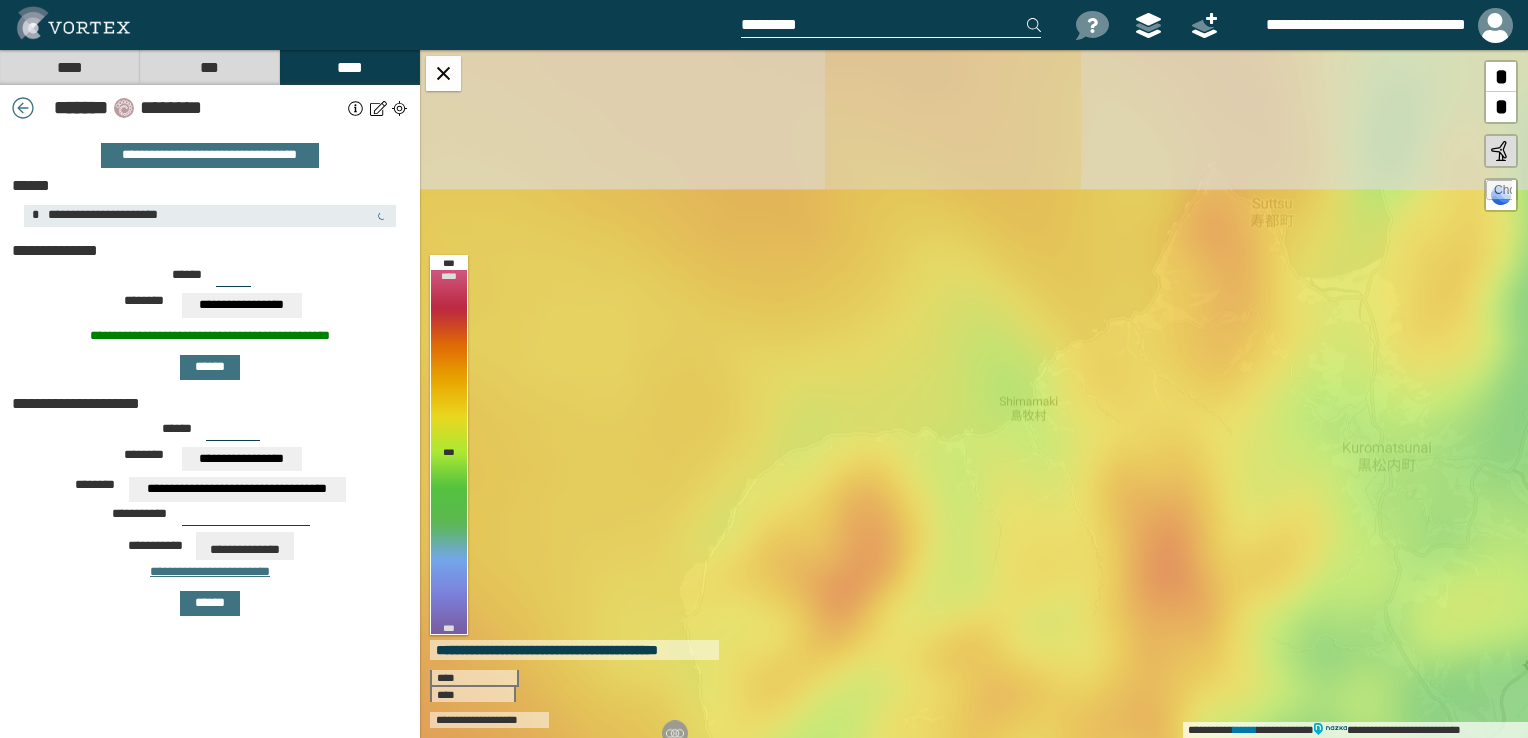 click on "**********" at bounding box center [764, 369] 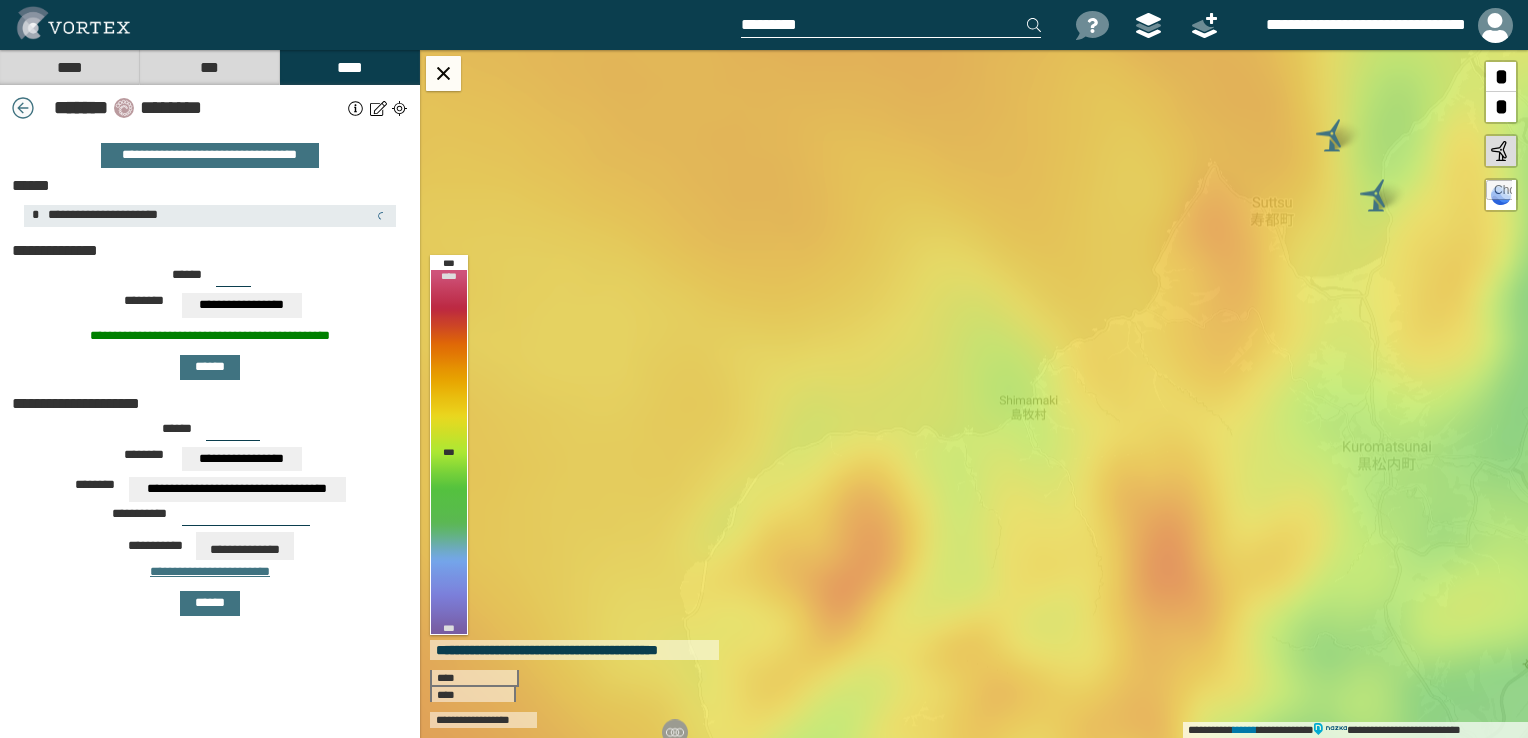 click at bounding box center (23, 108) 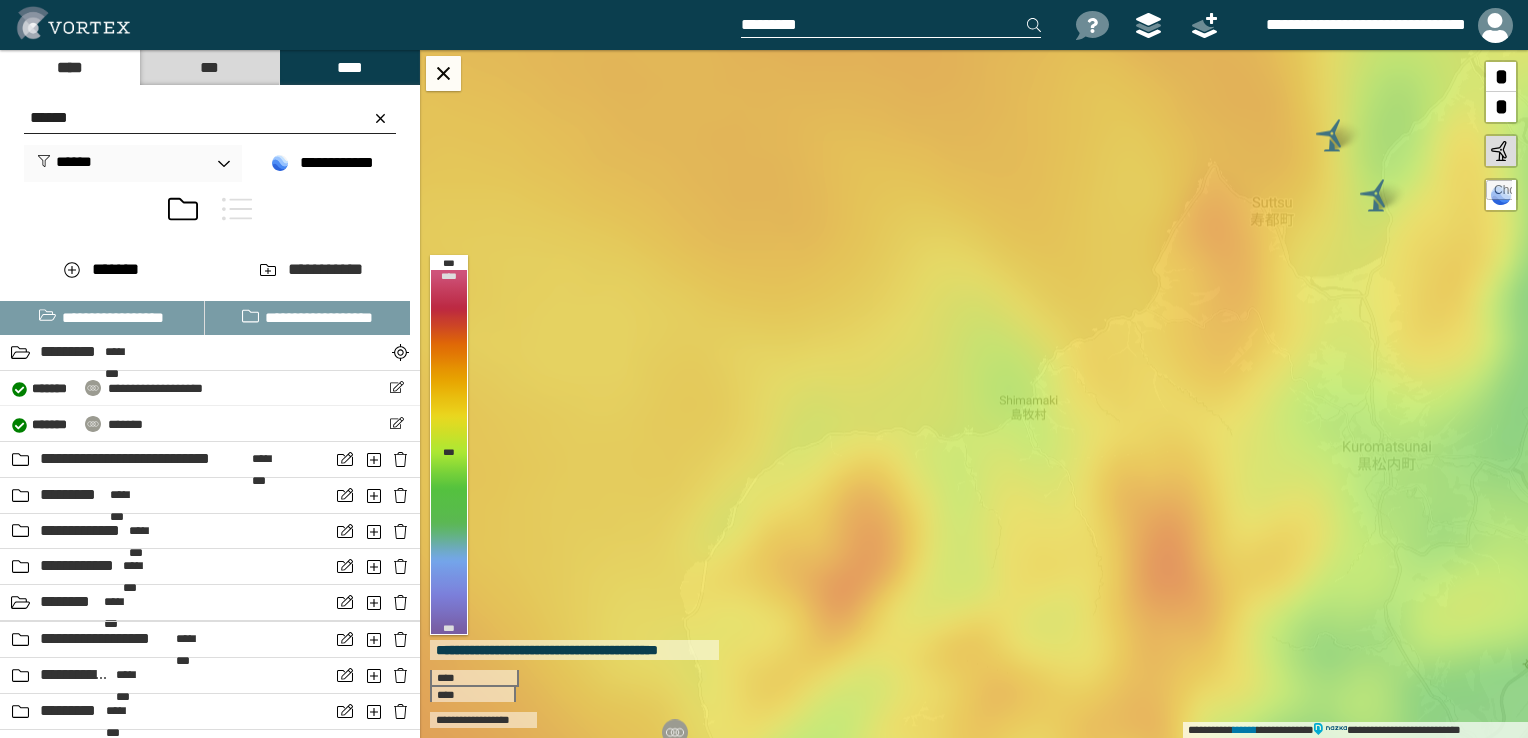click on "******" at bounding box center [210, 118] 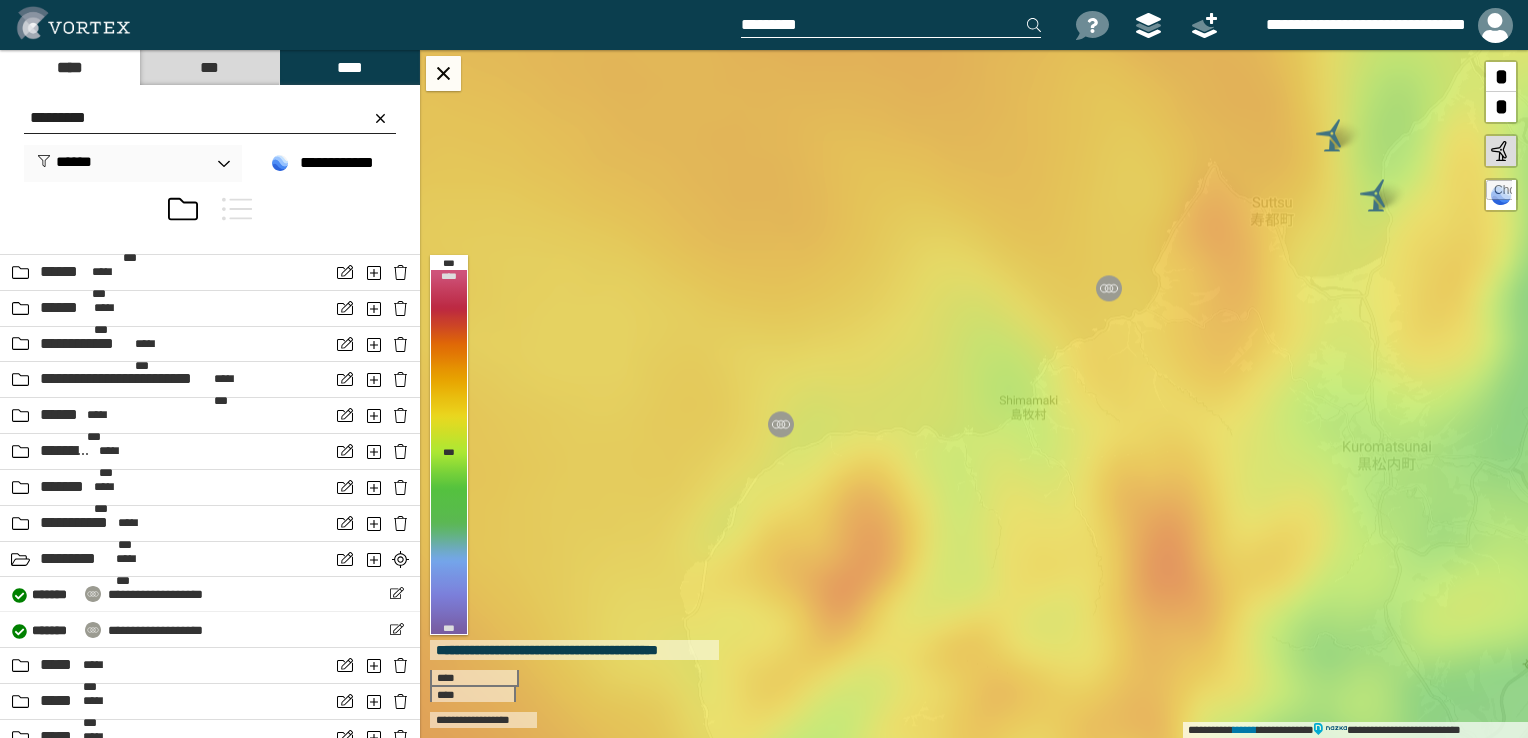 scroll, scrollTop: 848, scrollLeft: 0, axis: vertical 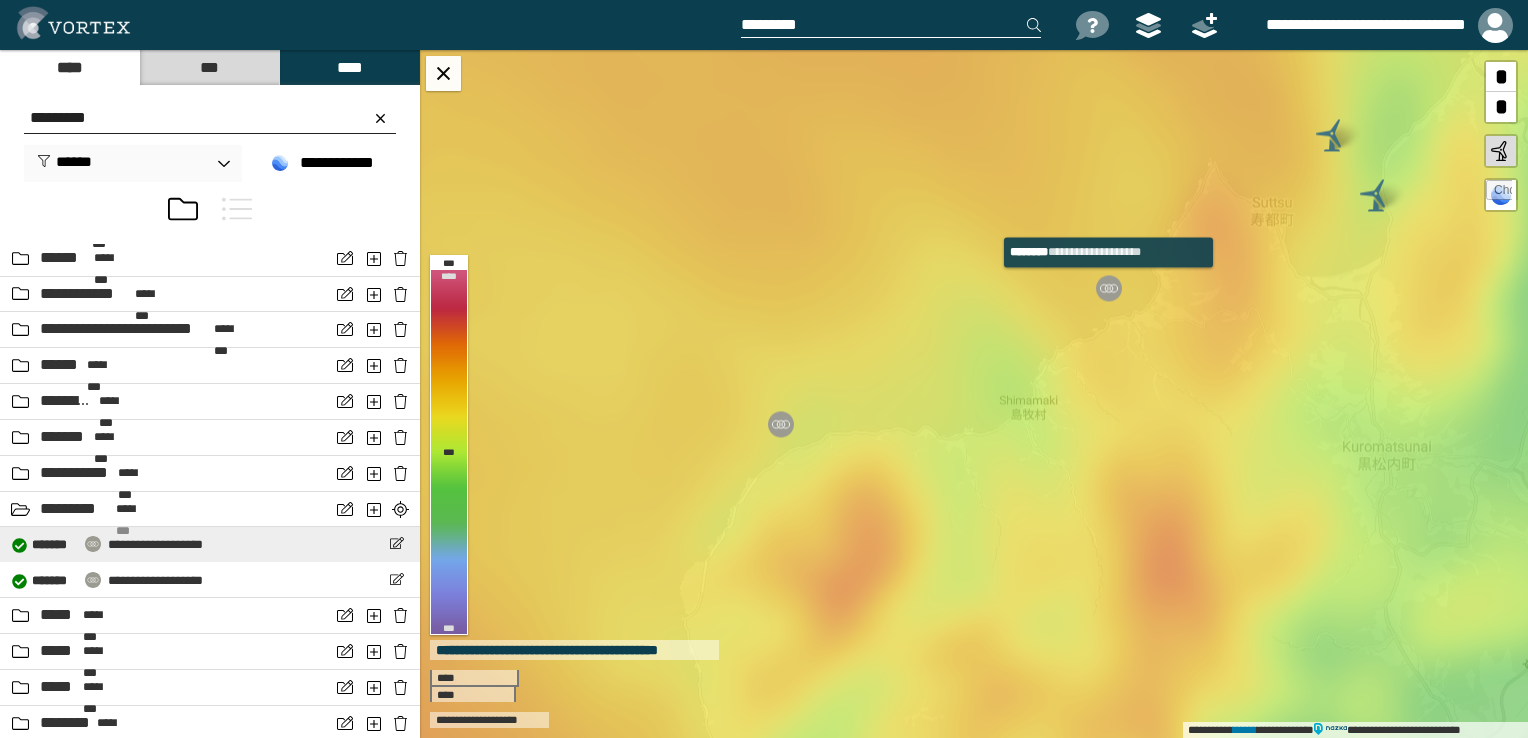type on "*********" 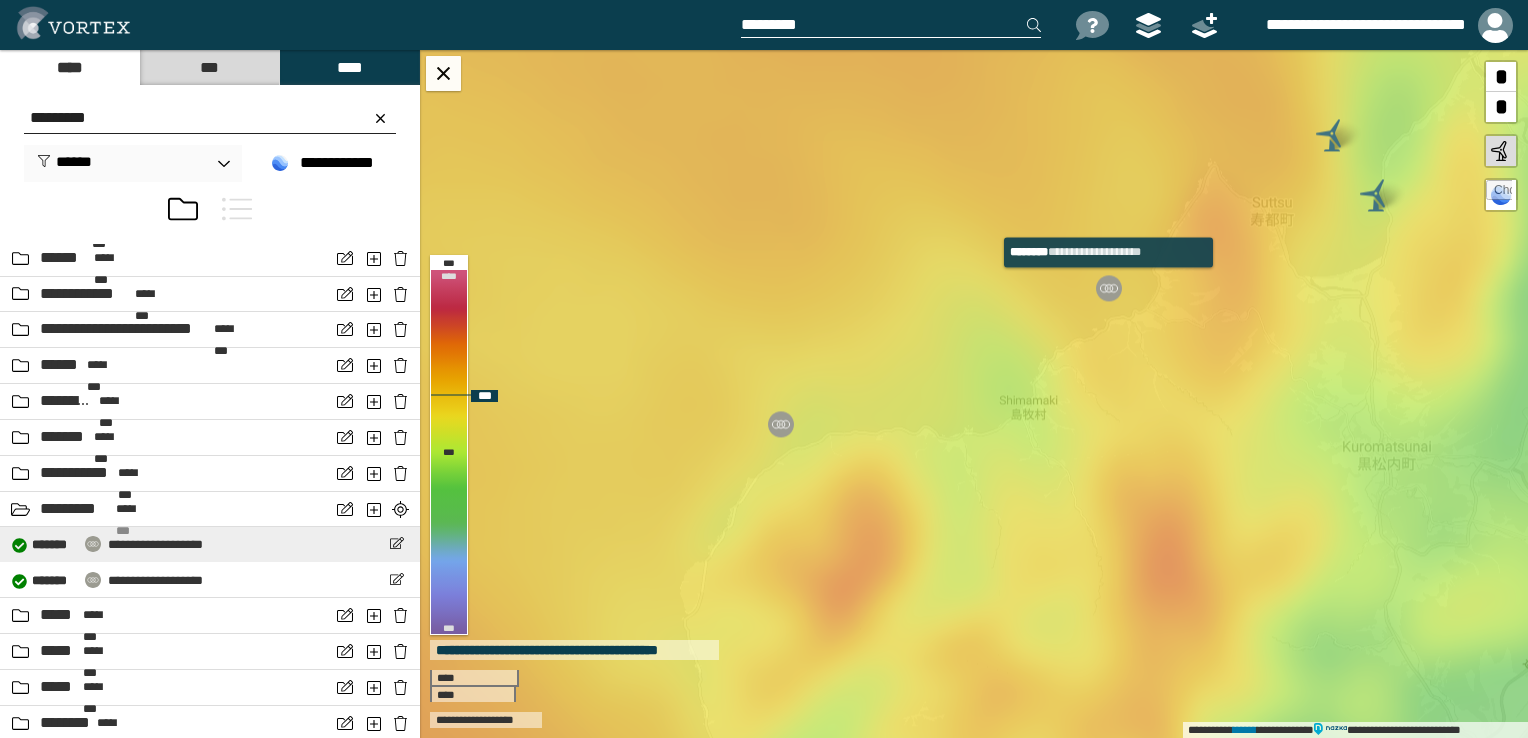 click at bounding box center (1109, 288) 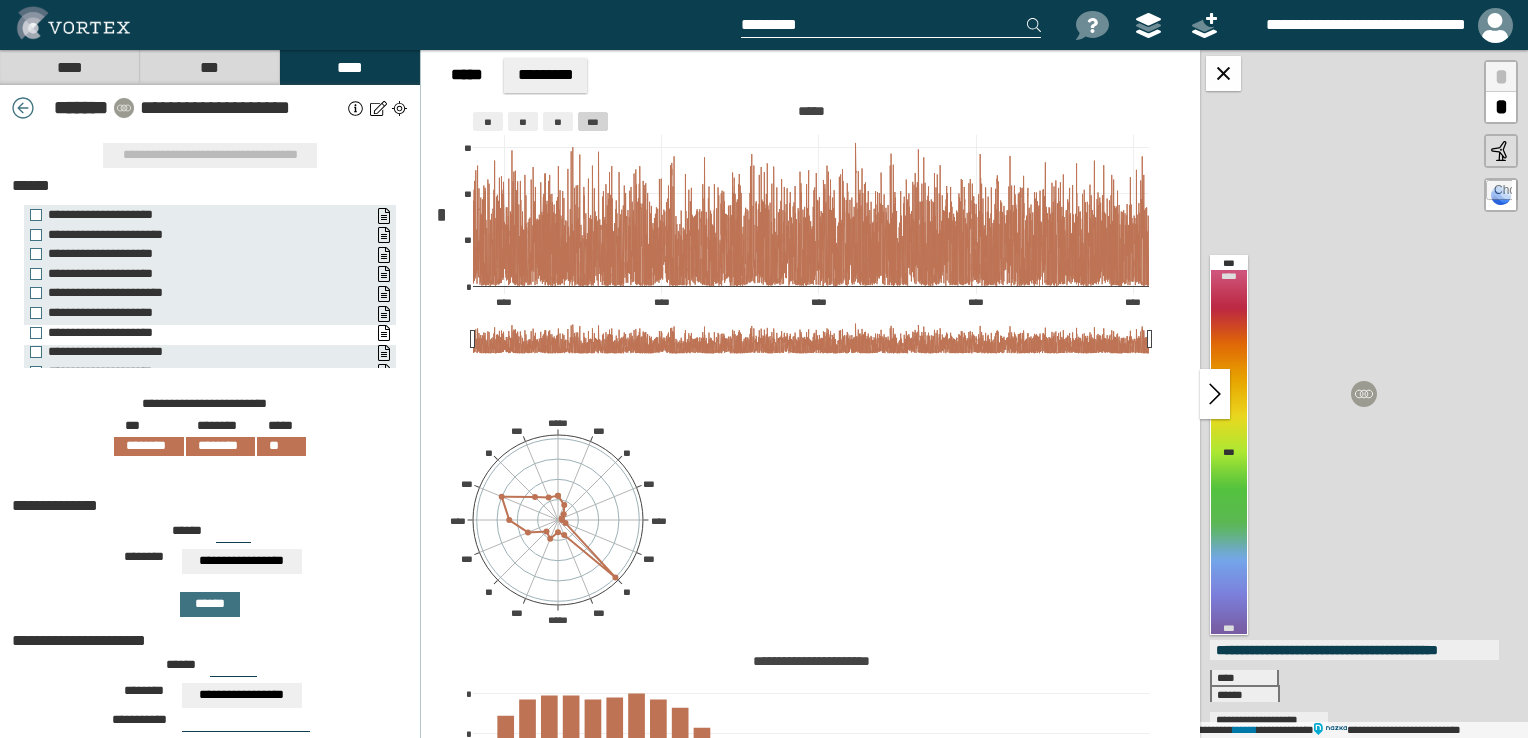 scroll, scrollTop: 2300, scrollLeft: 0, axis: vertical 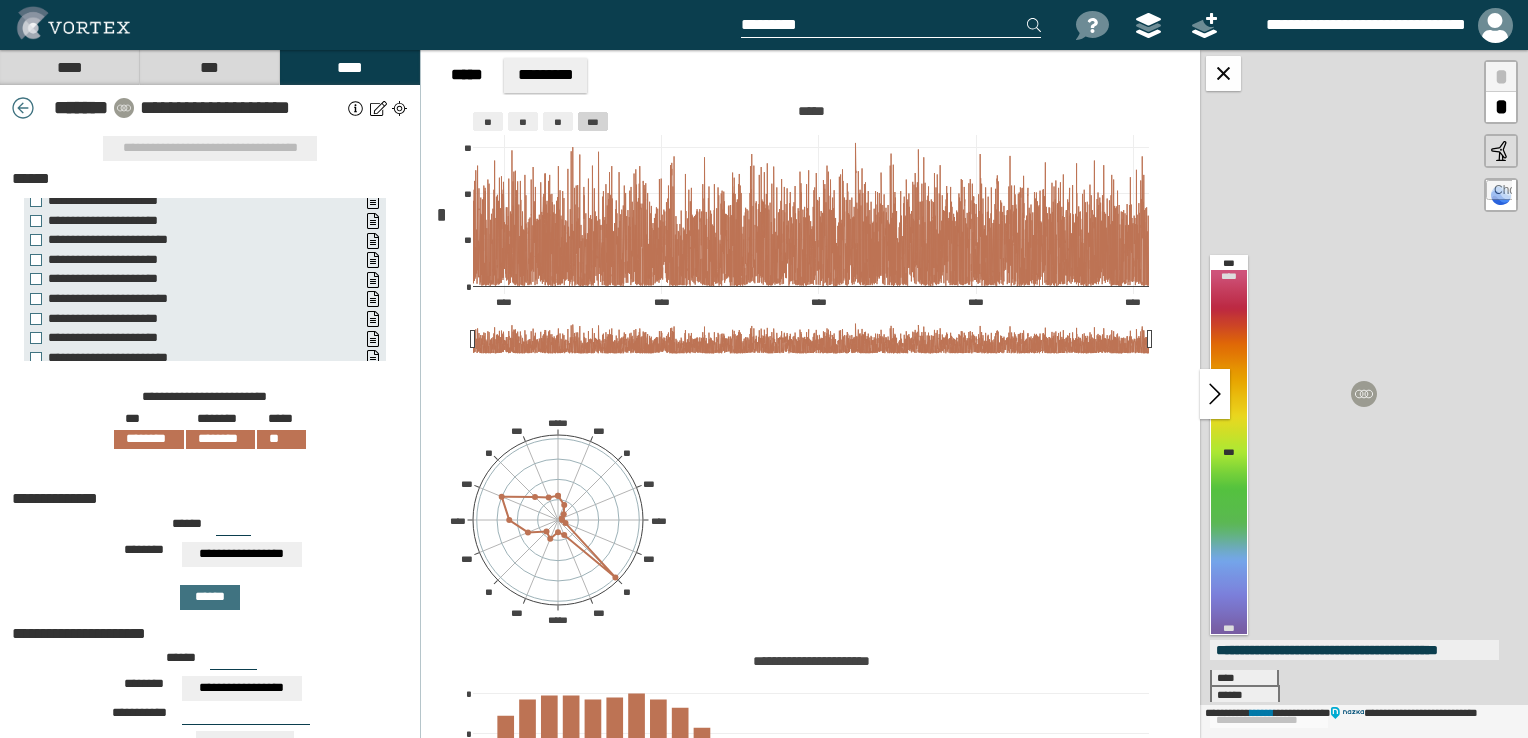 click on "**********" at bounding box center (373, 437) 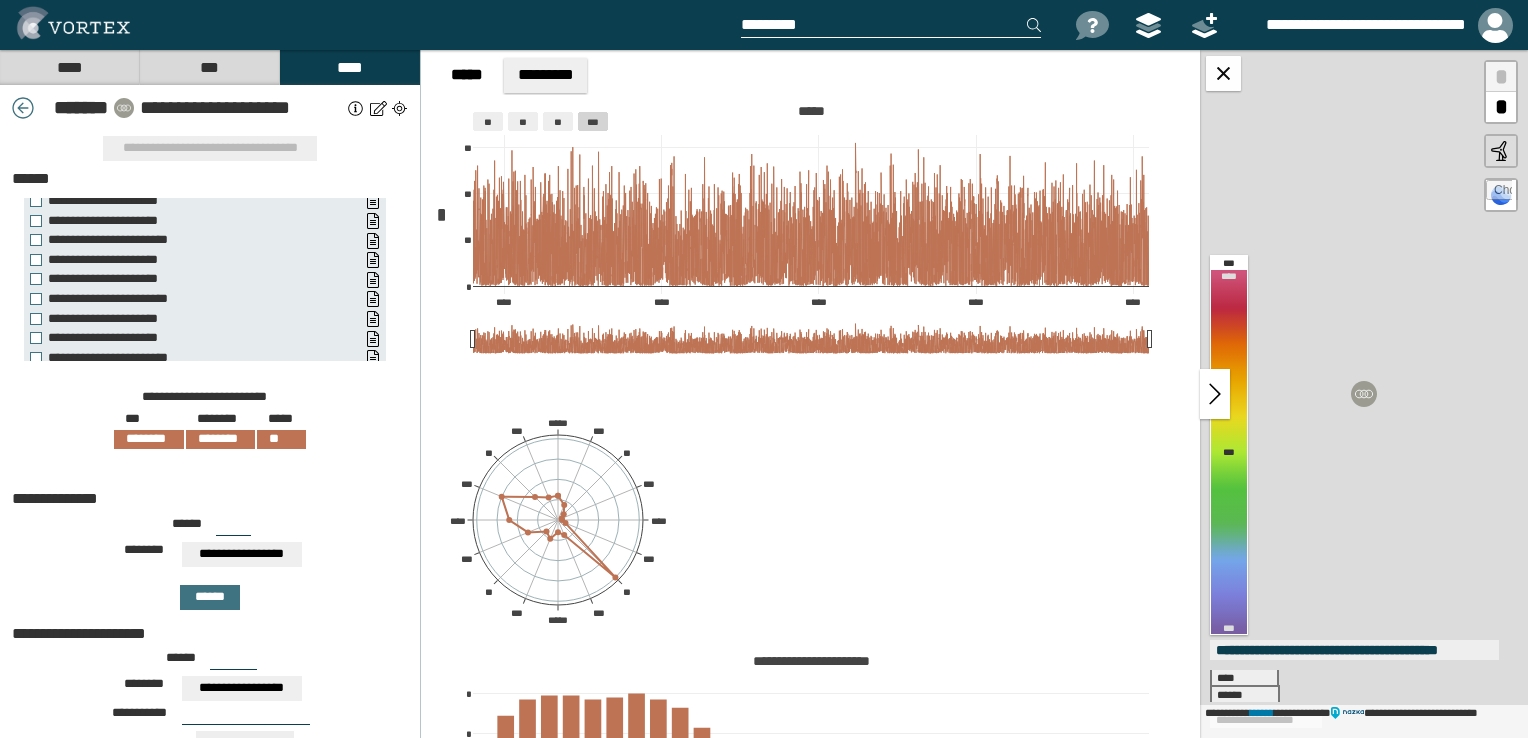 scroll, scrollTop: 2300, scrollLeft: 0, axis: vertical 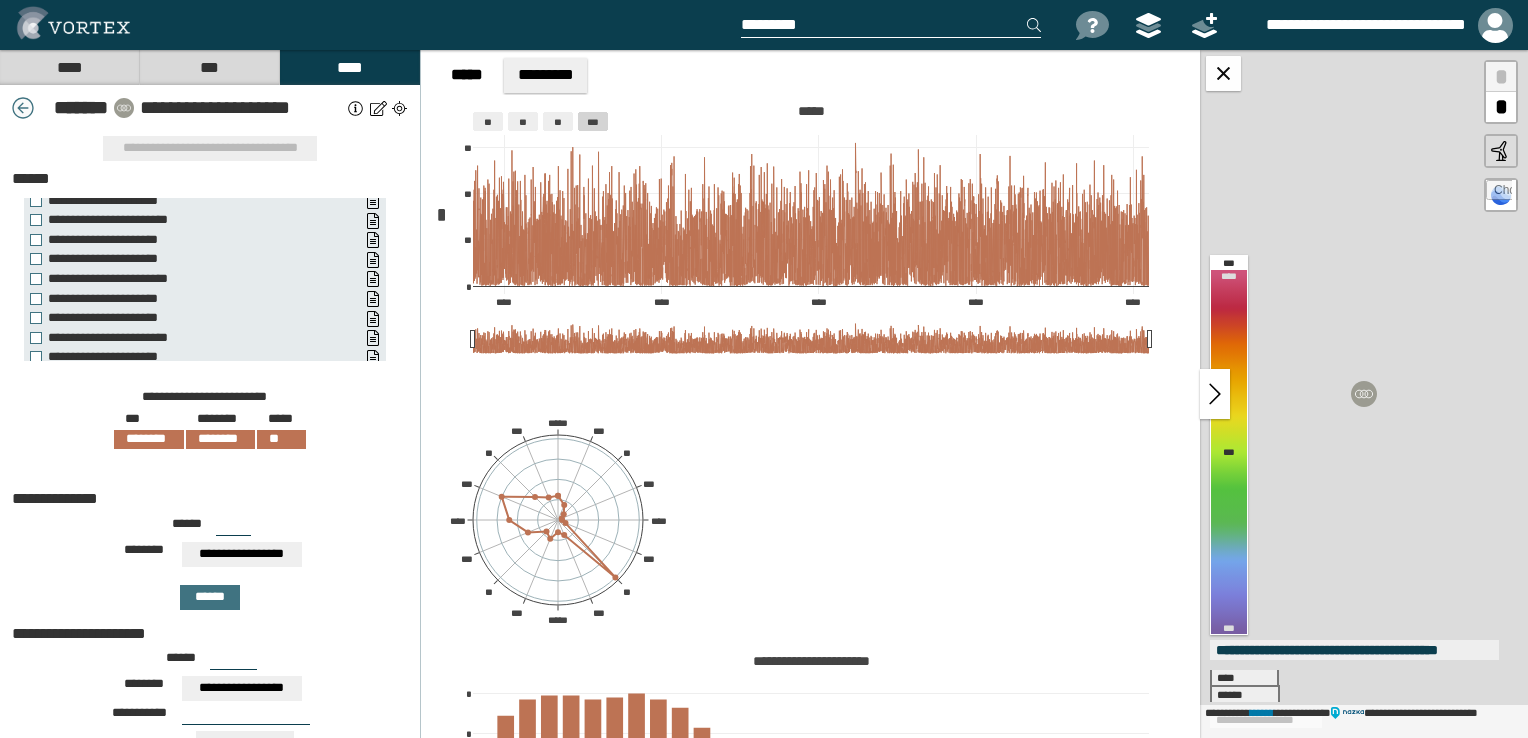 click at bounding box center (23, 108) 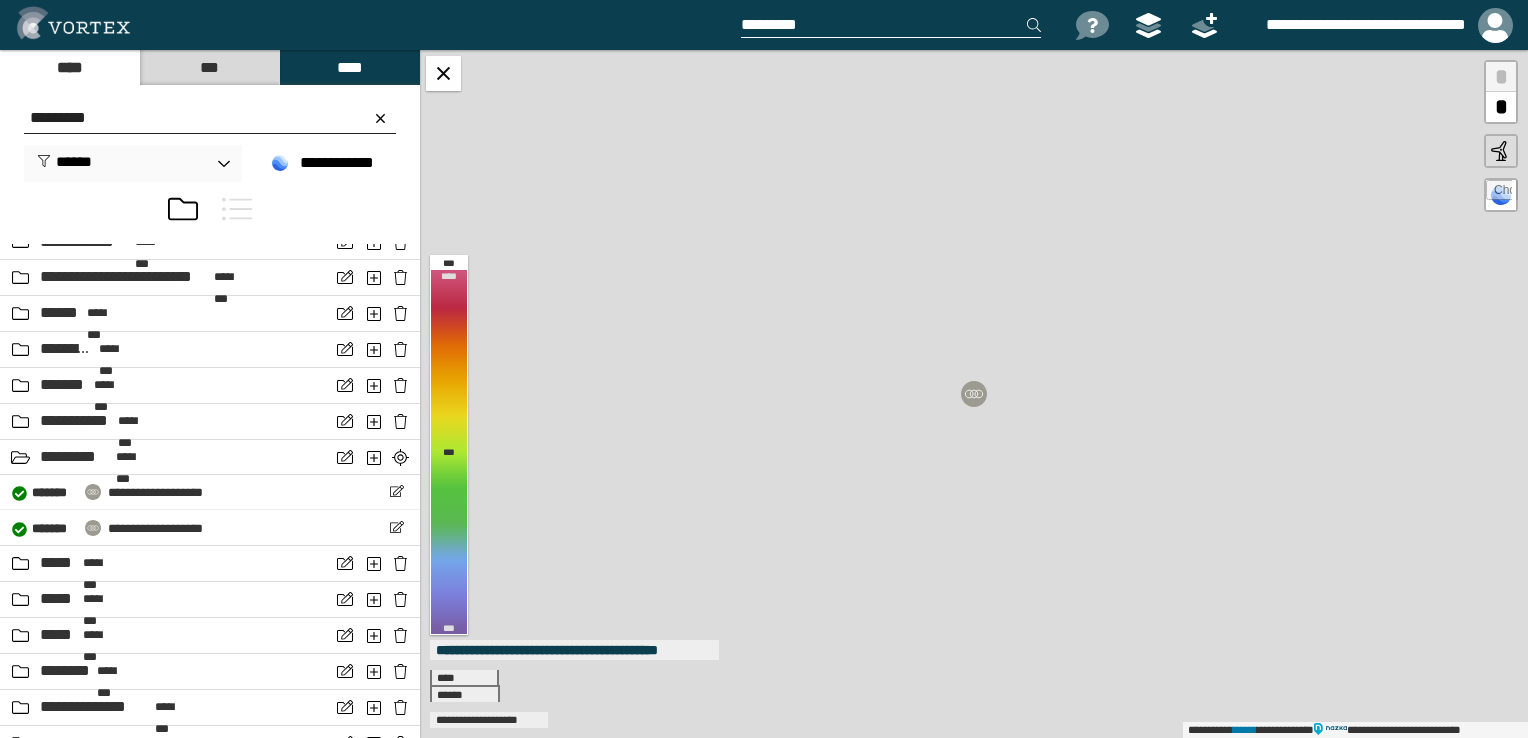 scroll, scrollTop: 902, scrollLeft: 0, axis: vertical 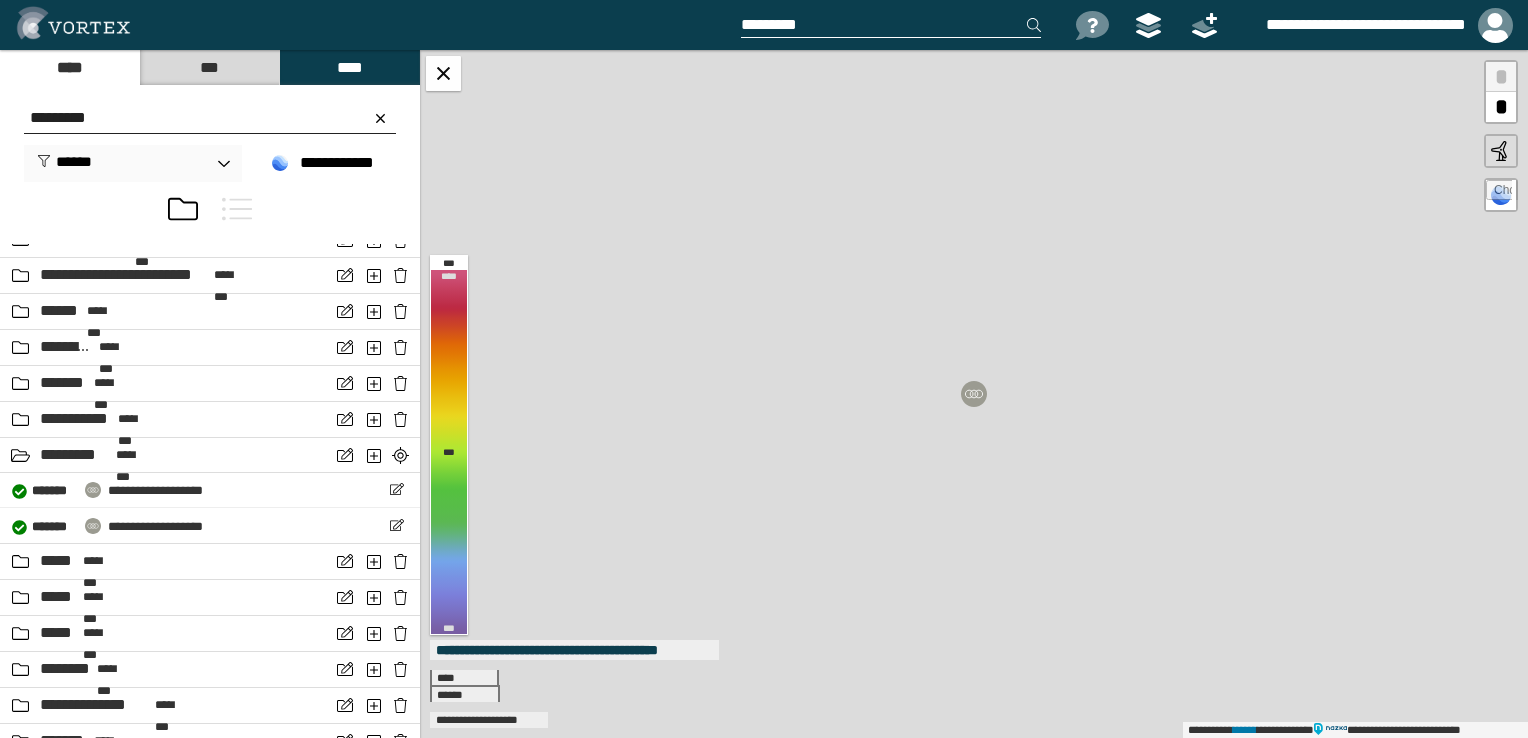 click on "**********" at bounding box center (974, 394) 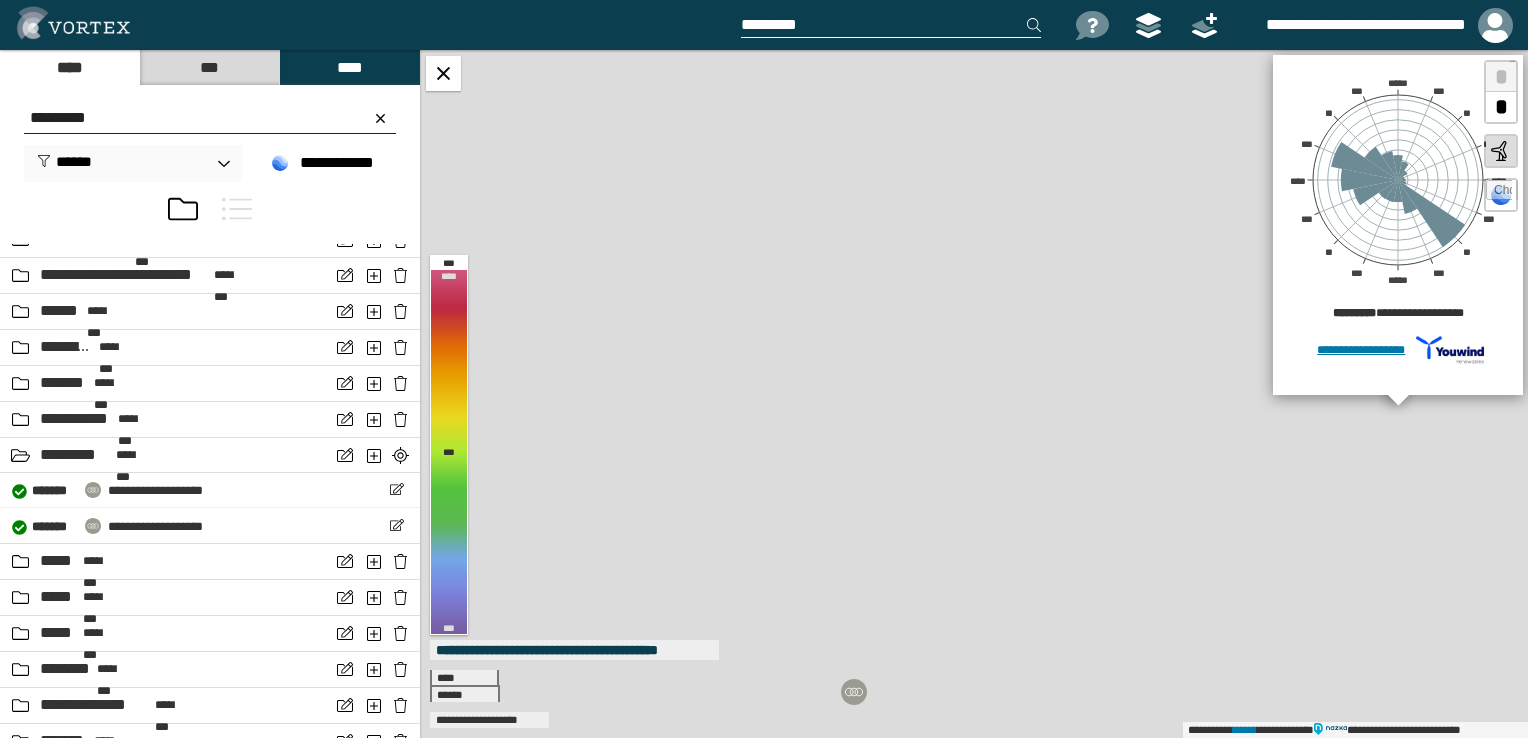 click on "*" at bounding box center [1501, 107] 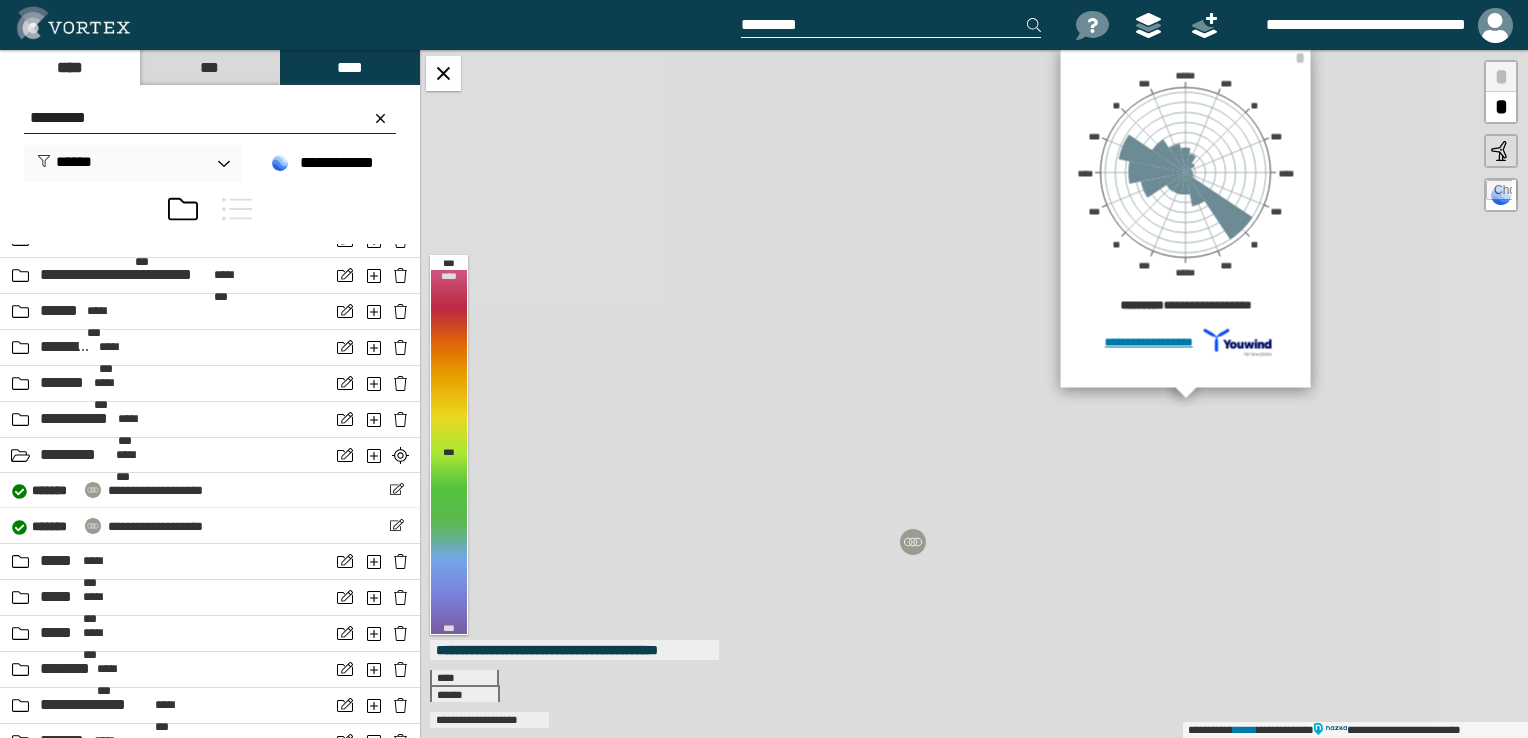click on "*" at bounding box center [1501, 107] 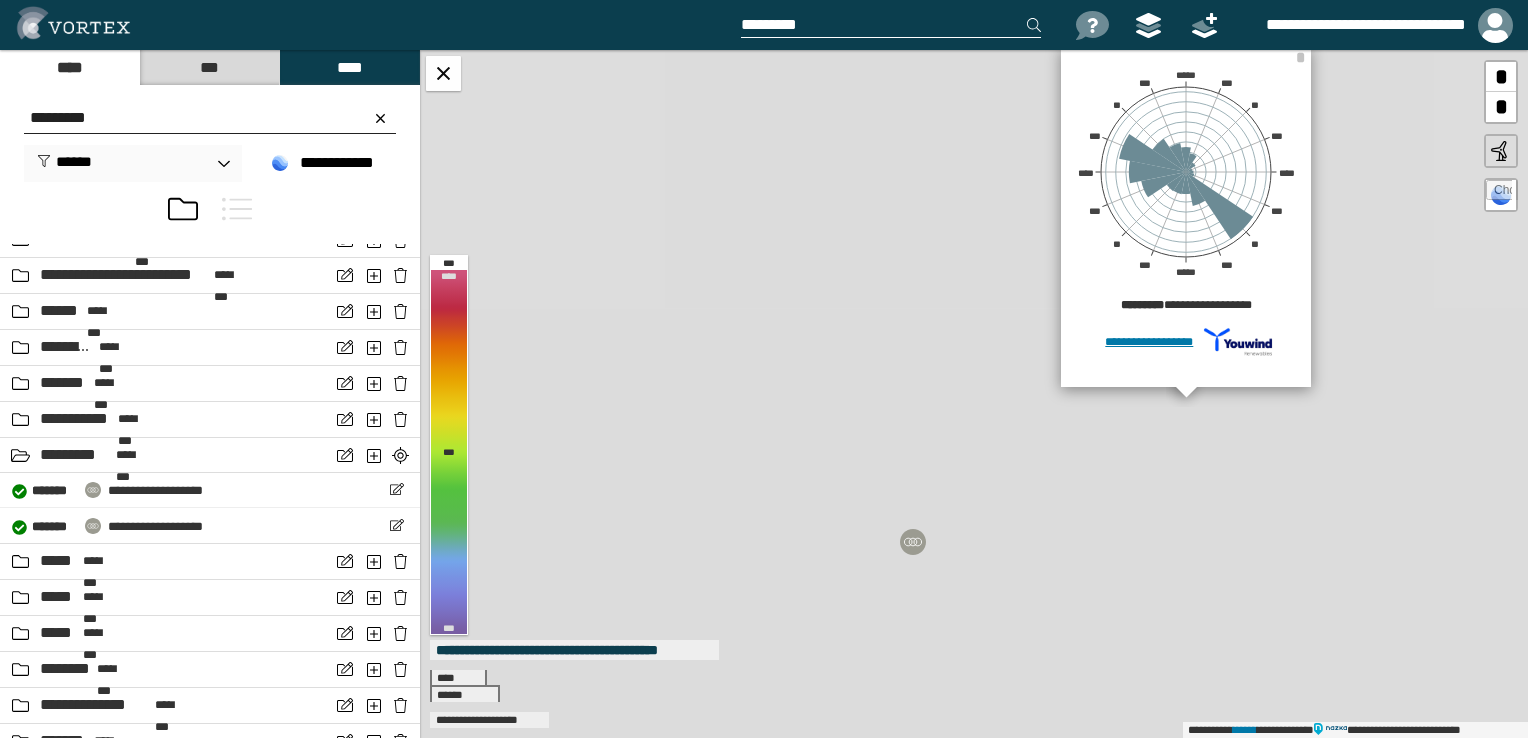 click on "*" at bounding box center (1501, 107) 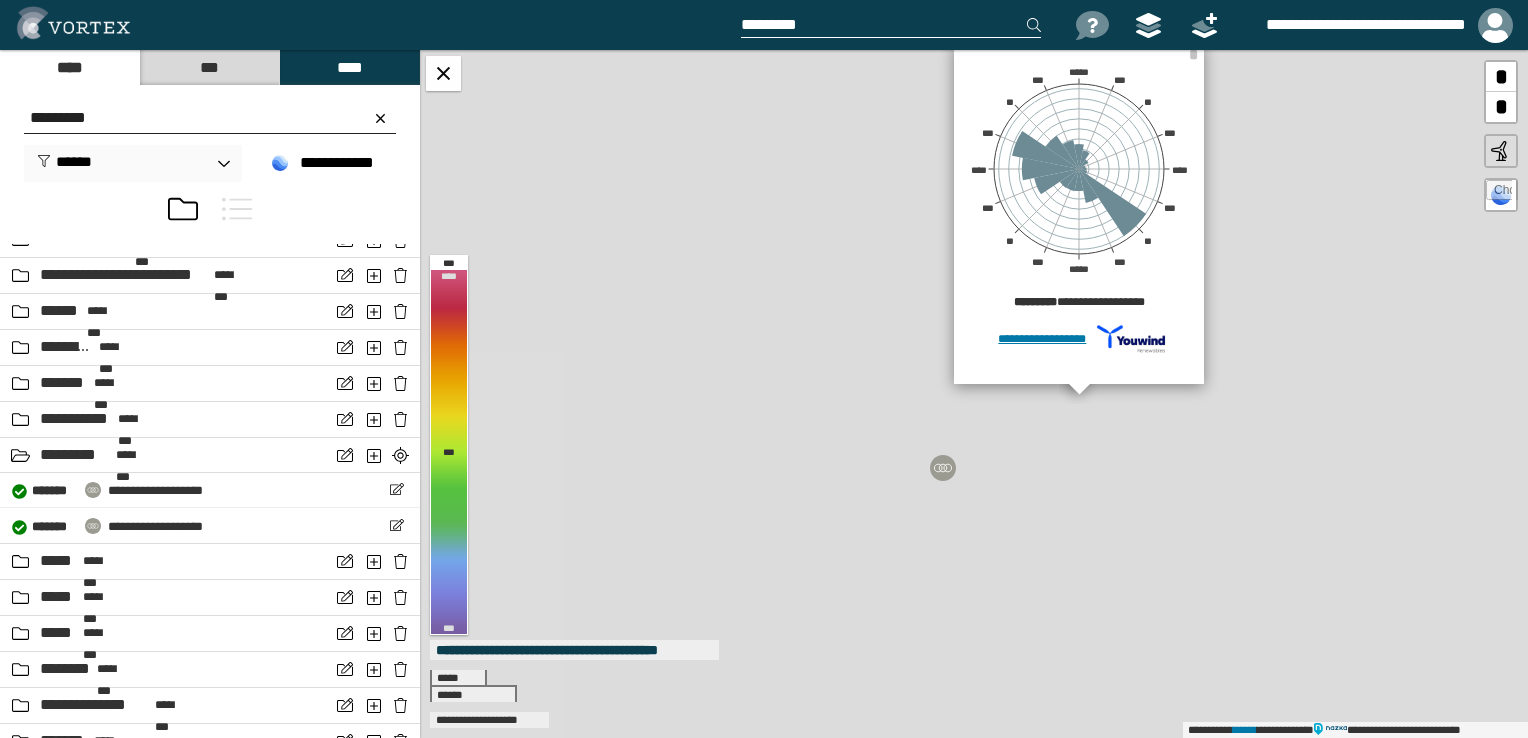 click on "*" at bounding box center (1501, 107) 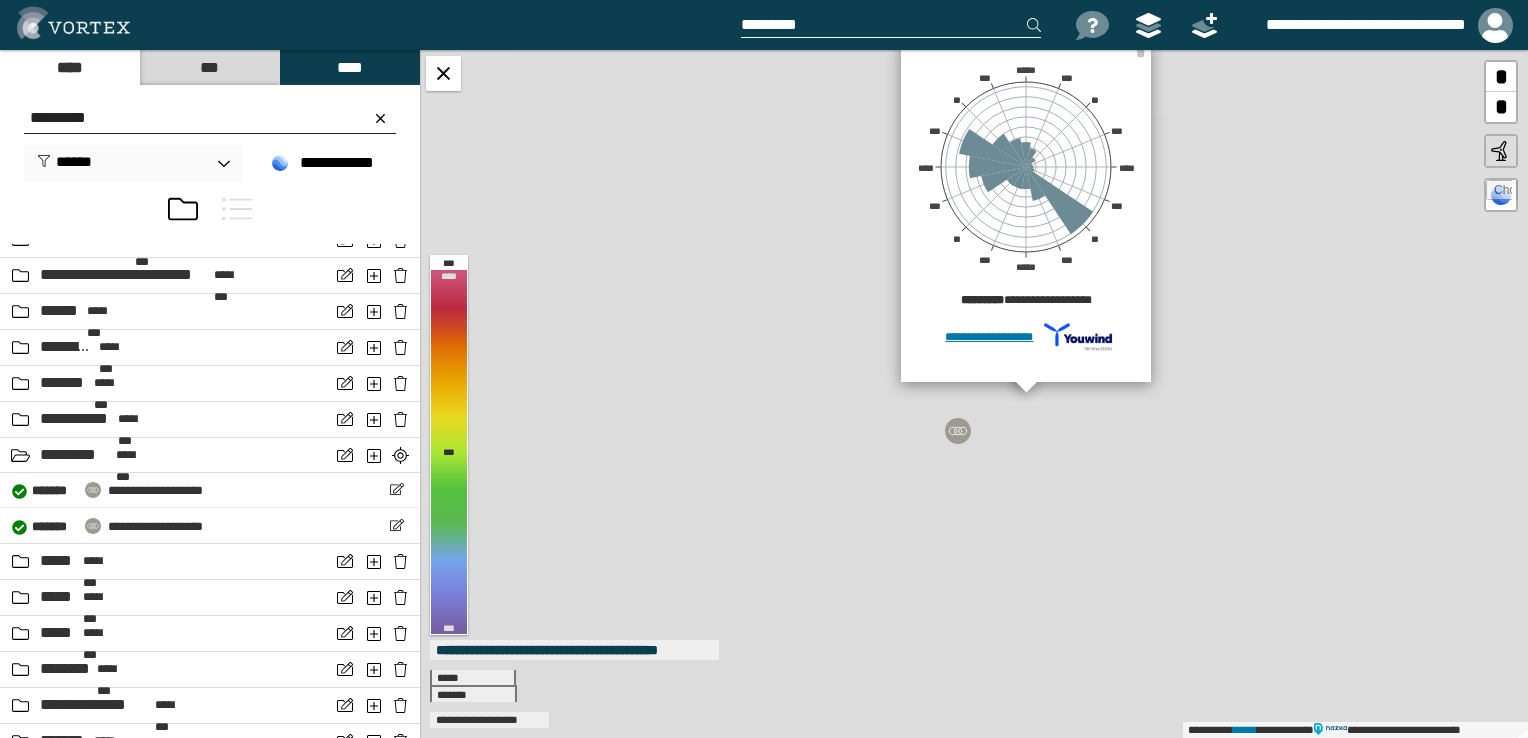 click on "*" at bounding box center [1501, 107] 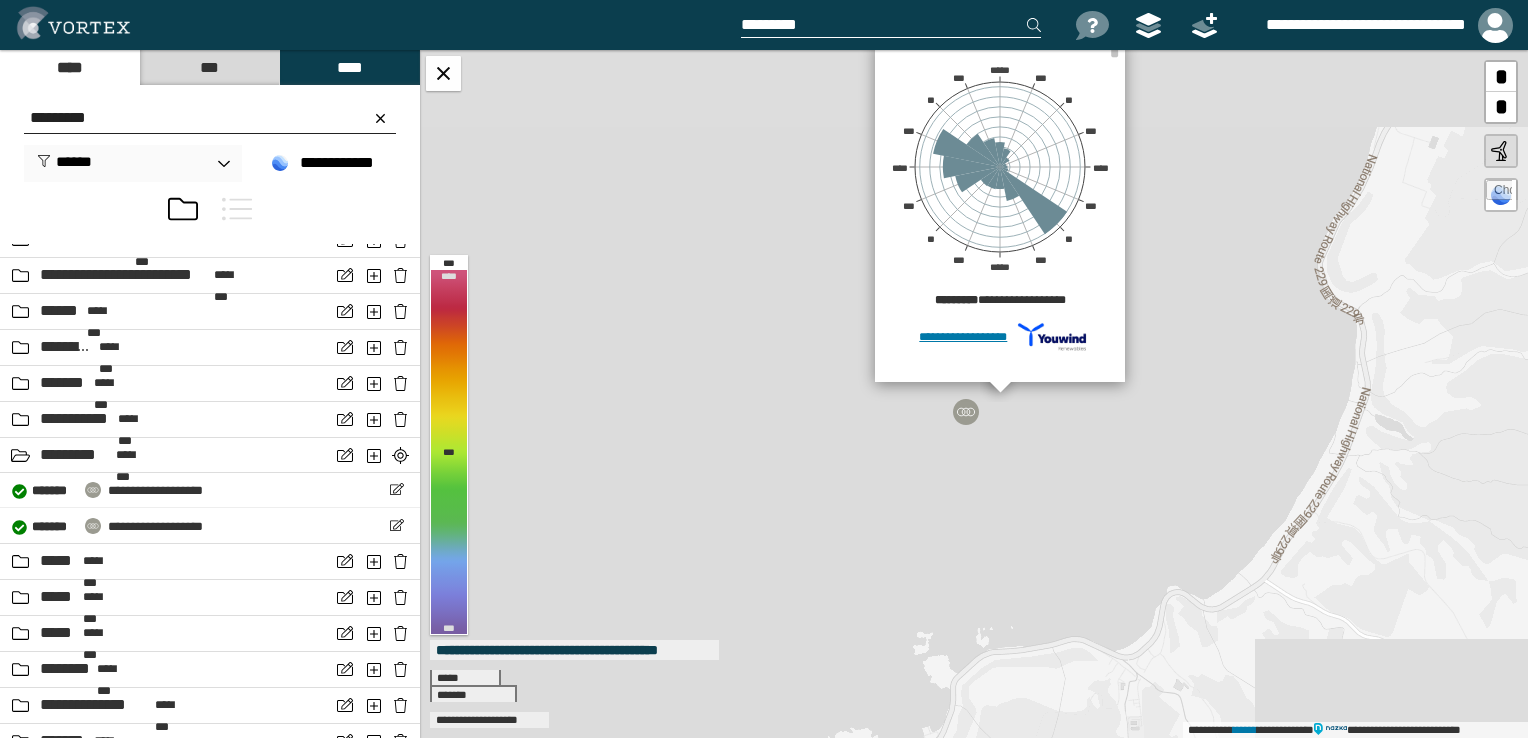 click on "*" at bounding box center (1501, 107) 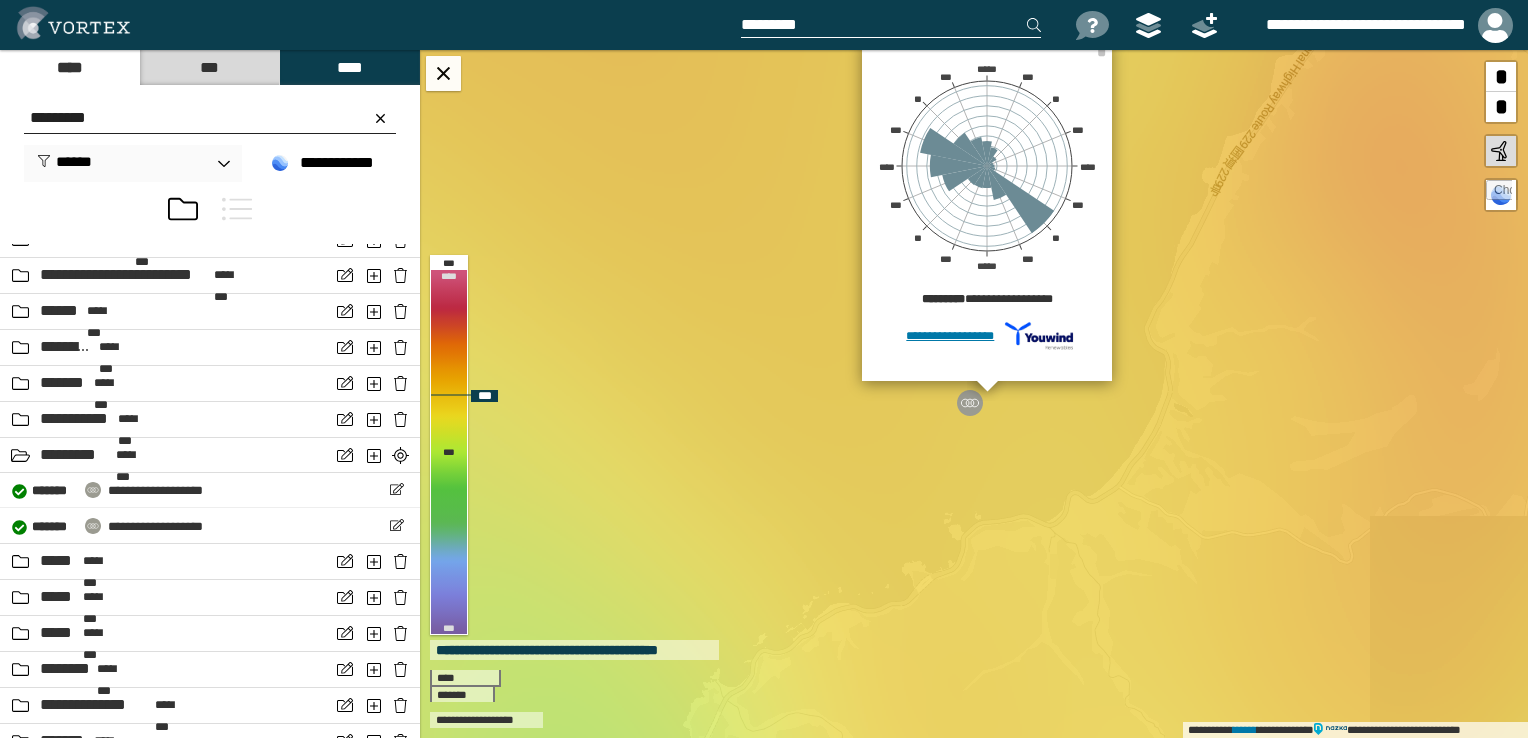 click on "**********" at bounding box center [974, 394] 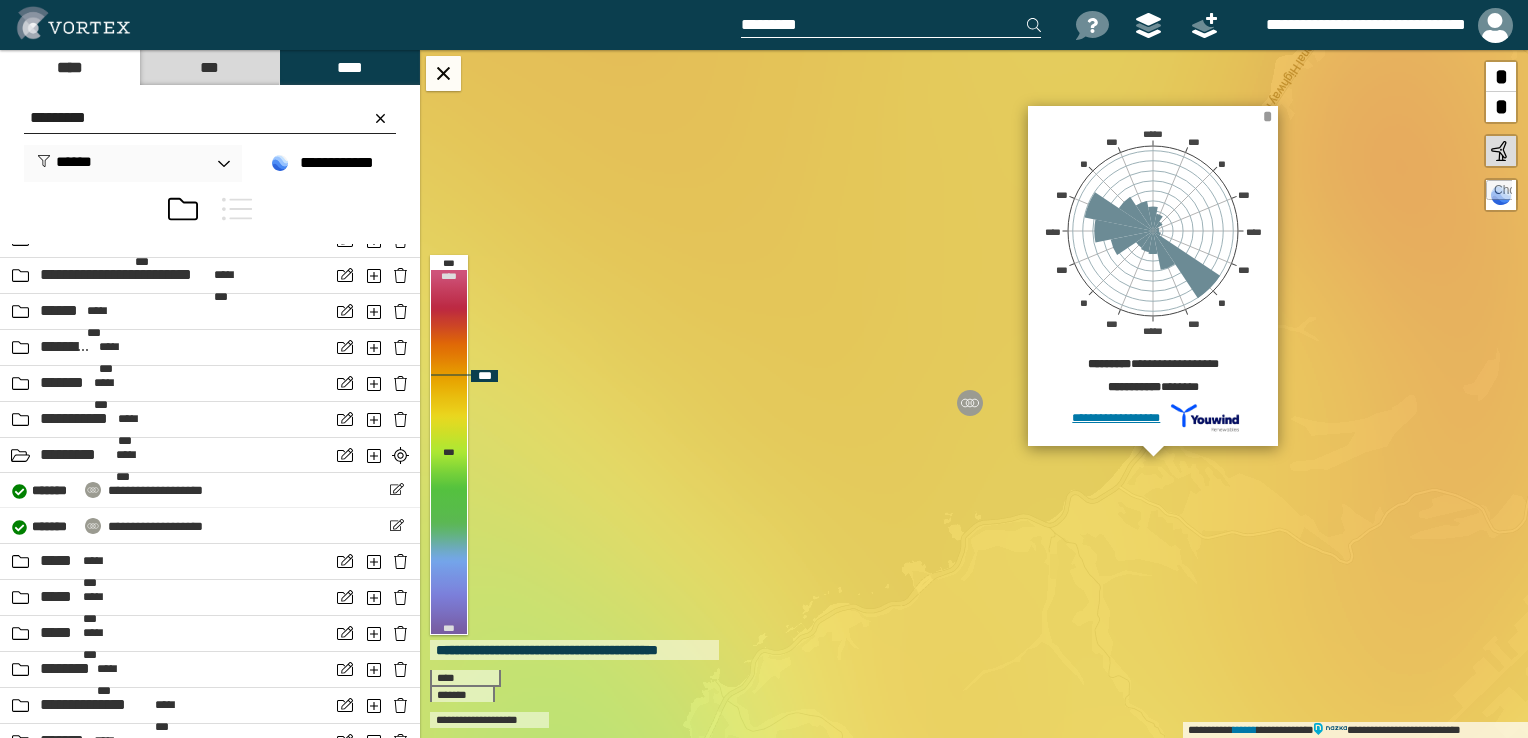 click on "*" at bounding box center (1267, 116) 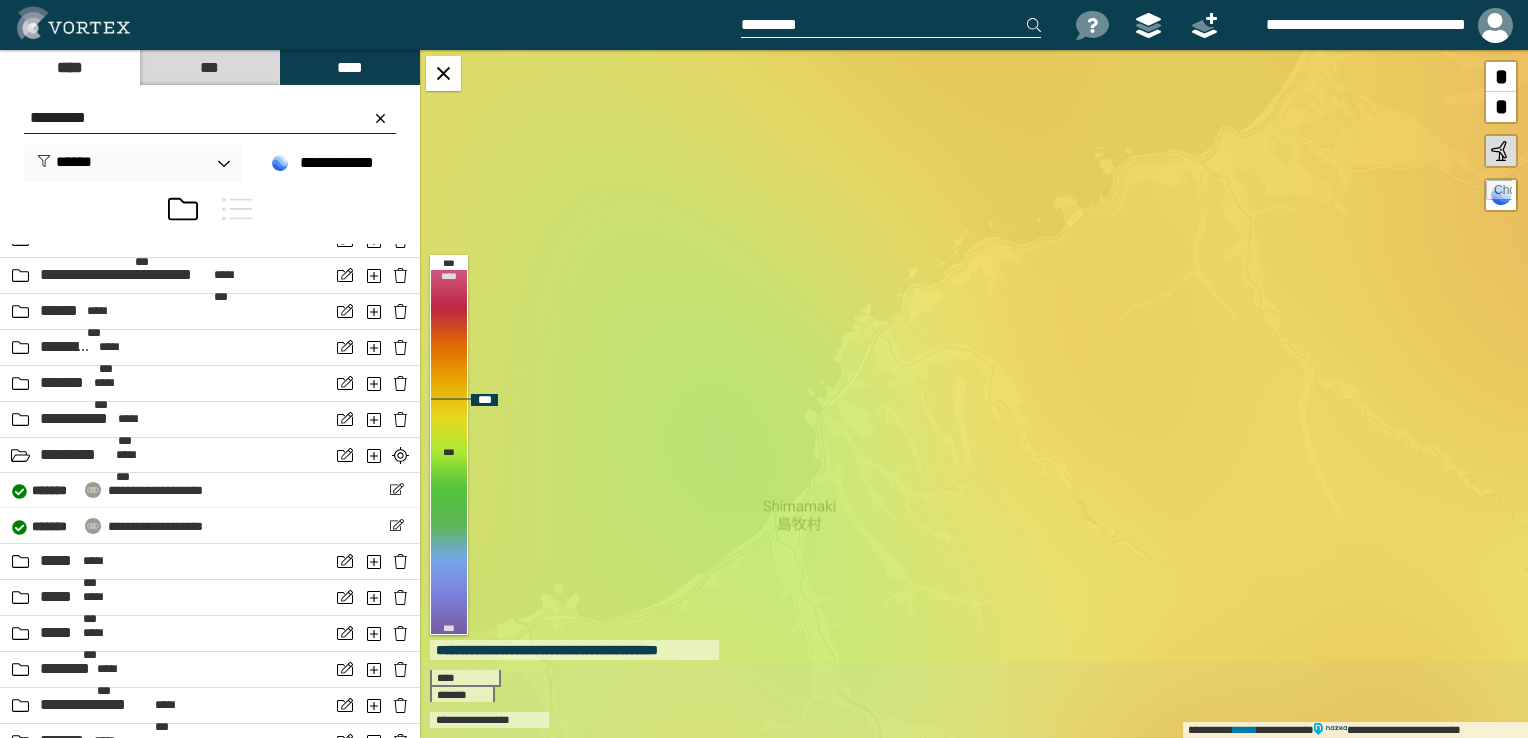 drag, startPoint x: 1078, startPoint y: 564, endPoint x: 1229, endPoint y: 197, distance: 396.8501 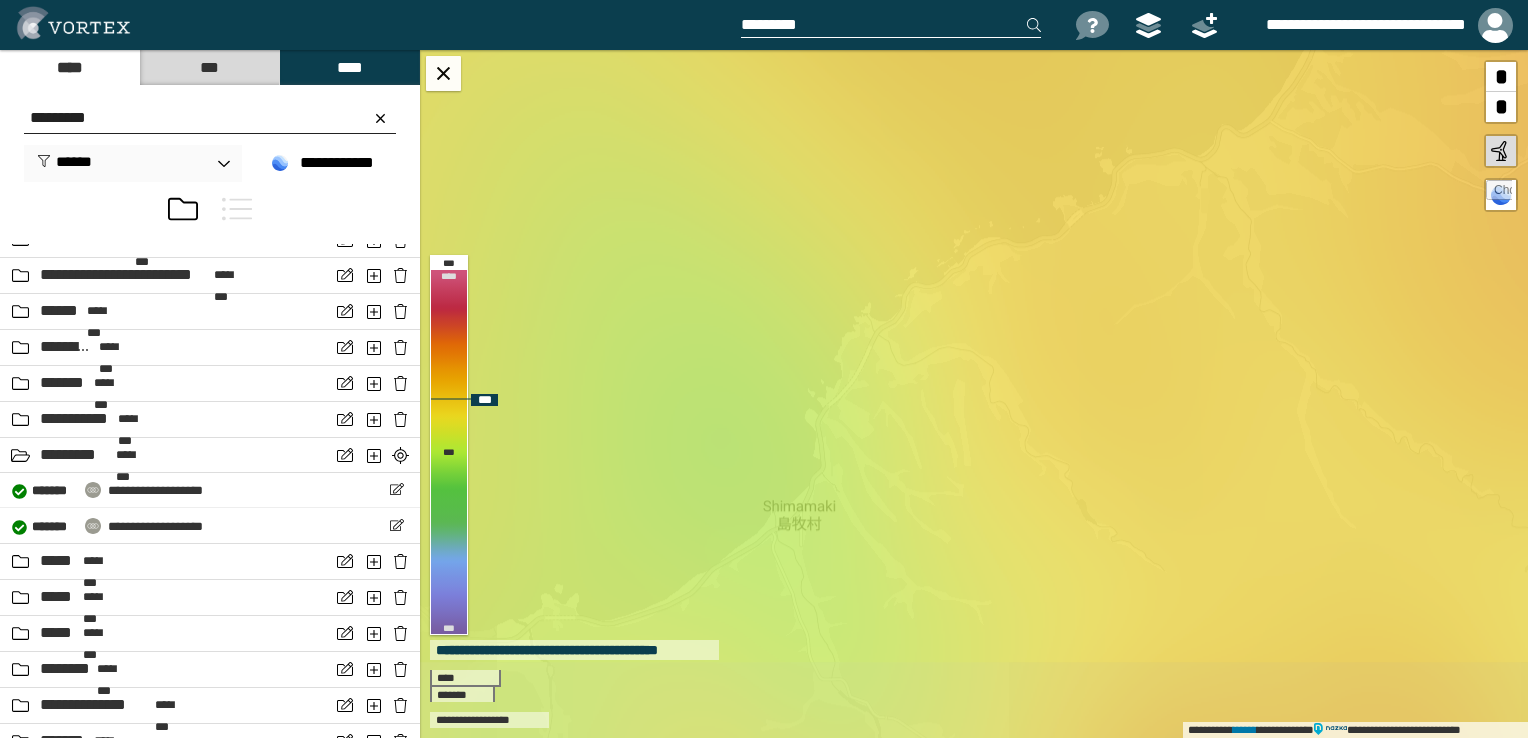 click on "**********" at bounding box center (974, 394) 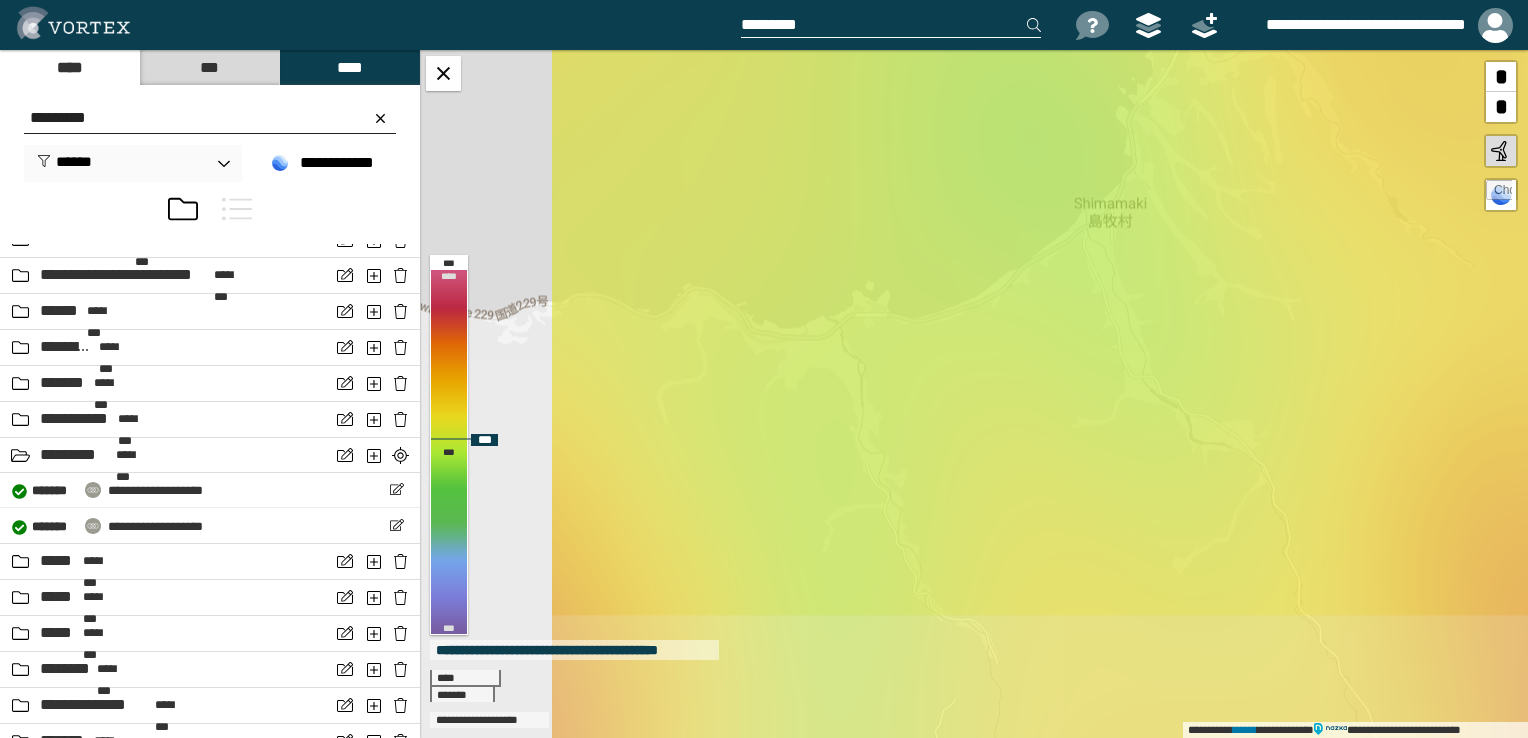drag, startPoint x: 865, startPoint y: 560, endPoint x: 1237, endPoint y: 292, distance: 458.48447 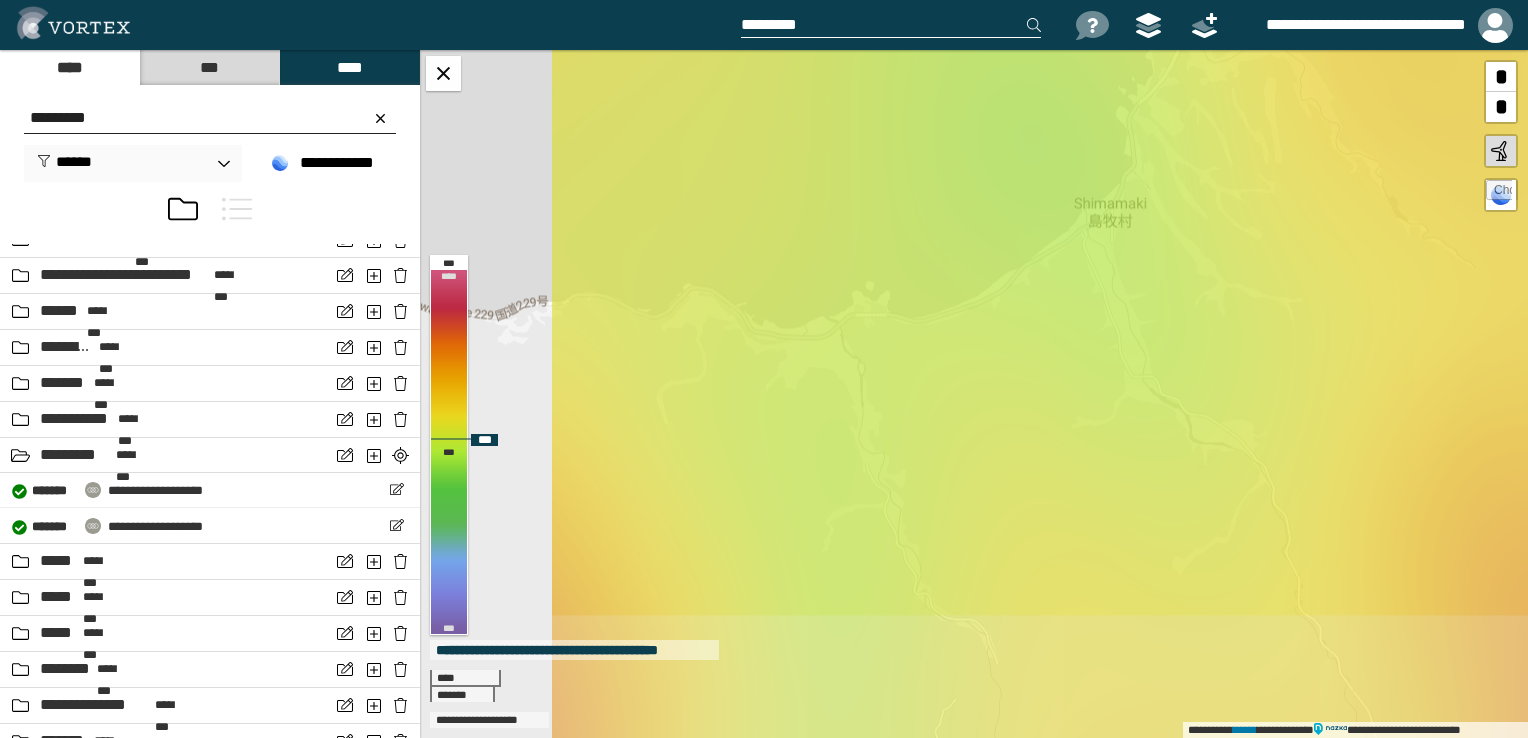 click on "**********" at bounding box center [974, 394] 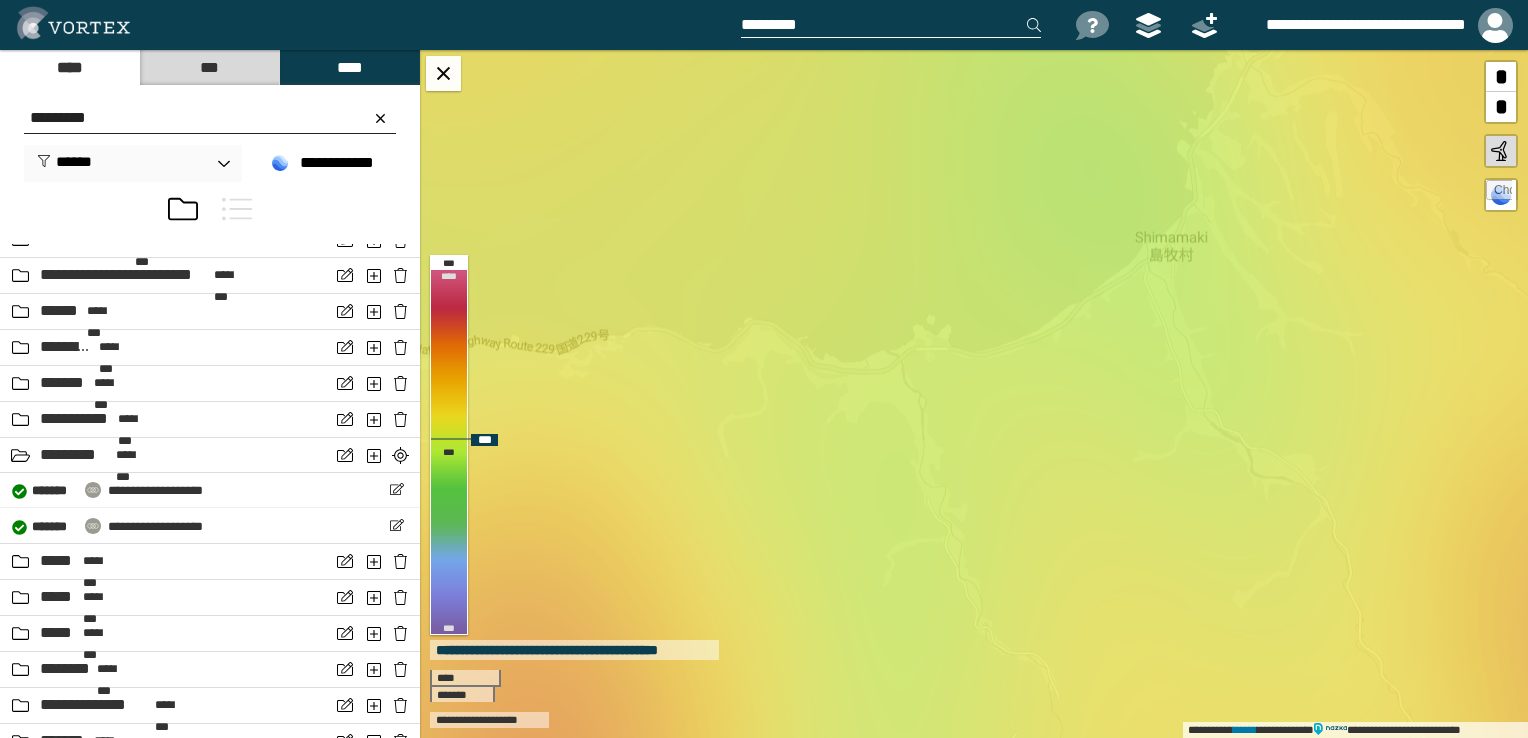 drag, startPoint x: 1033, startPoint y: 380, endPoint x: 1058, endPoint y: 507, distance: 129.43724 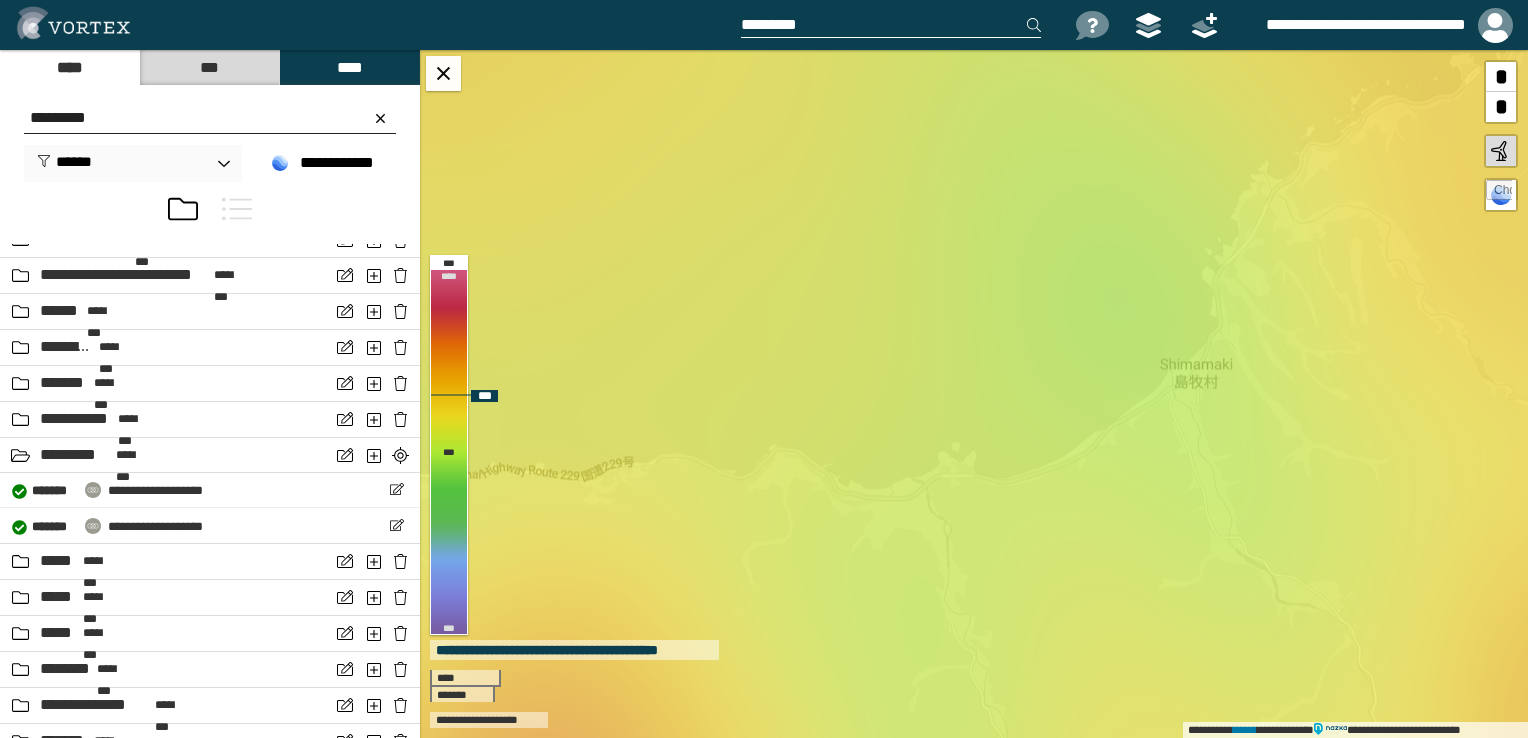 click on "*" at bounding box center (1501, 107) 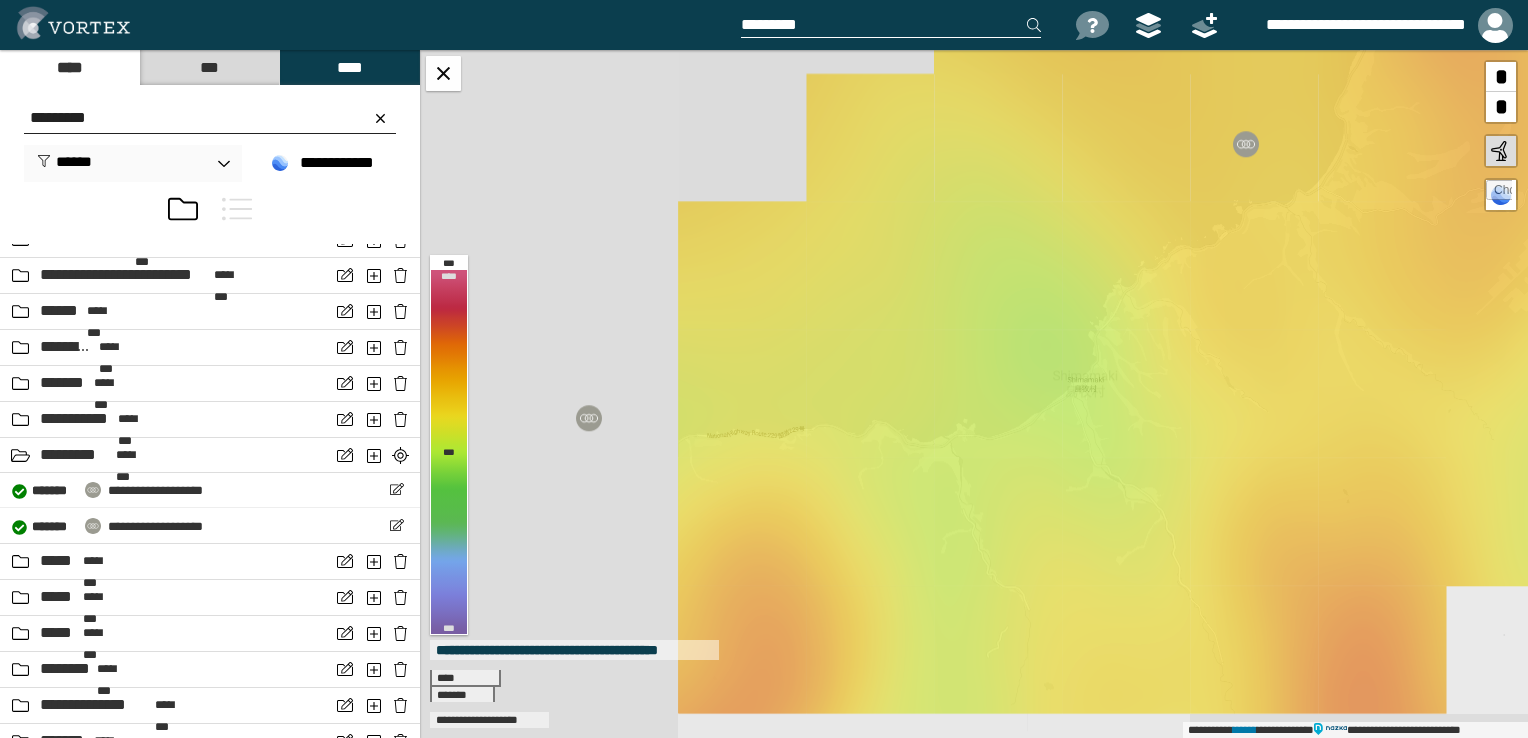 click on "*" at bounding box center [1501, 107] 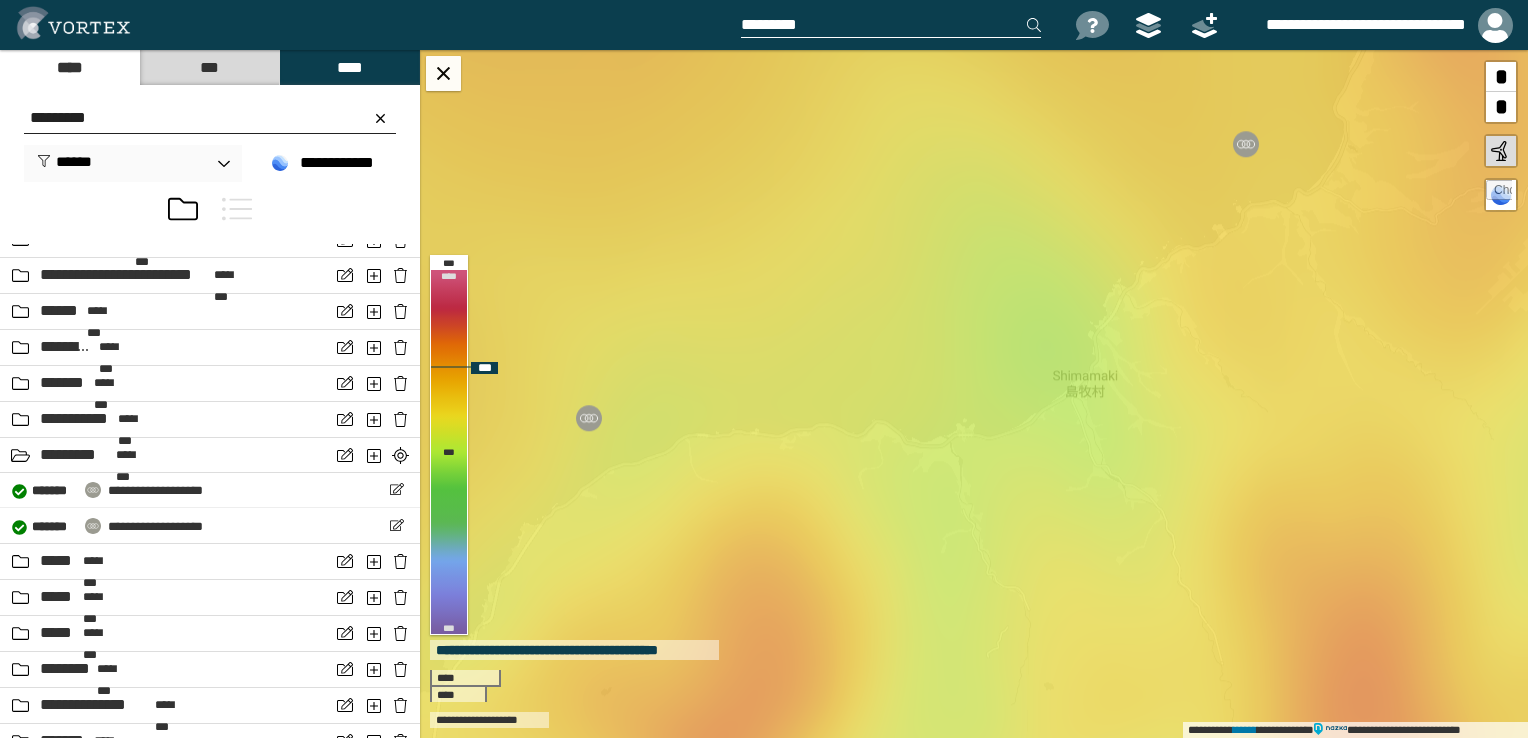 click on "*" at bounding box center (1501, 107) 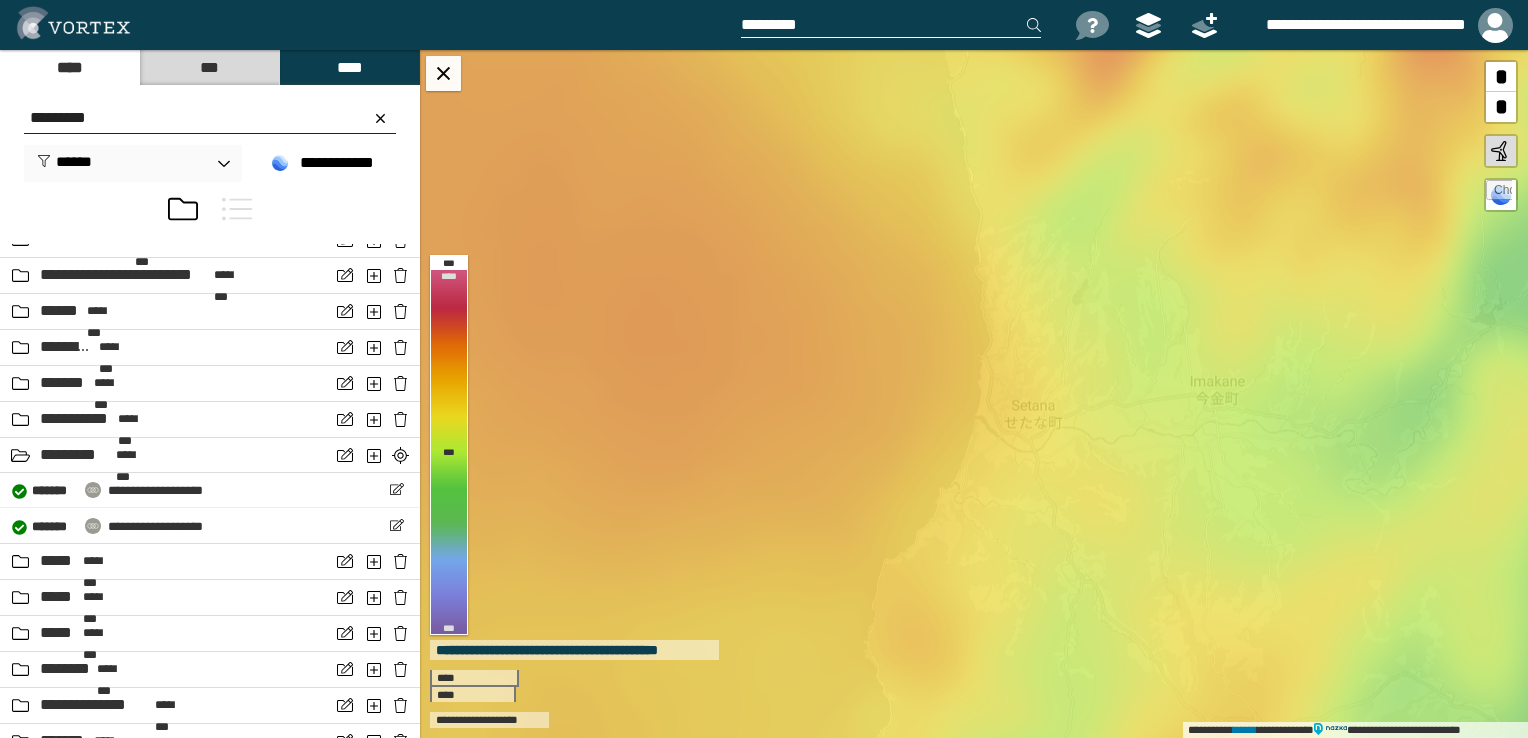 drag, startPoint x: 1088, startPoint y: 514, endPoint x: 1352, endPoint y: -4, distance: 581.3949 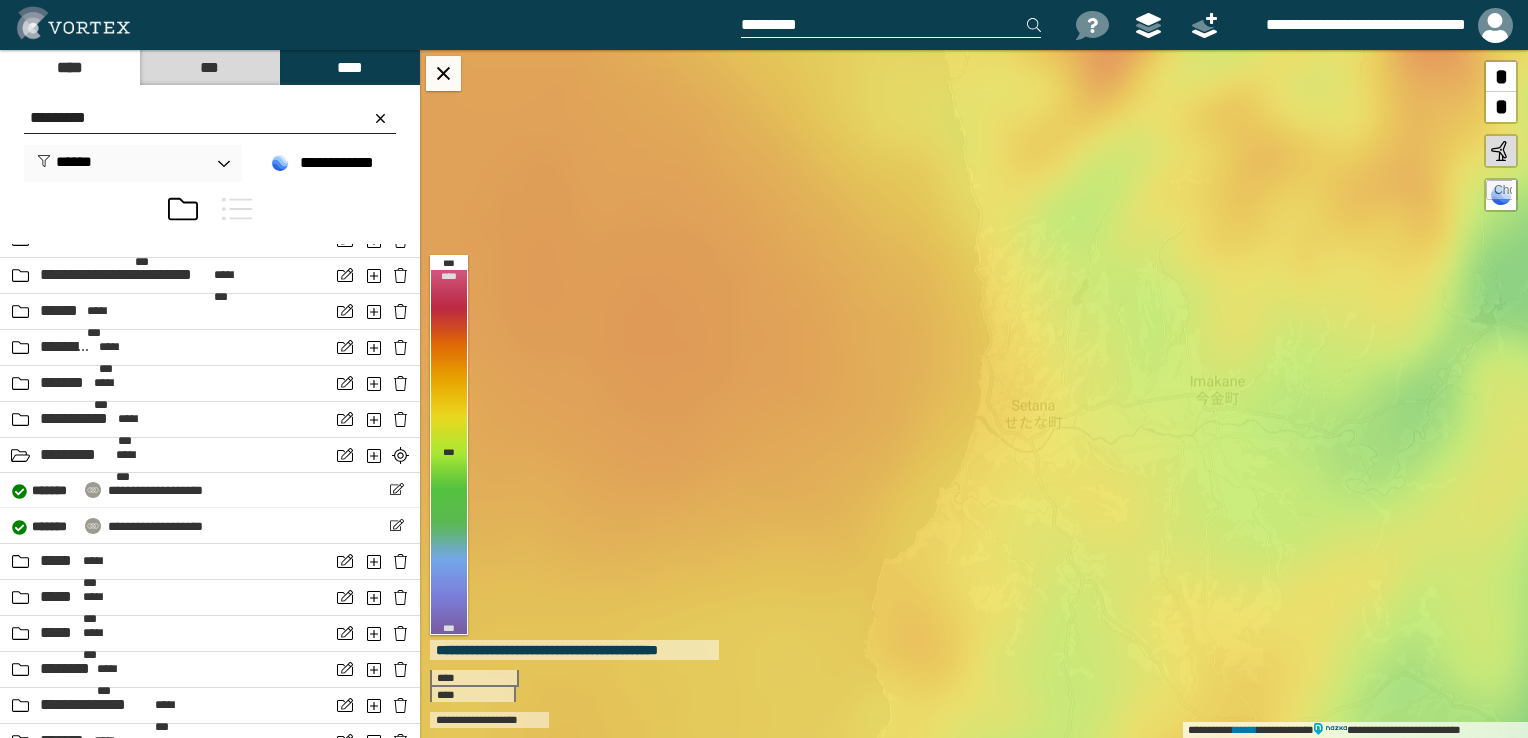 click on "**********" at bounding box center (764, 369) 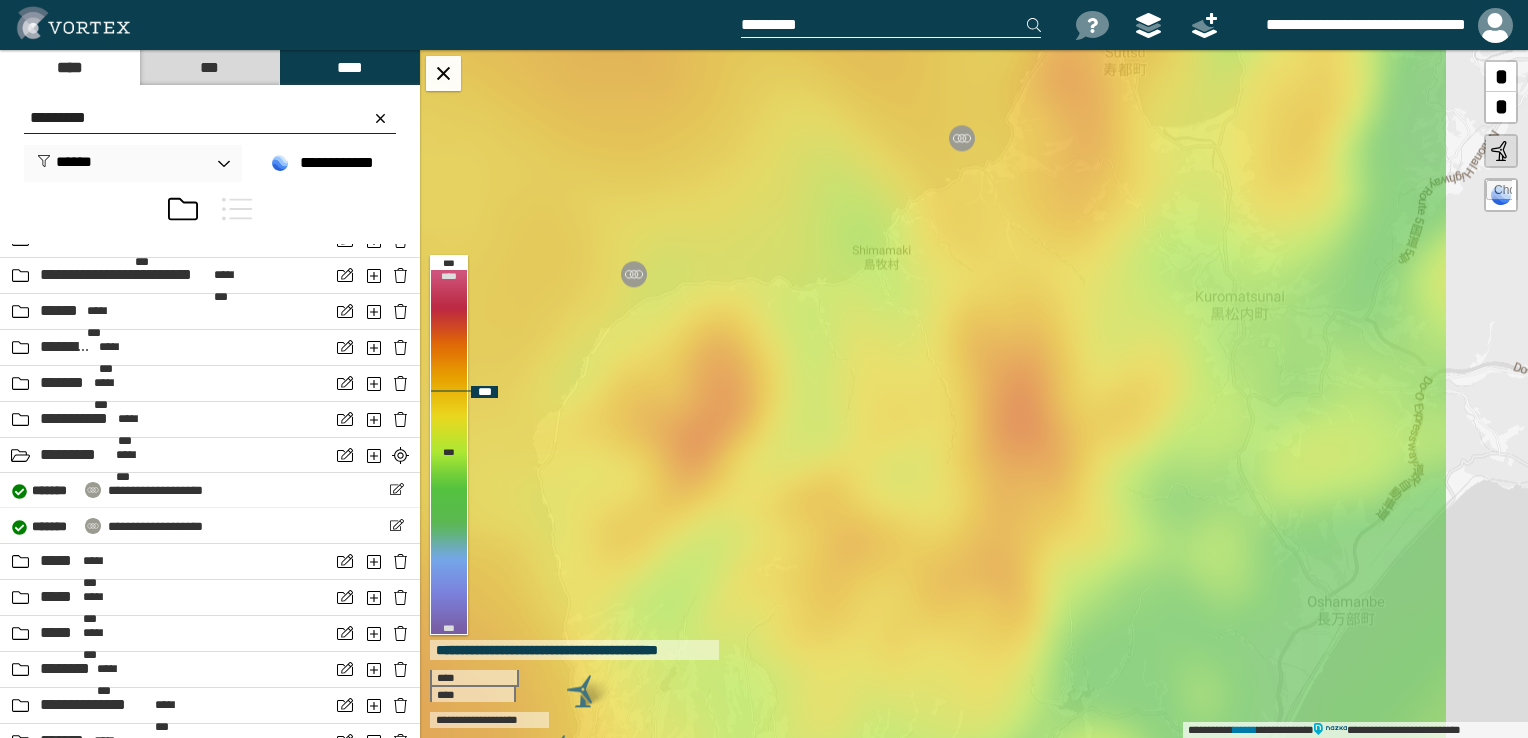 drag, startPoint x: 1226, startPoint y: 201, endPoint x: 768, endPoint y: 617, distance: 618.7245 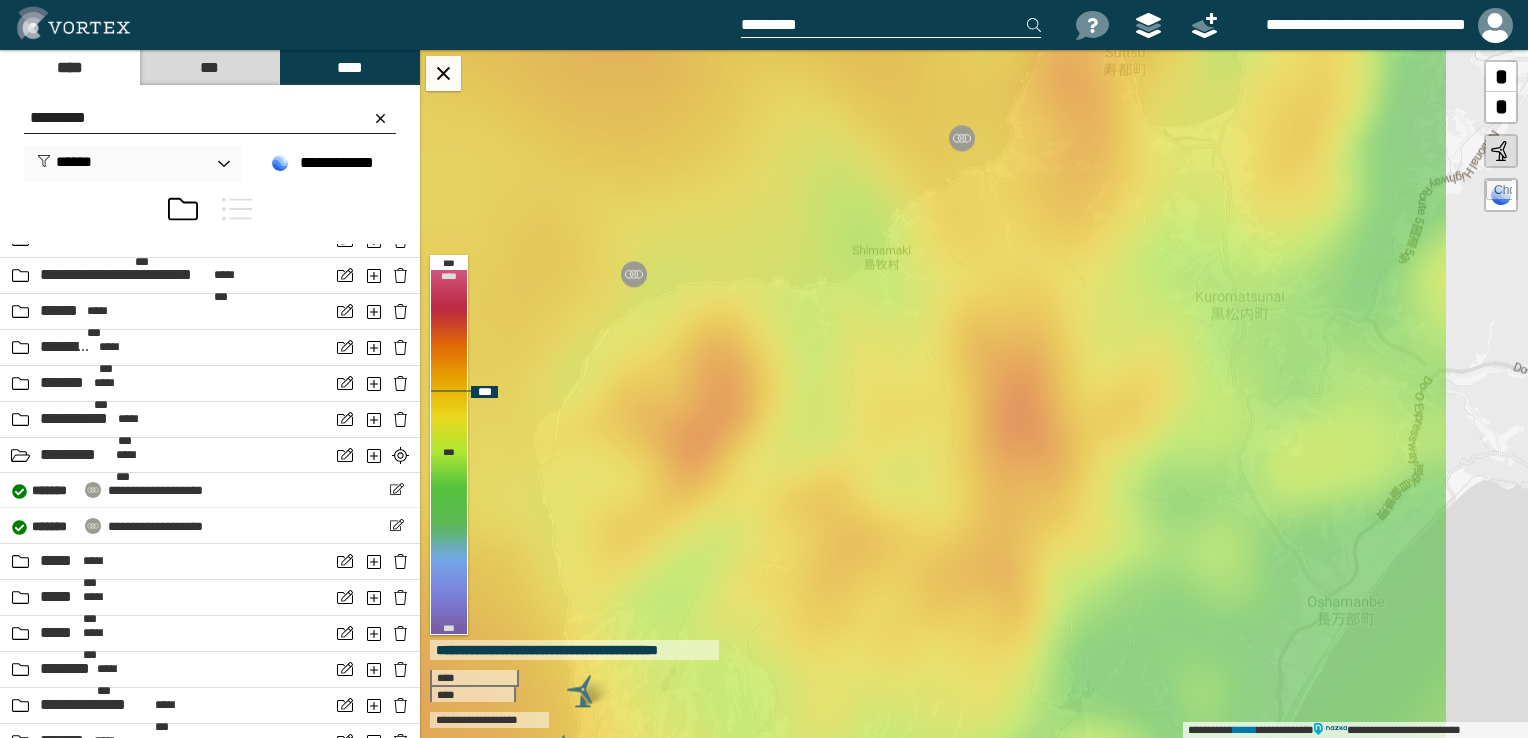 click on "**********" at bounding box center (974, 394) 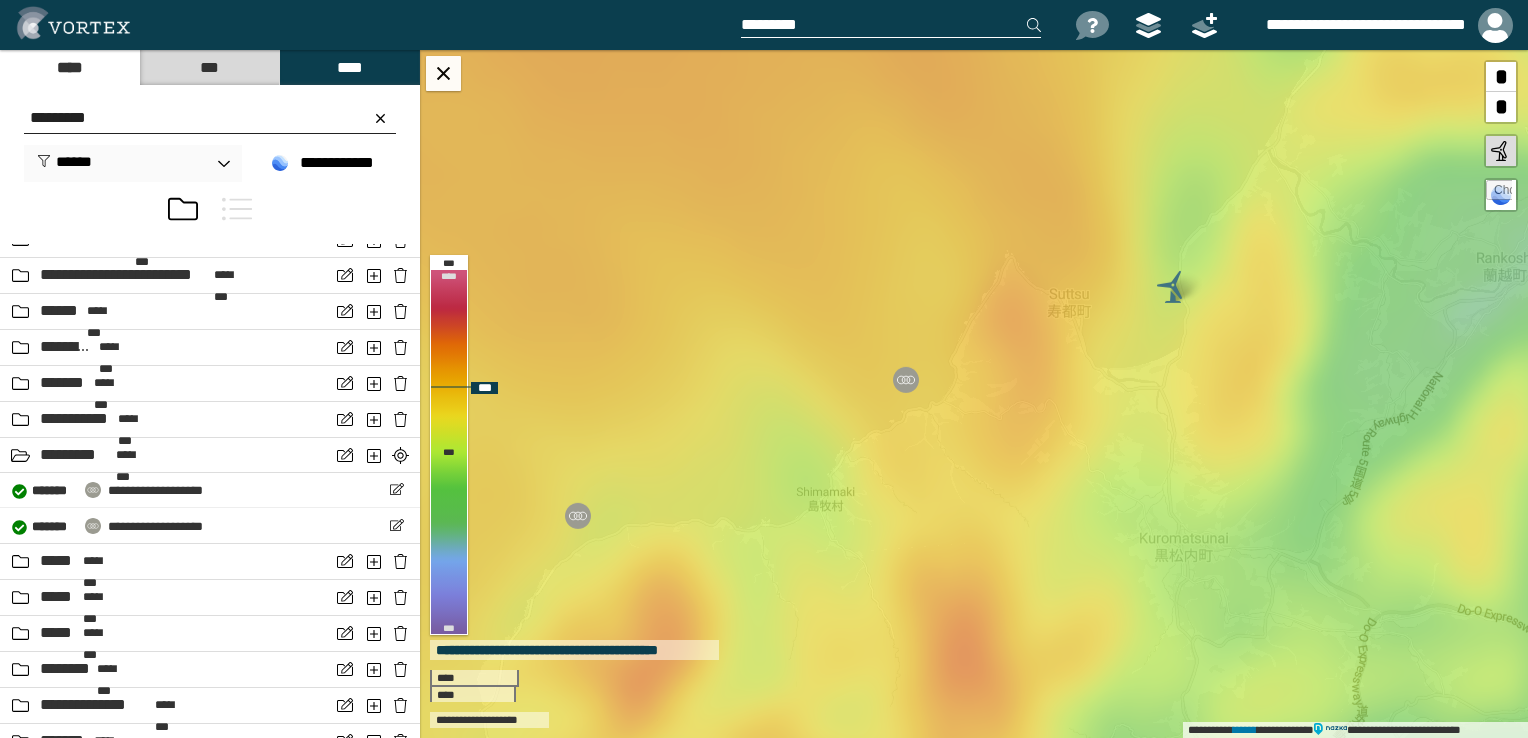 drag, startPoint x: 1004, startPoint y: 242, endPoint x: 984, endPoint y: 493, distance: 251.79555 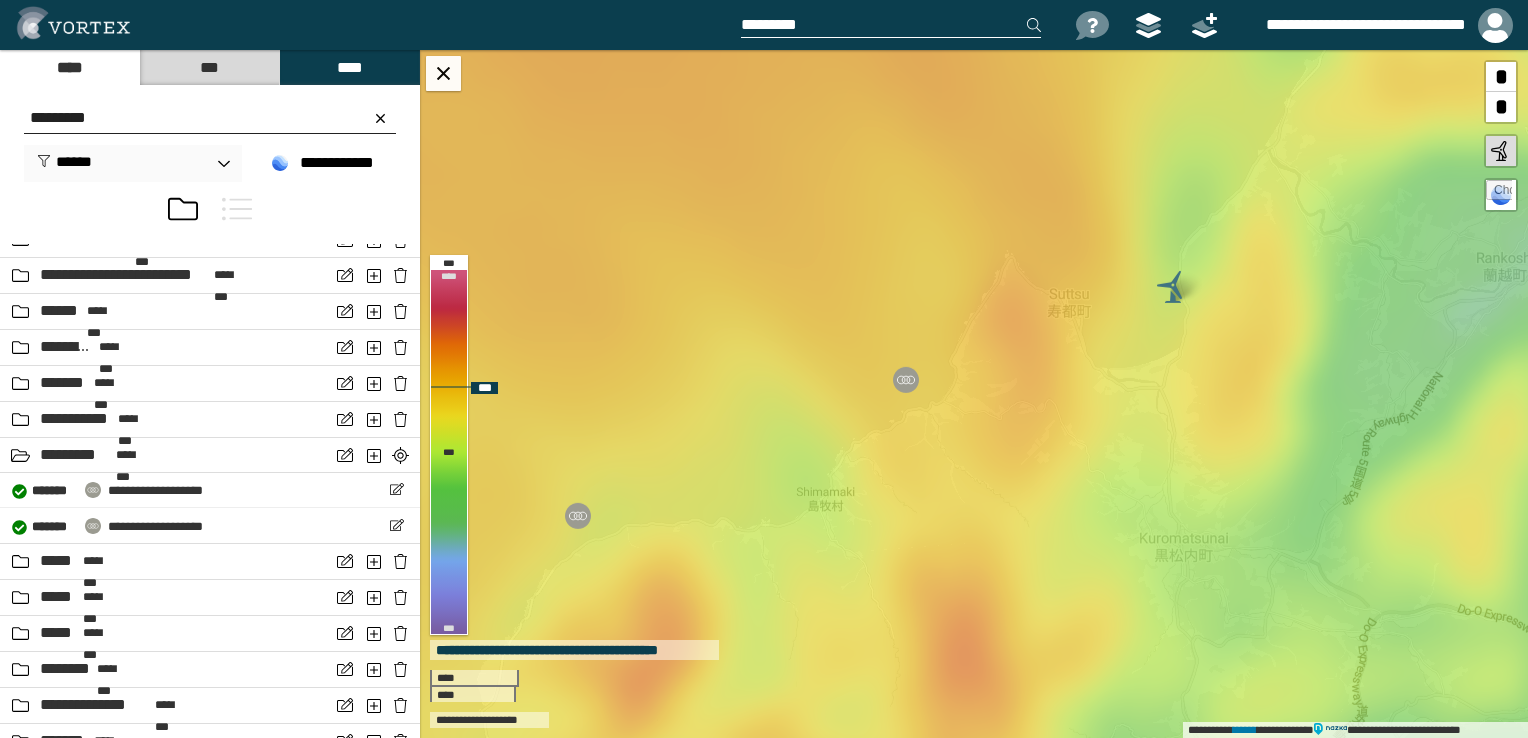 click on "**********" at bounding box center [974, 394] 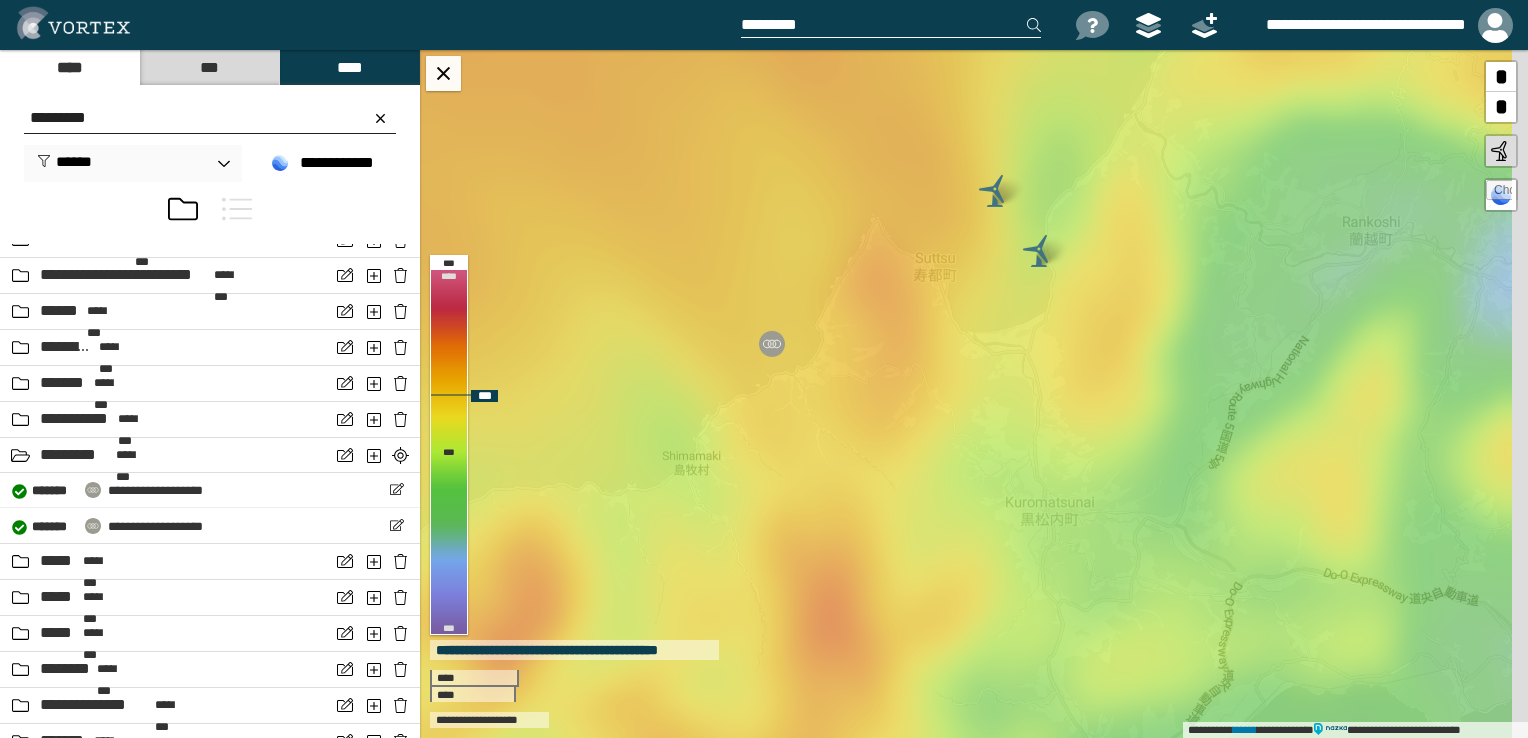 drag, startPoint x: 1005, startPoint y: 623, endPoint x: 867, endPoint y: 564, distance: 150.08331 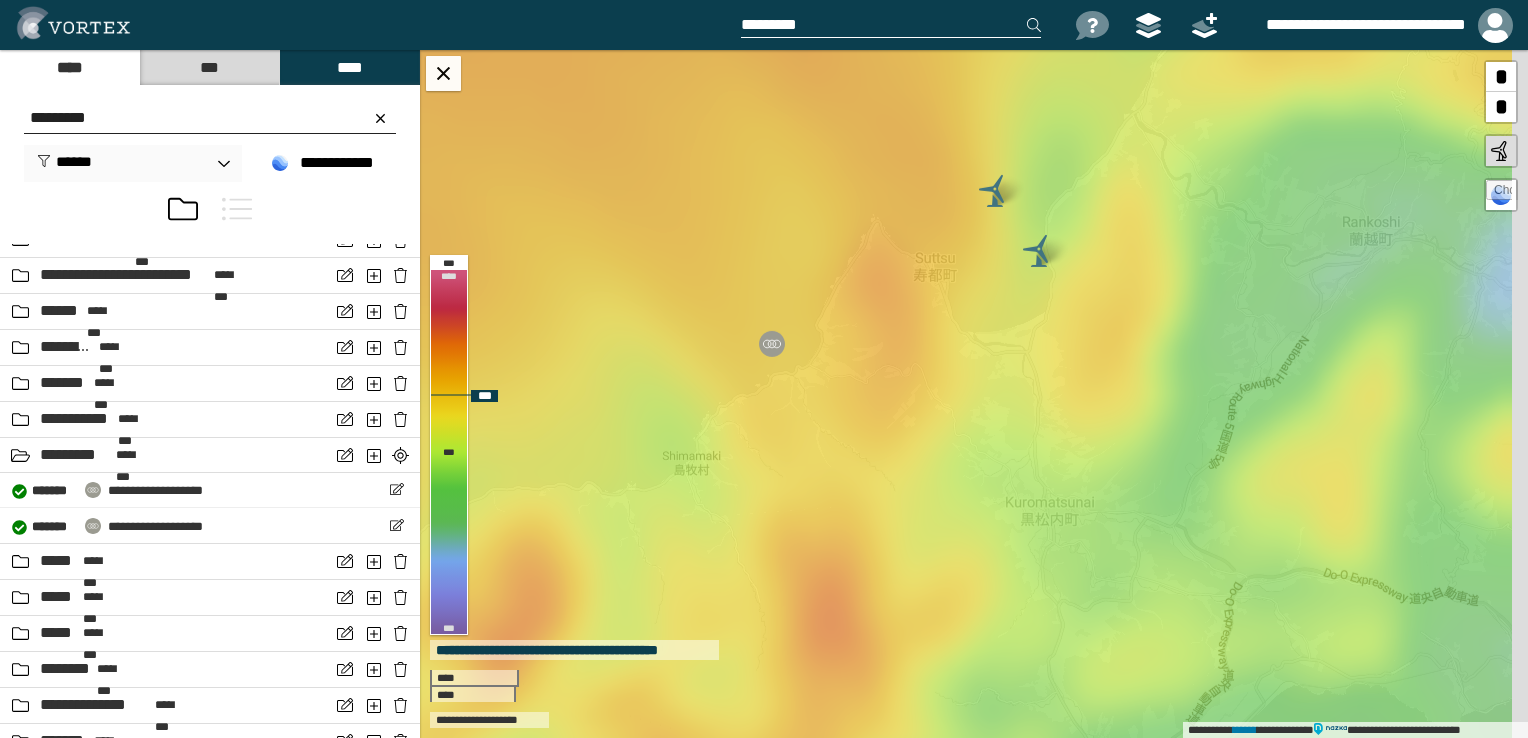click on "**********" at bounding box center (974, 394) 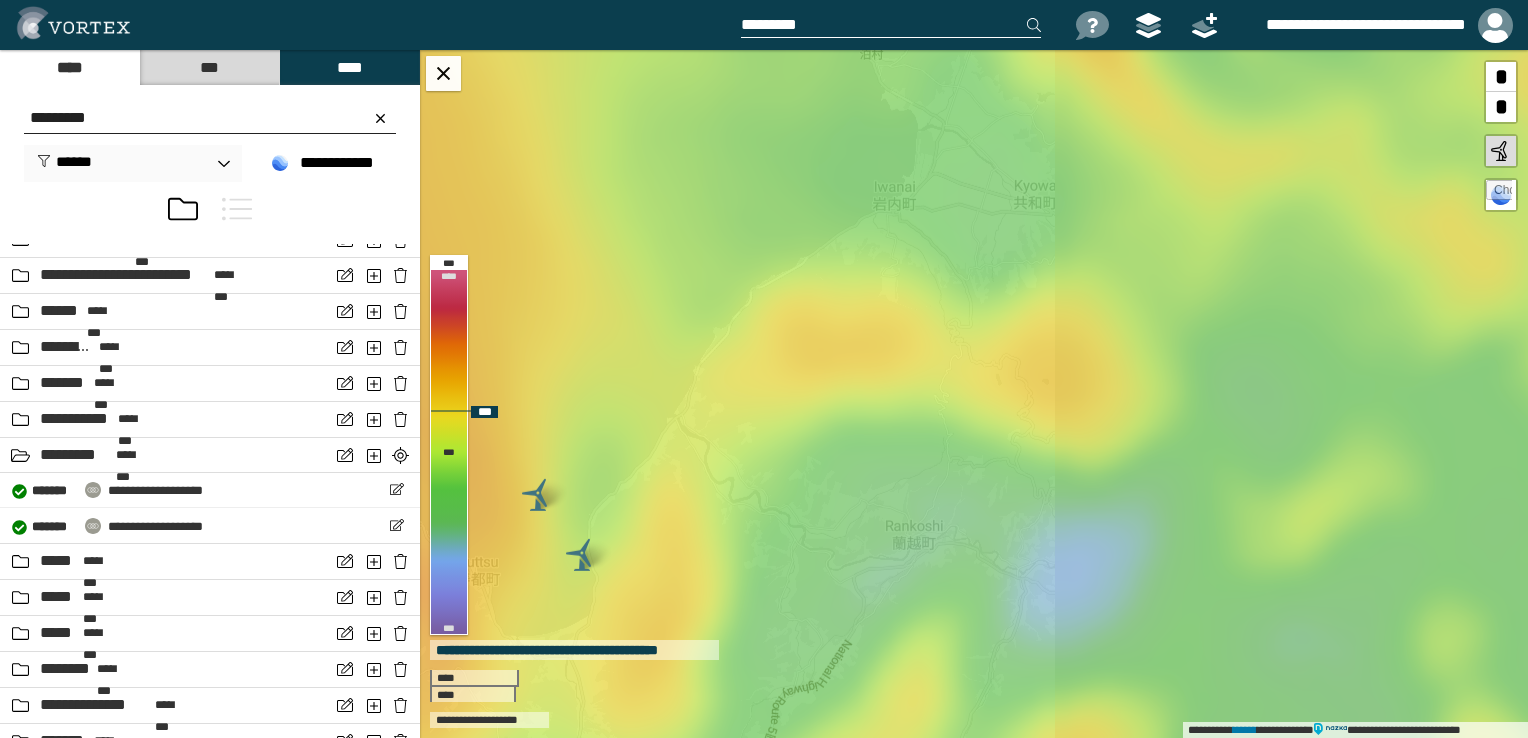 drag, startPoint x: 1089, startPoint y: 423, endPoint x: 651, endPoint y: 696, distance: 516.11334 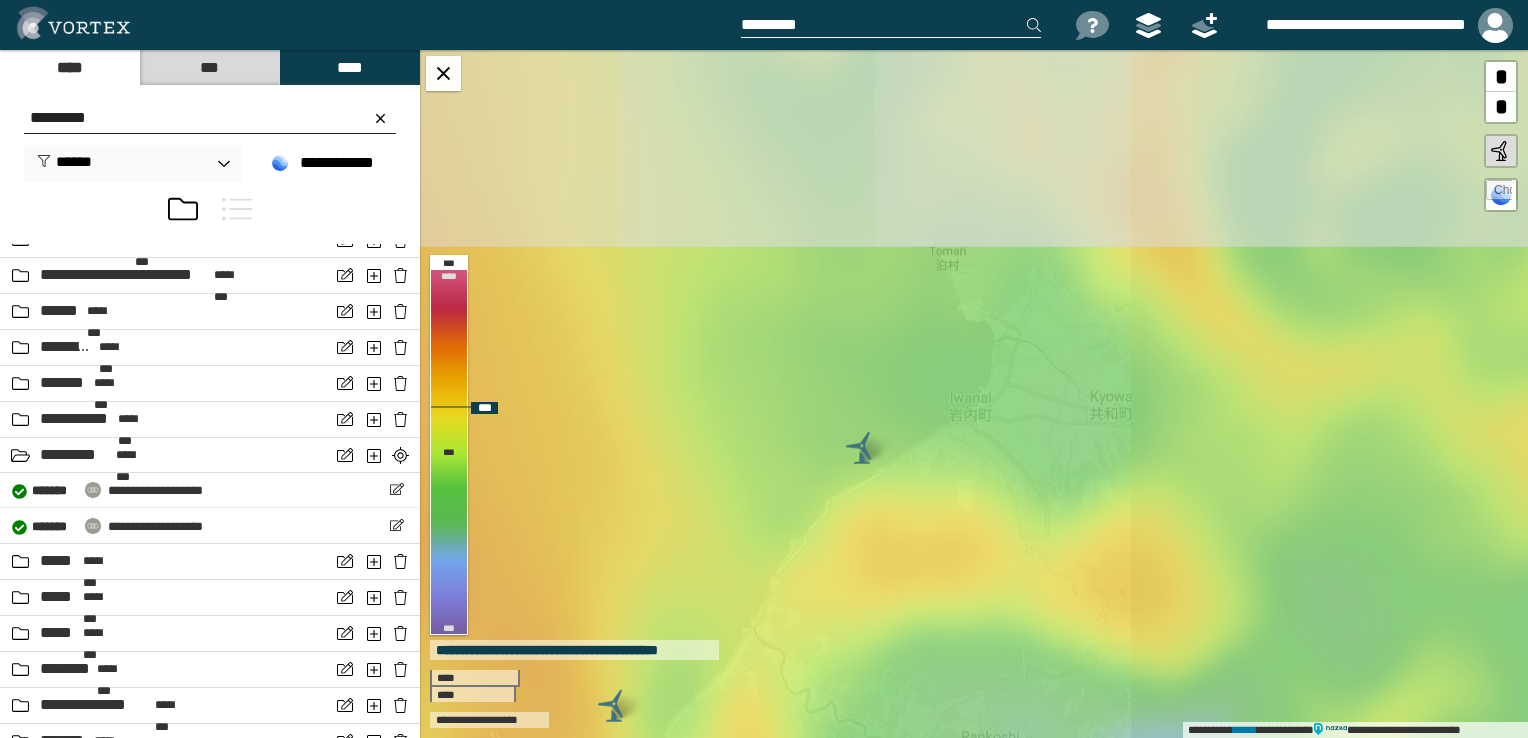drag, startPoint x: 1090, startPoint y: 328, endPoint x: 1164, endPoint y: 570, distance: 253.06126 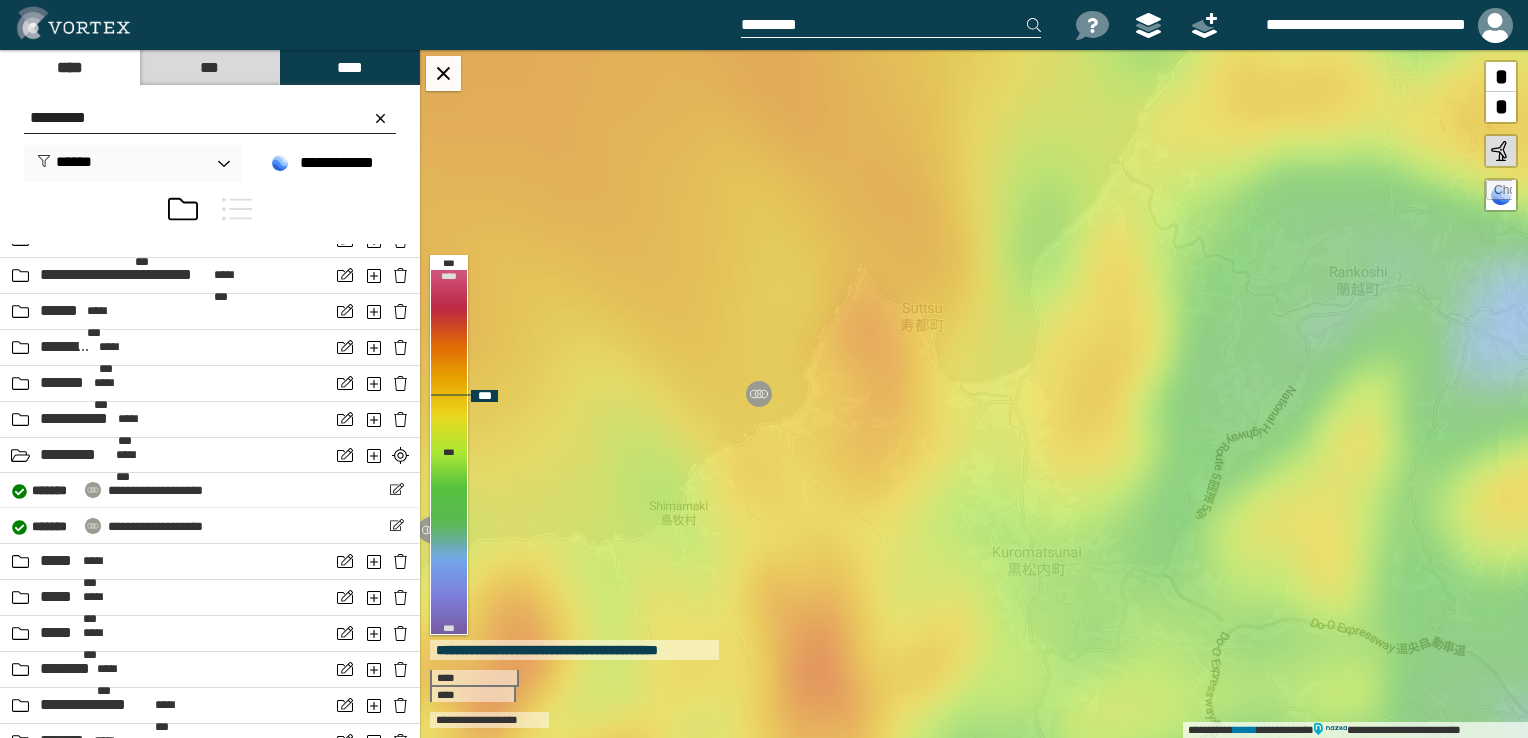 drag, startPoint x: 899, startPoint y: 574, endPoint x: 1264, endPoint y: 90, distance: 606.2021 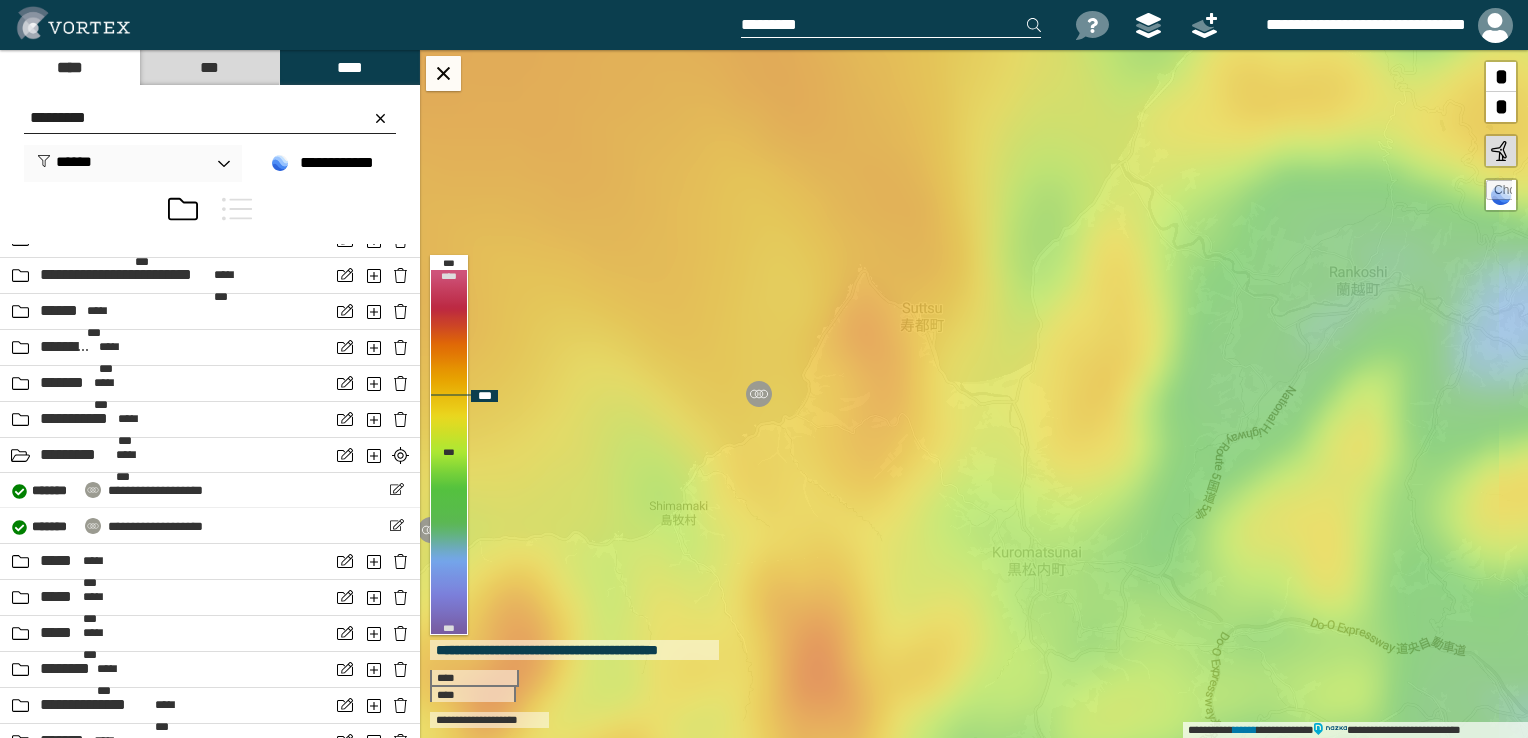 click on "**********" at bounding box center [974, 394] 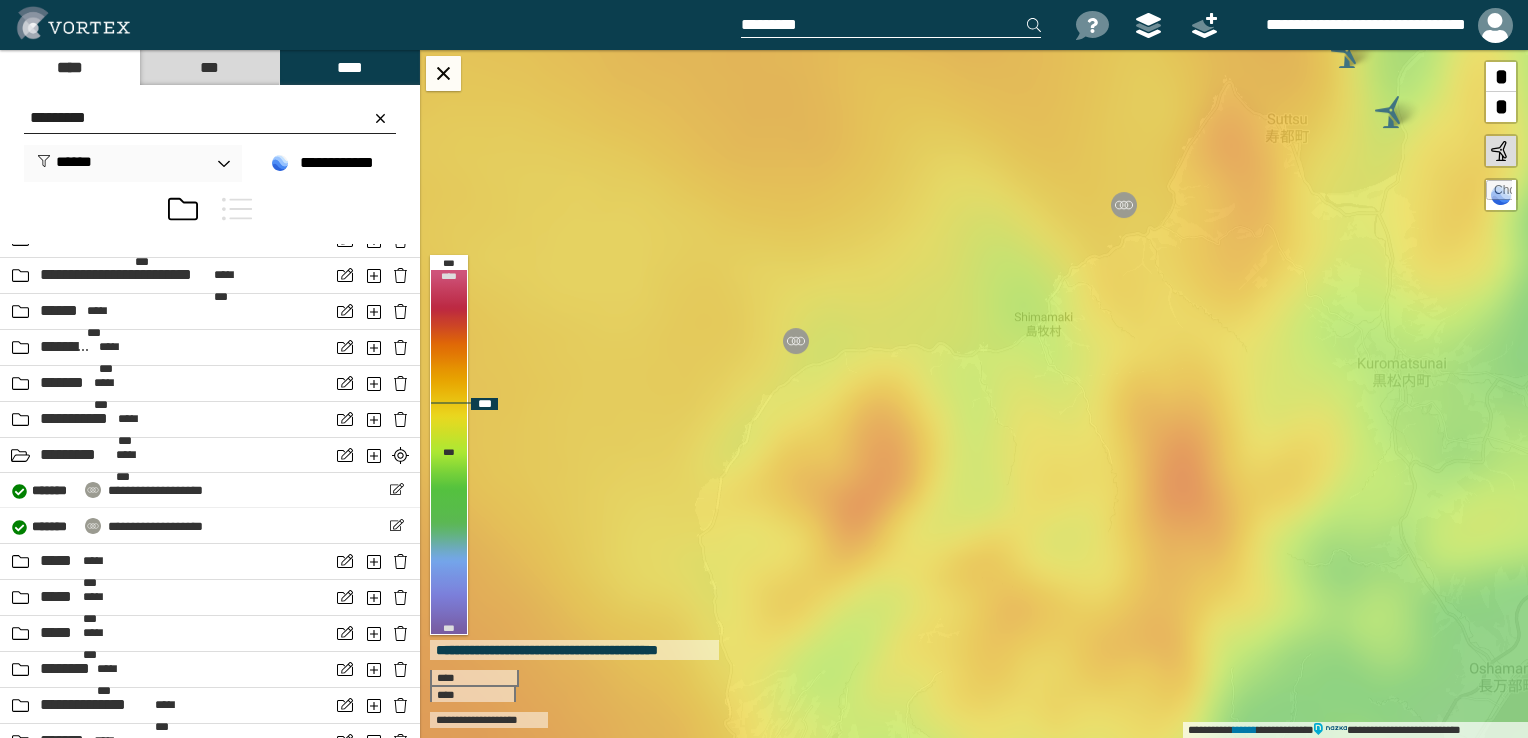 drag, startPoint x: 752, startPoint y: 561, endPoint x: 1119, endPoint y: 374, distance: 411.89563 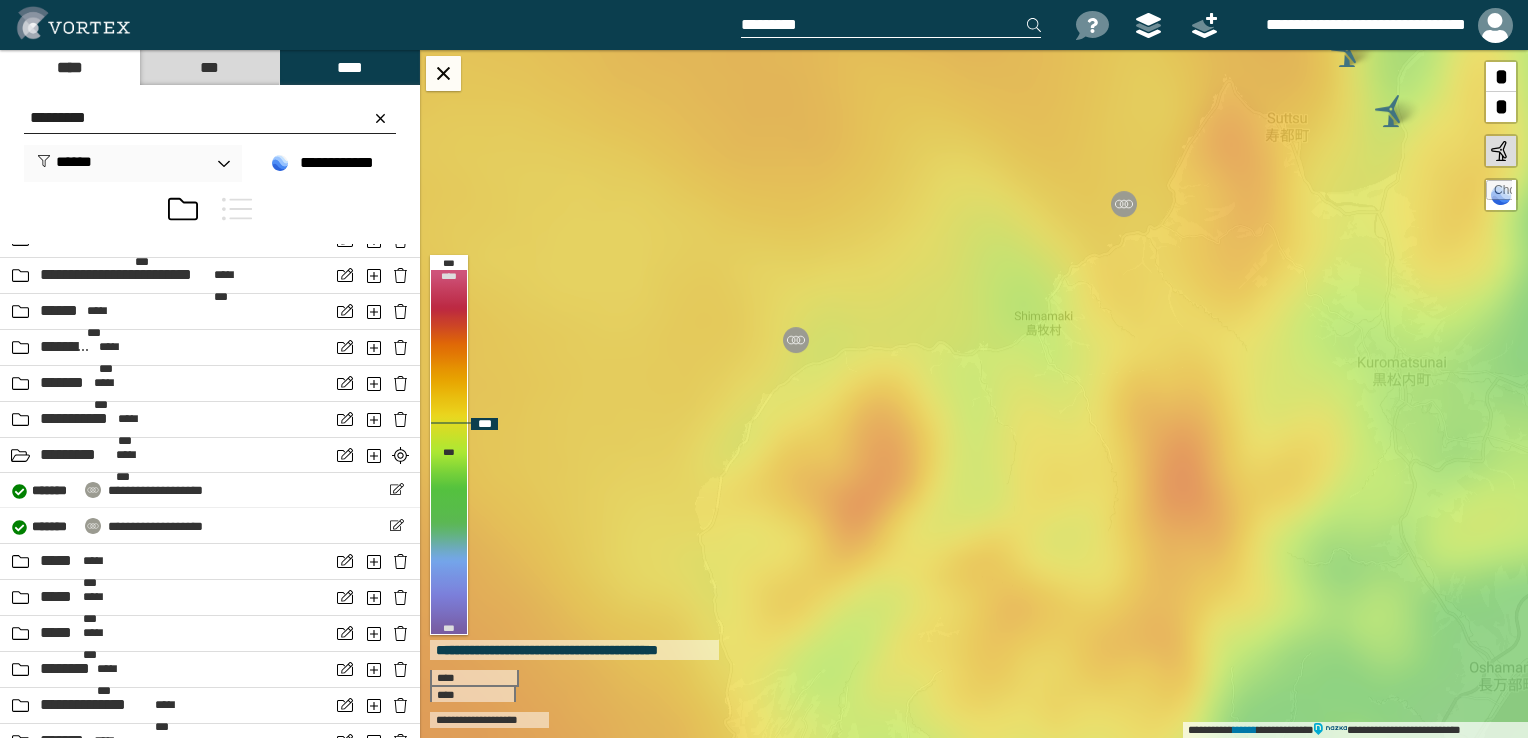 click on "*" at bounding box center [1501, 77] 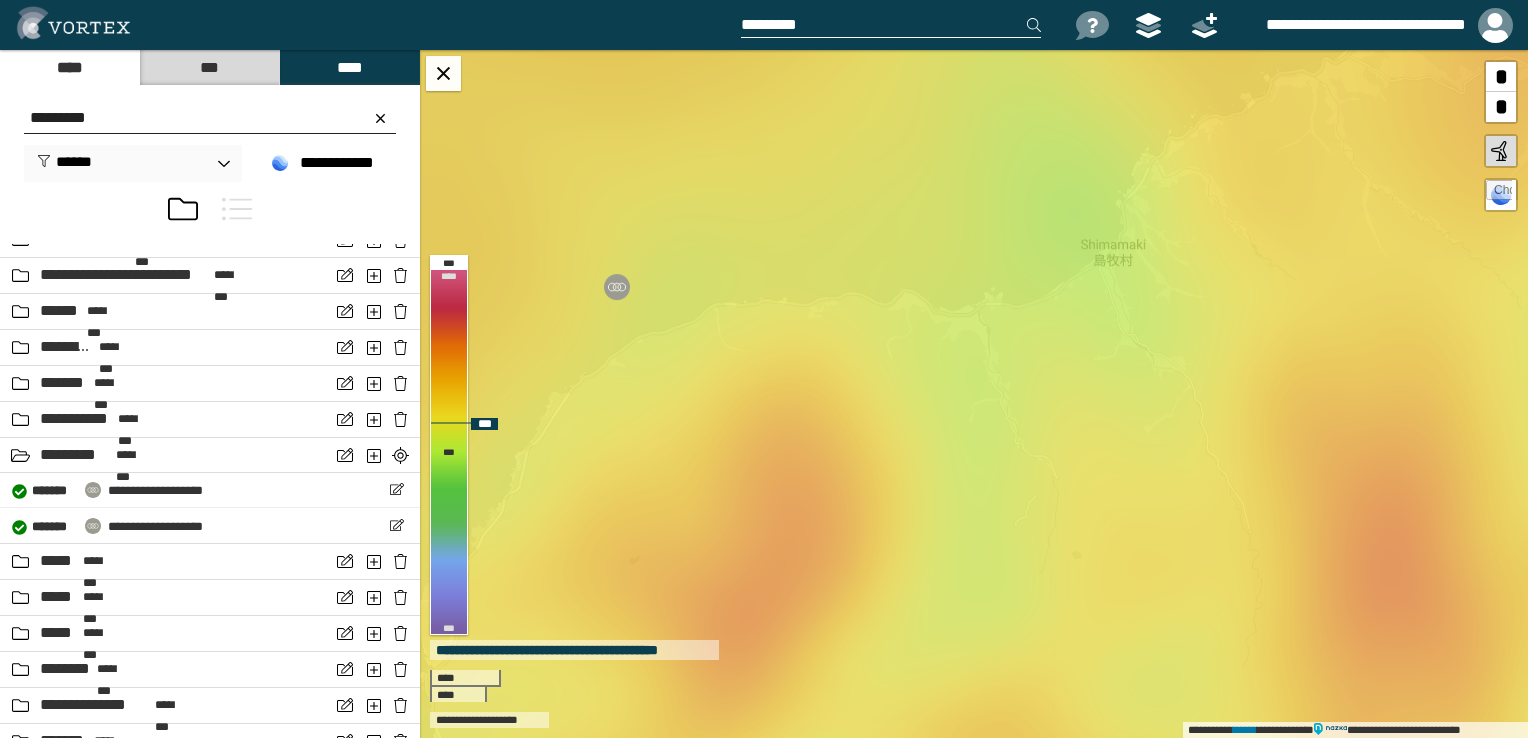 click on "*" at bounding box center [1501, 77] 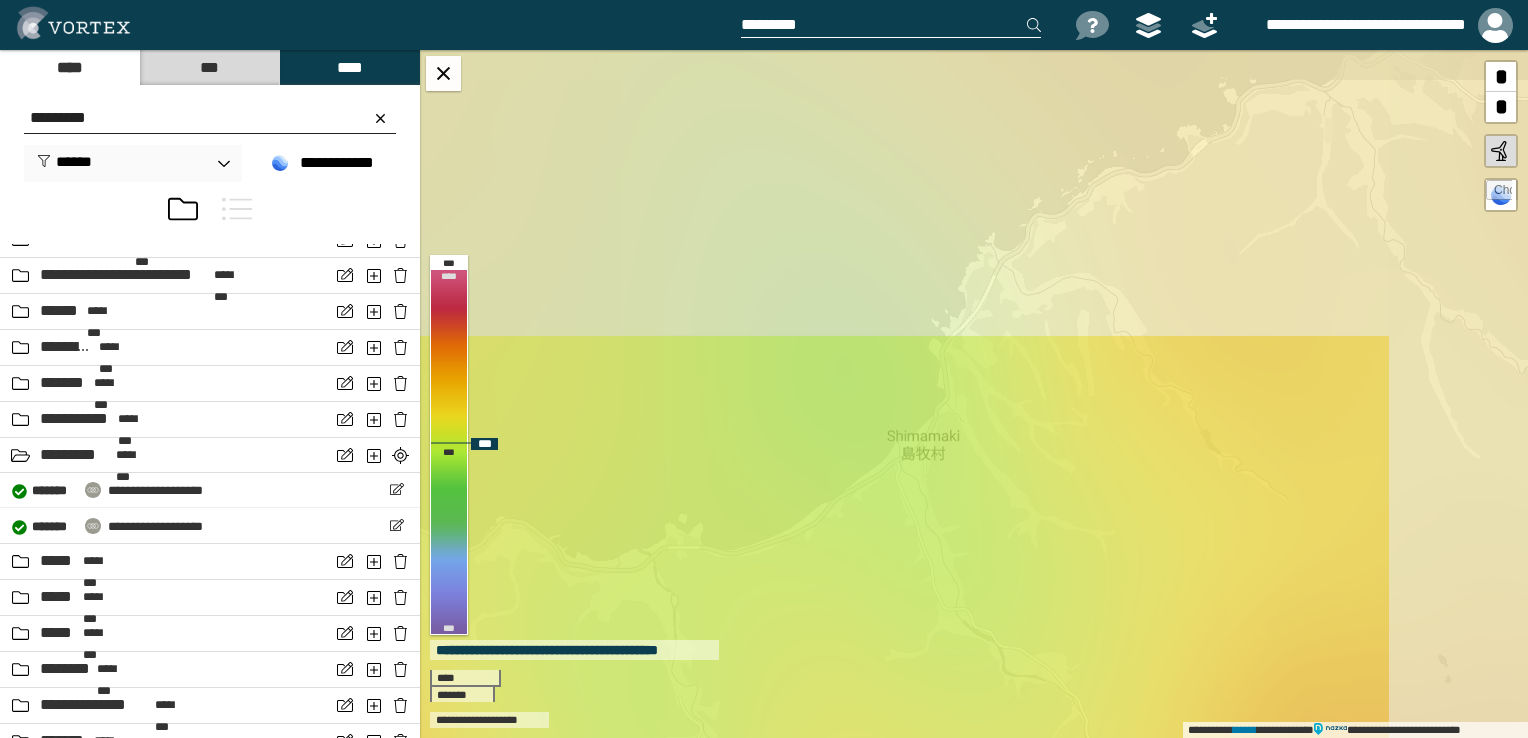 drag, startPoint x: 1258, startPoint y: 230, endPoint x: 928, endPoint y: 564, distance: 469.52744 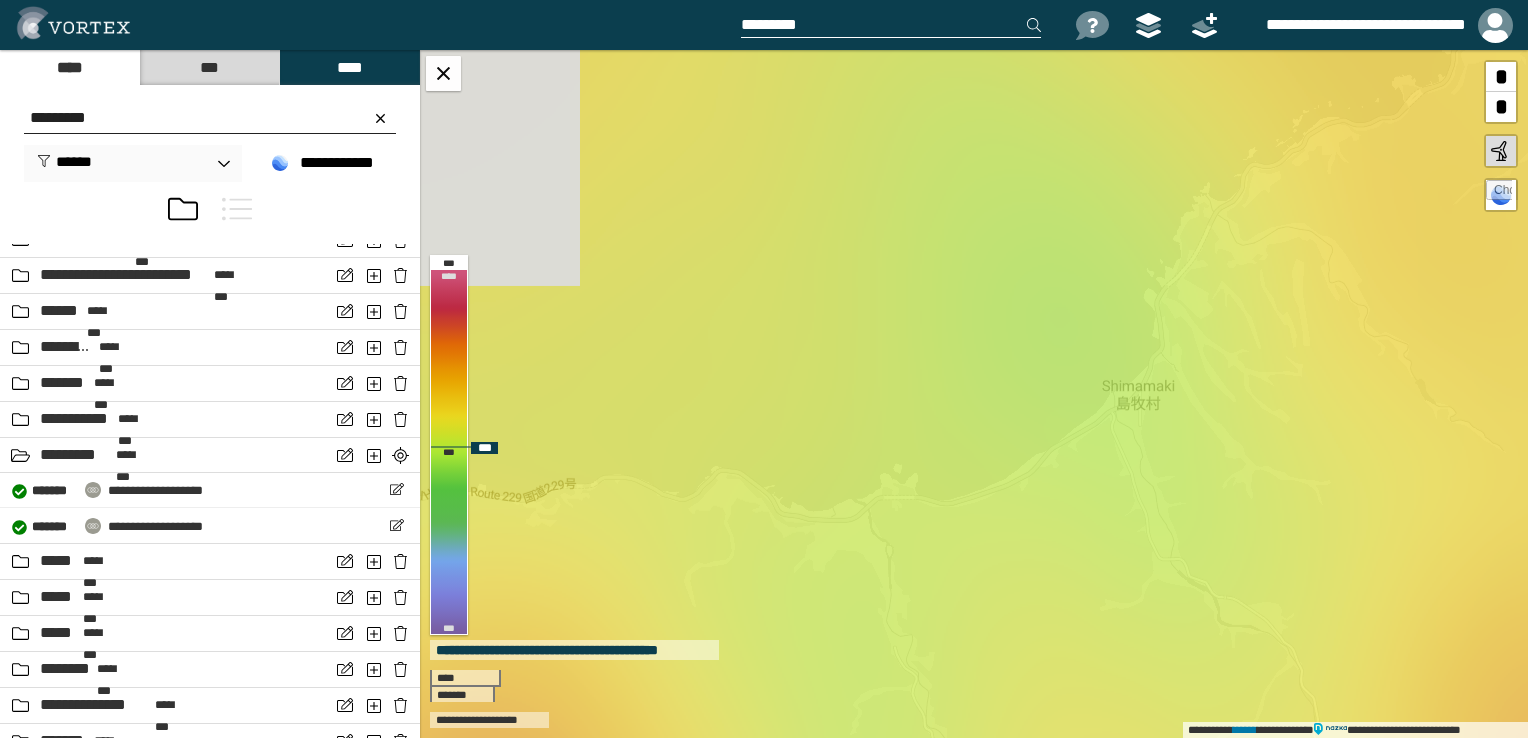 drag, startPoint x: 928, startPoint y: 564, endPoint x: 1151, endPoint y: 513, distance: 228.7575 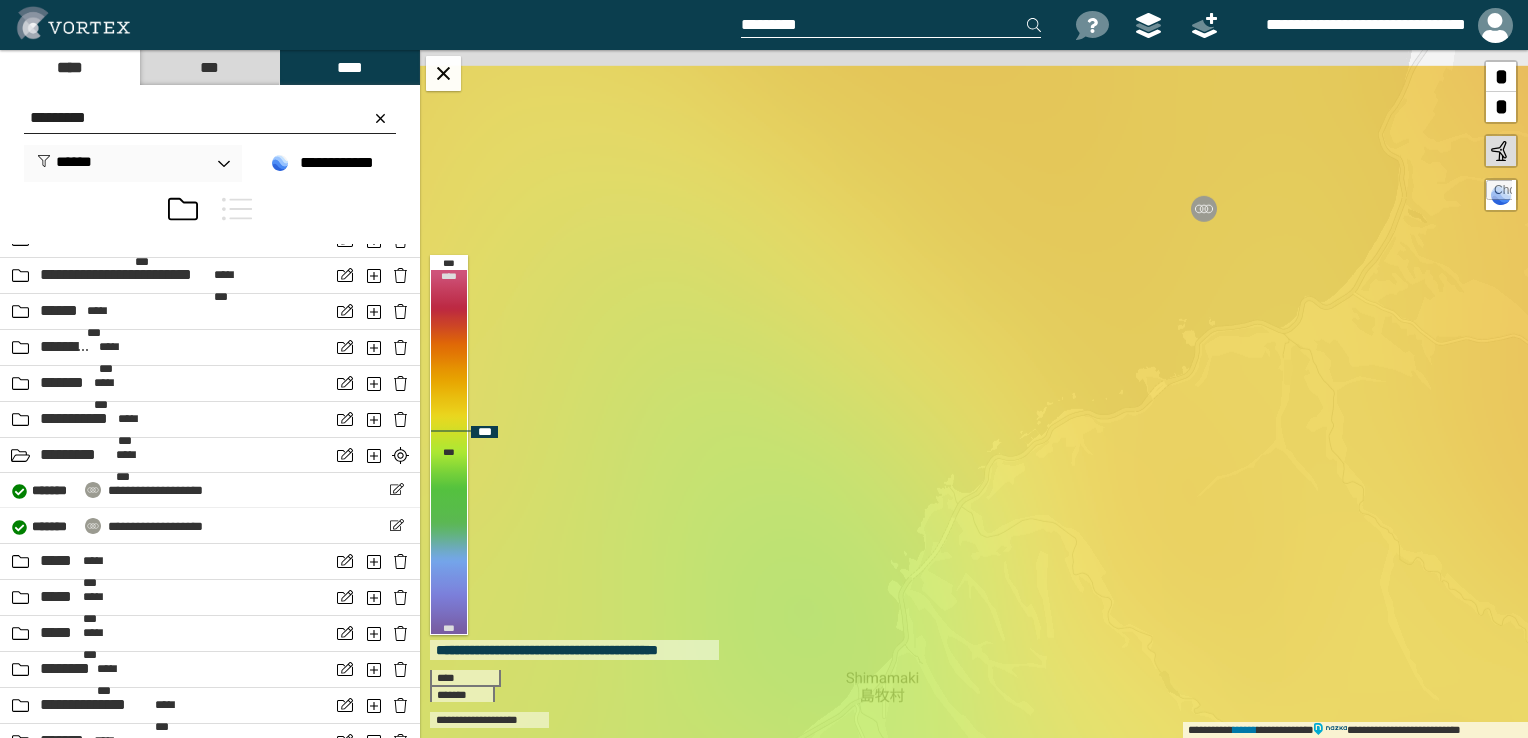 drag, startPoint x: 1256, startPoint y: 348, endPoint x: 968, endPoint y: 652, distance: 418.76007 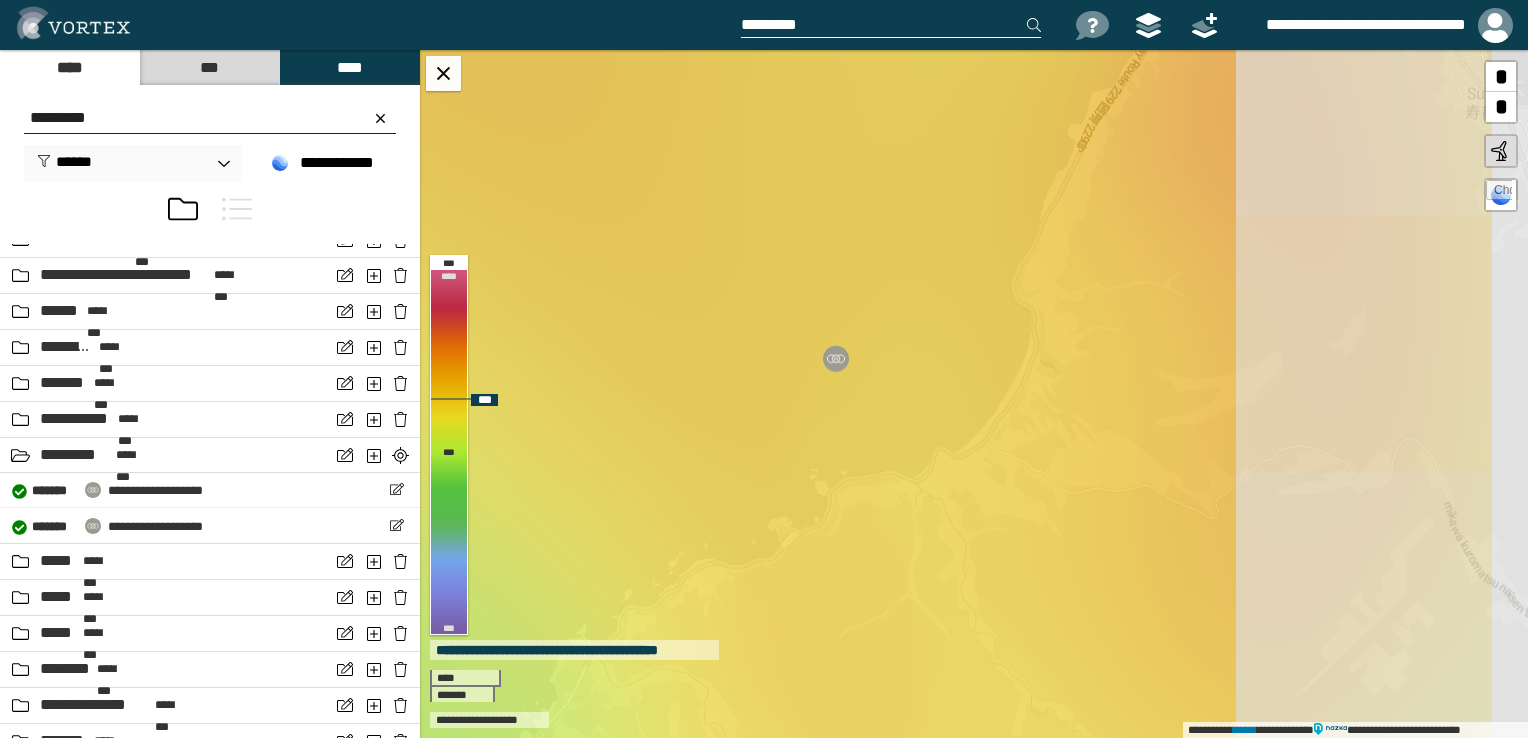 drag, startPoint x: 1312, startPoint y: 378, endPoint x: 960, endPoint y: 522, distance: 380.31564 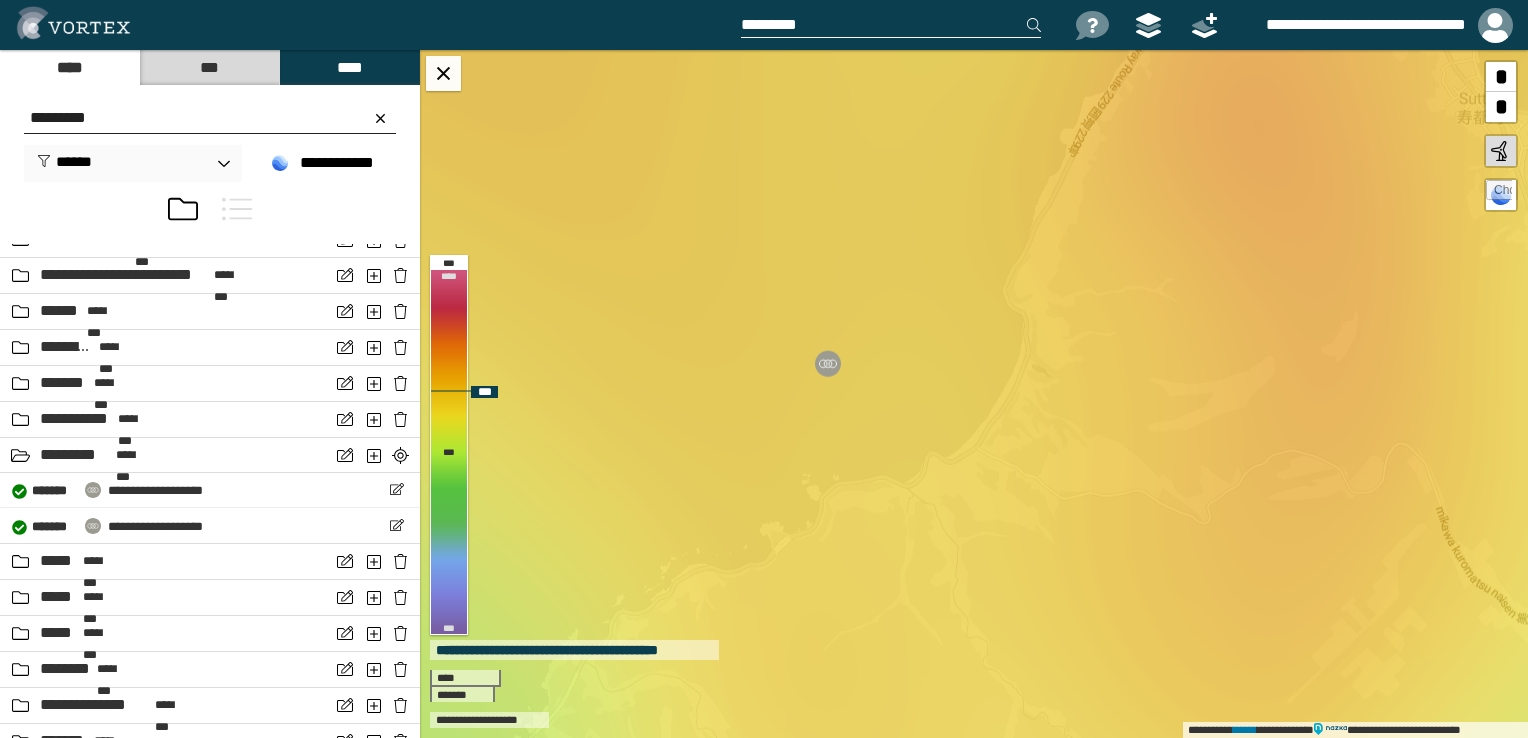 click on "*" at bounding box center [1501, 107] 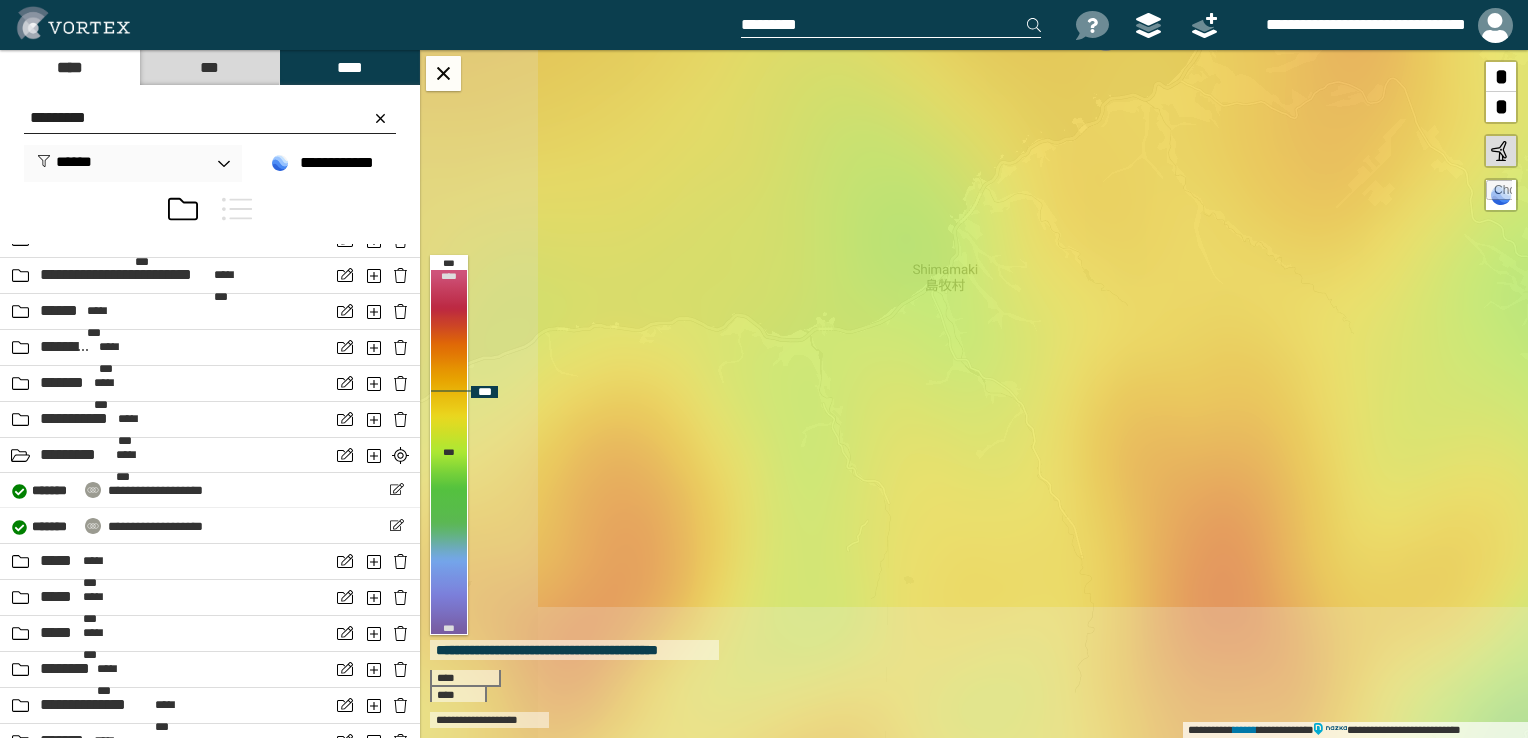 drag, startPoint x: 1027, startPoint y: 470, endPoint x: 1232, endPoint y: 130, distance: 397.02014 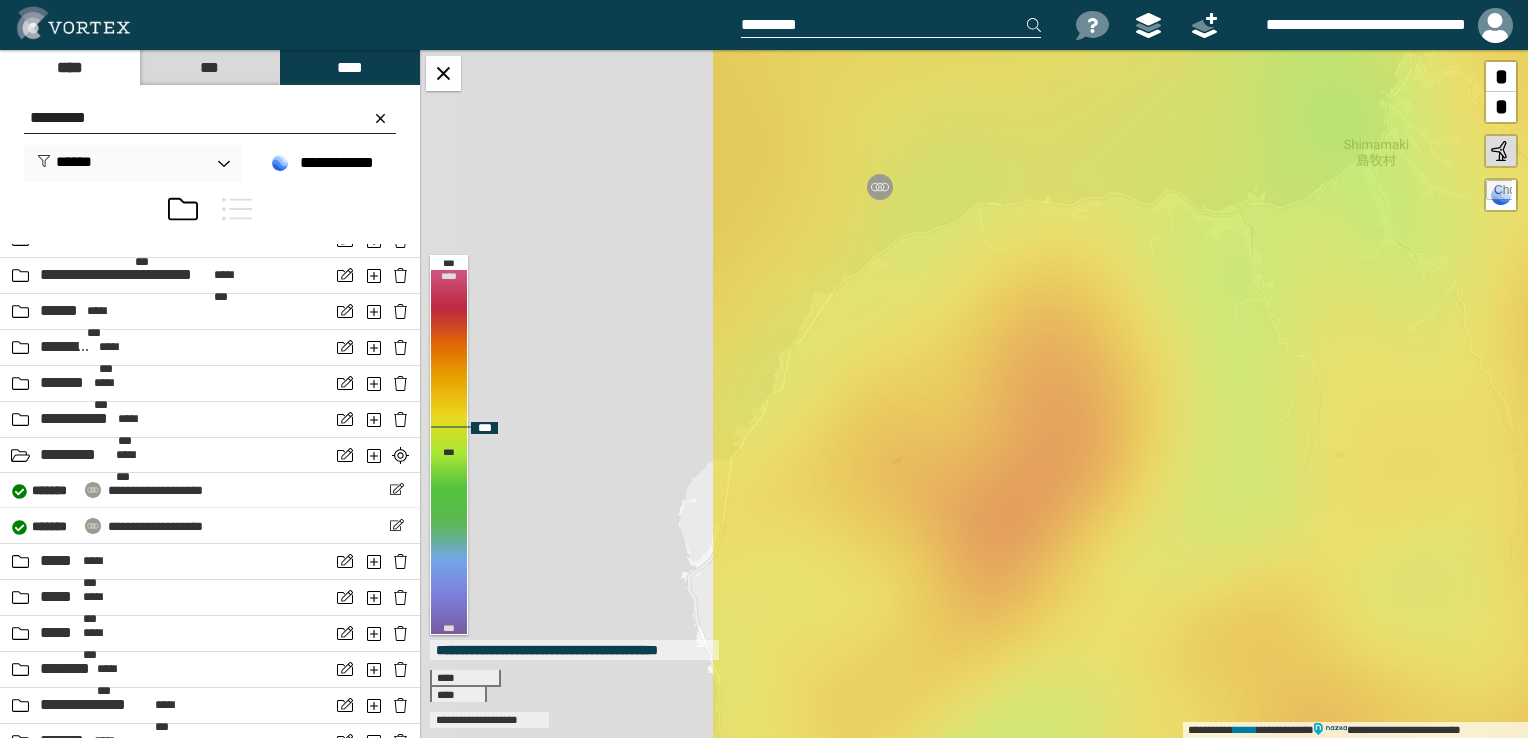 drag, startPoint x: 853, startPoint y: 466, endPoint x: 1329, endPoint y: 326, distance: 496.16125 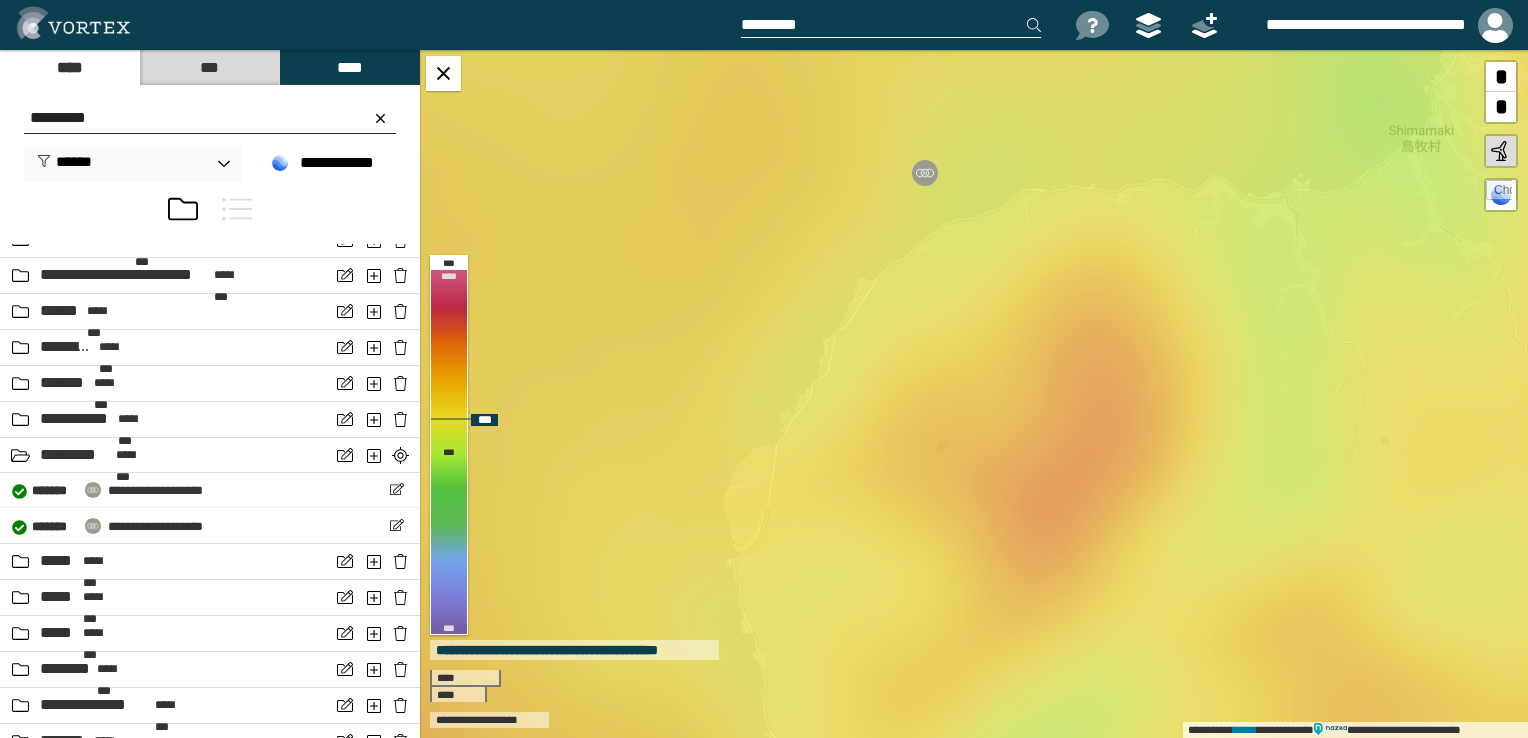 click on "*" at bounding box center (1501, 107) 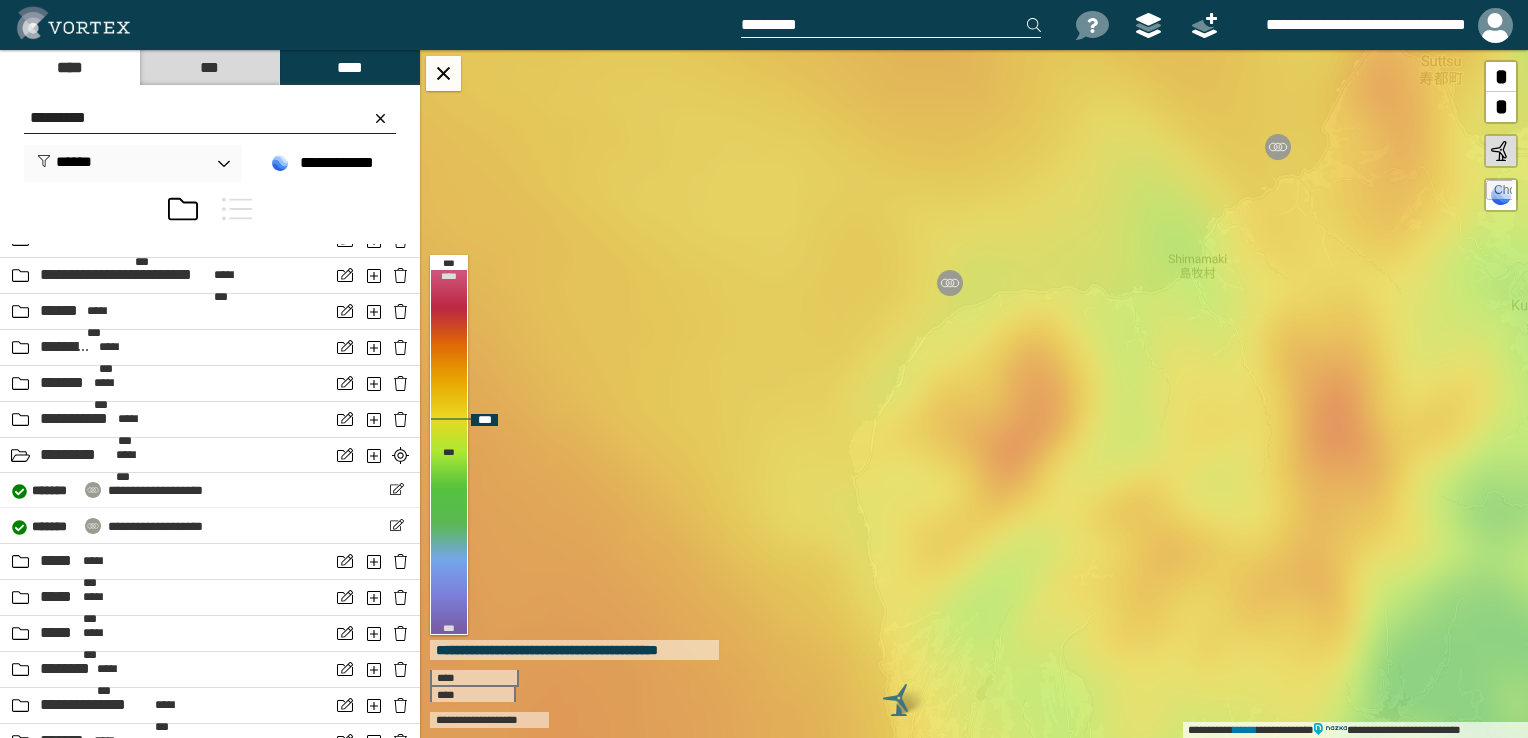 click on "*" at bounding box center (1501, 107) 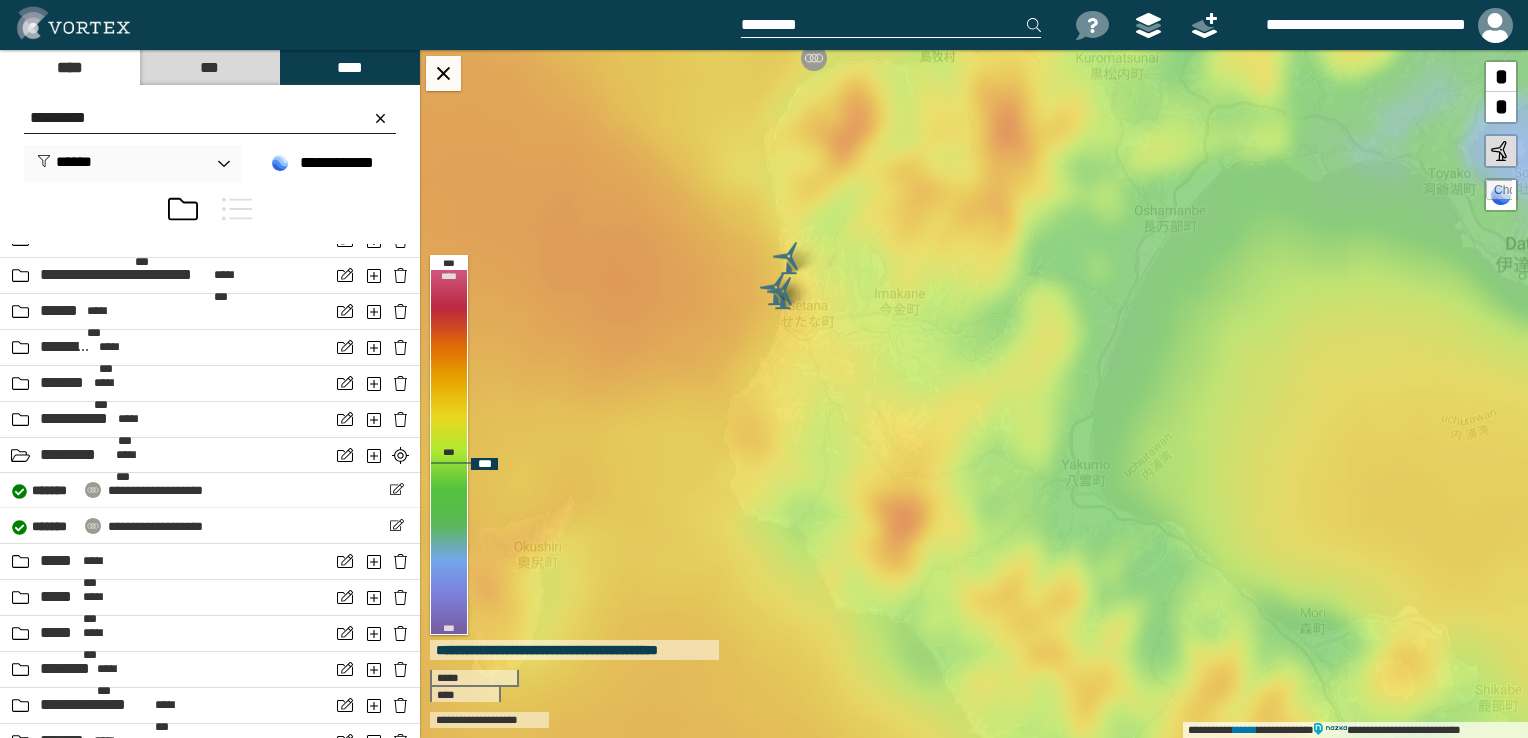 drag, startPoint x: 1372, startPoint y: 414, endPoint x: 1224, endPoint y: 134, distance: 316.70807 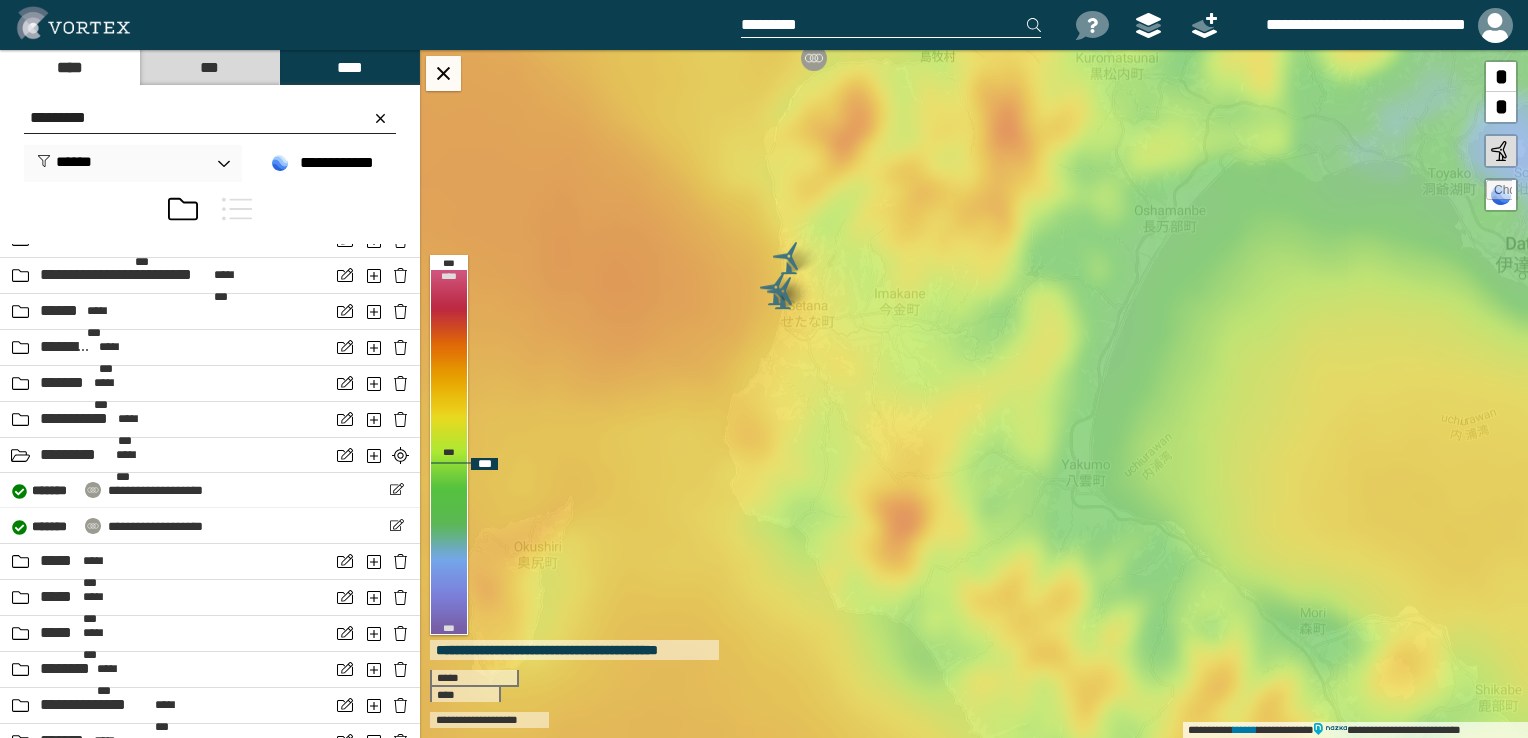 click on "**********" at bounding box center [974, 394] 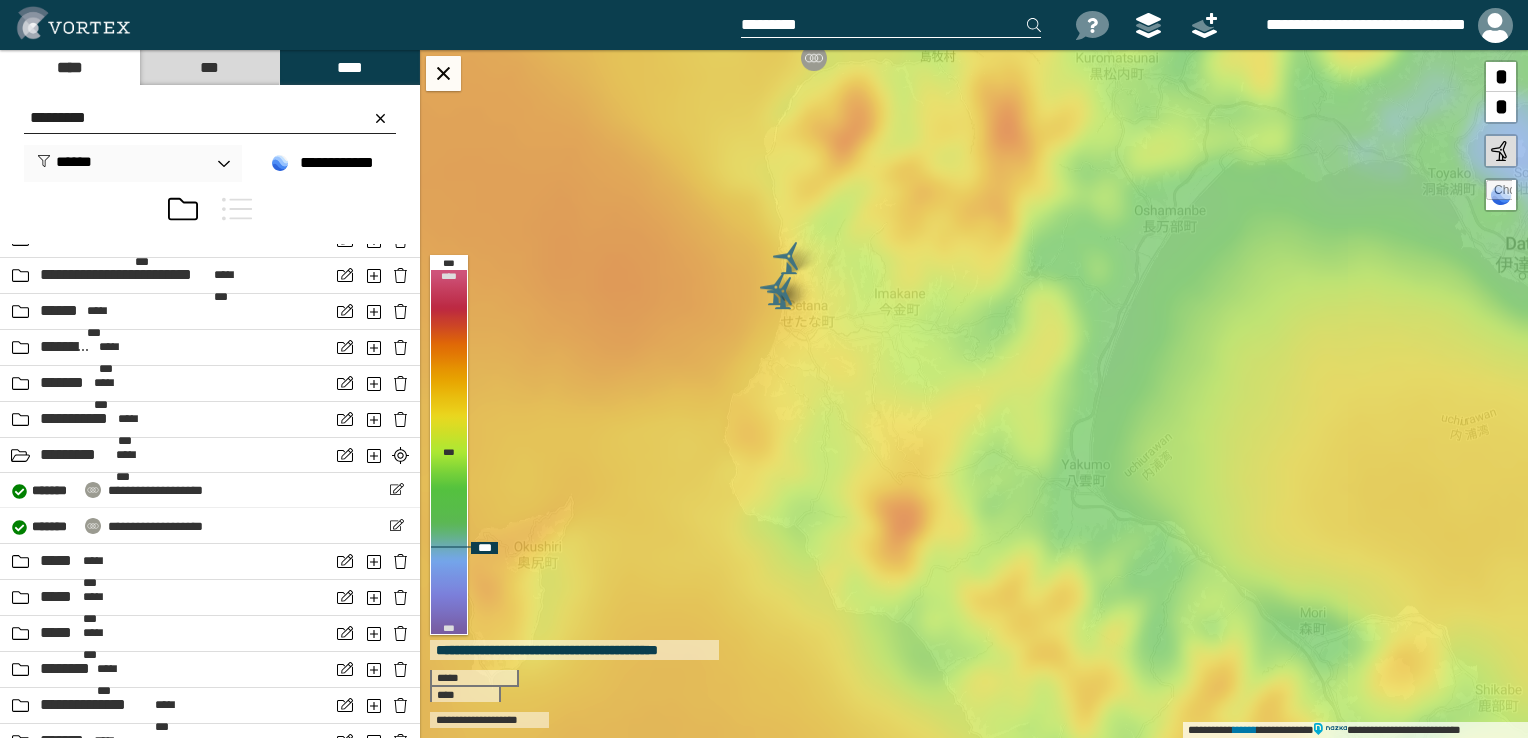 click on "*" at bounding box center (1501, 107) 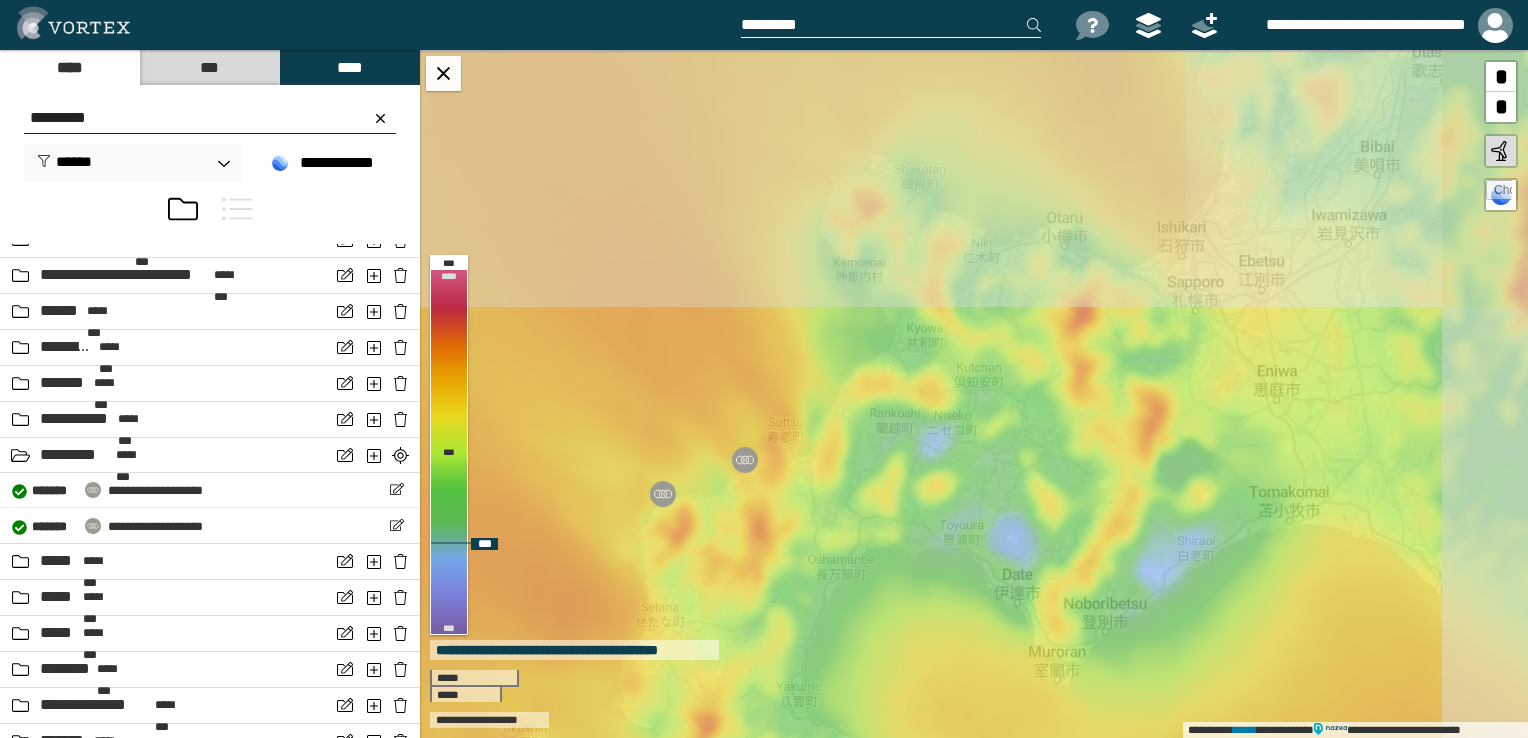 drag, startPoint x: 1264, startPoint y: 270, endPoint x: 1033, endPoint y: 538, distance: 353.8149 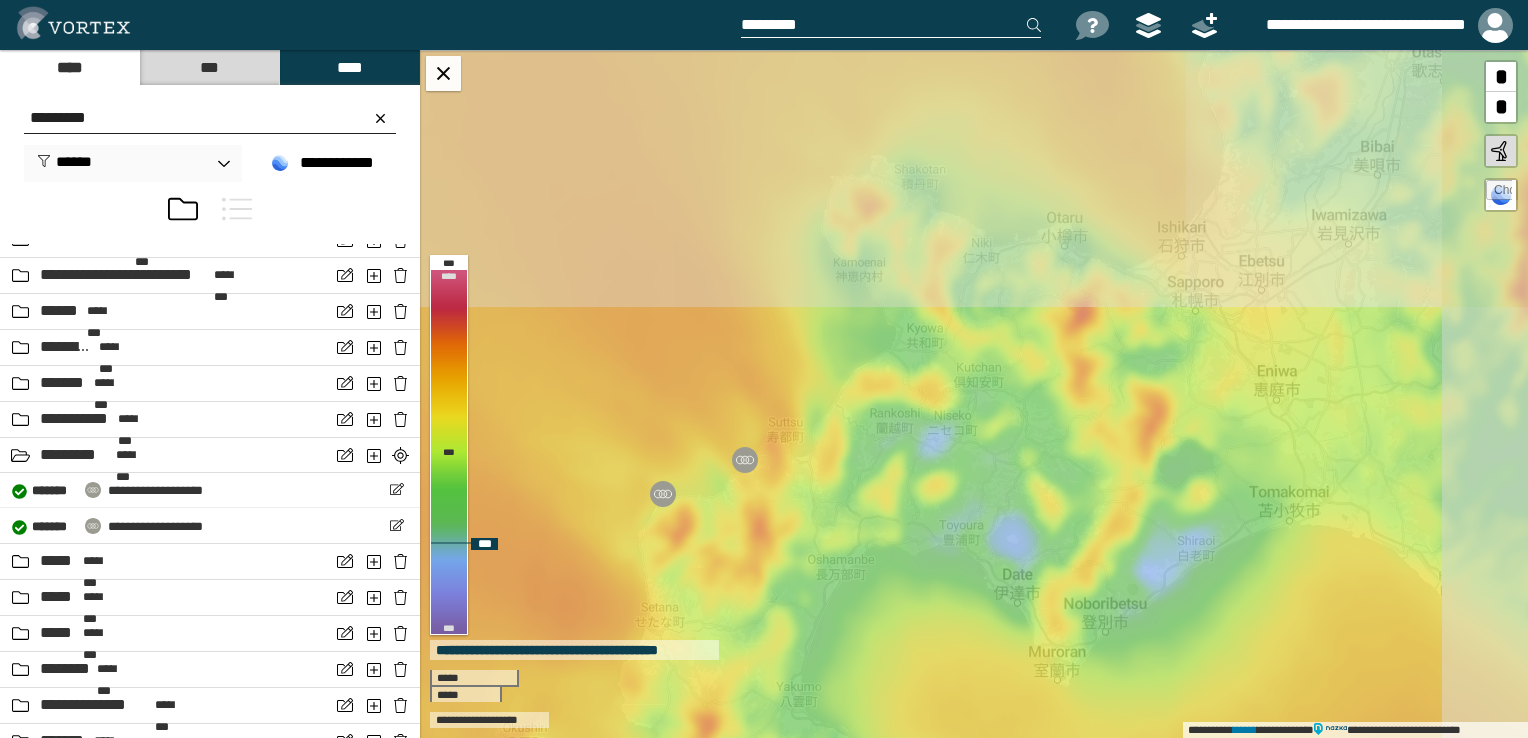 click on "**********" at bounding box center [974, 394] 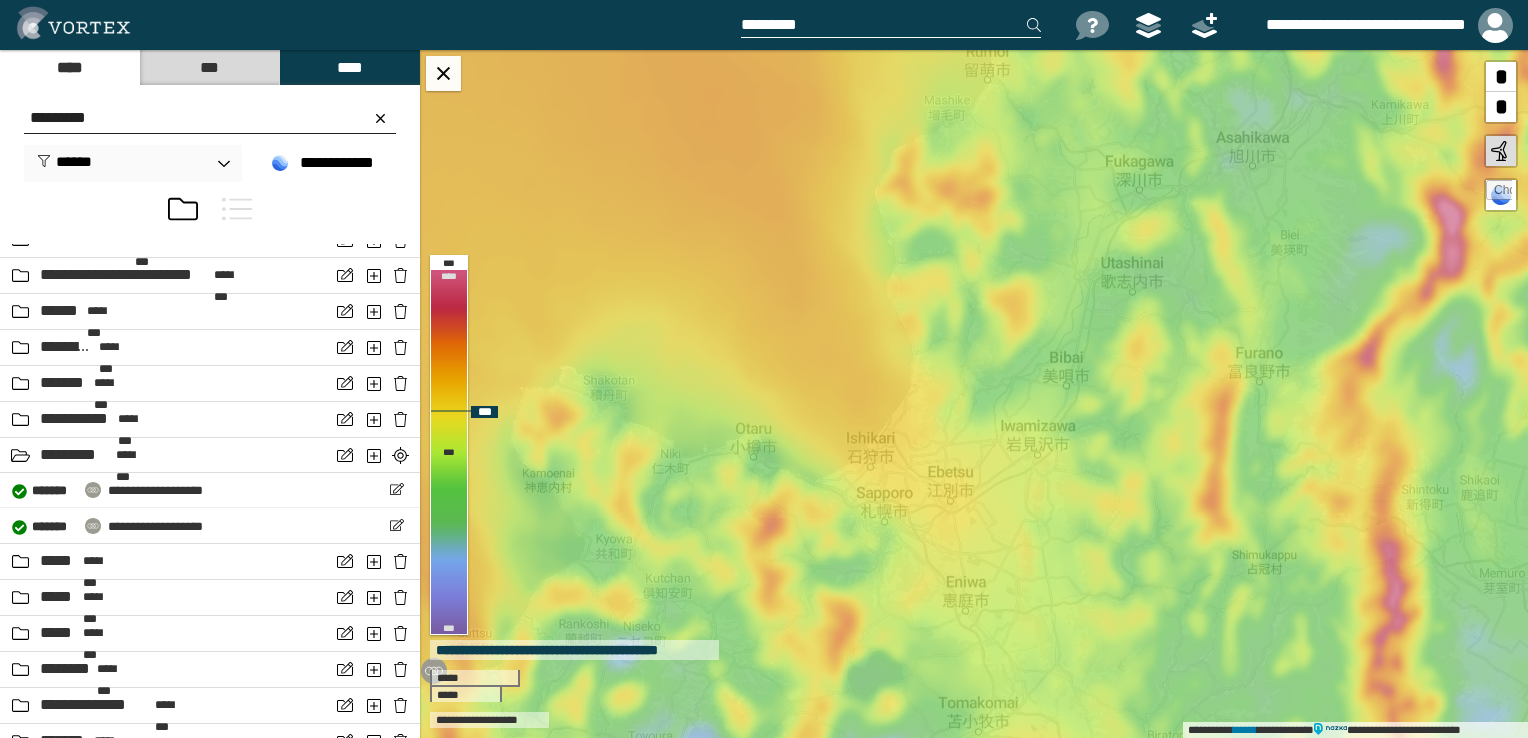 drag, startPoint x: 1276, startPoint y: 292, endPoint x: 965, endPoint y: 503, distance: 375.82178 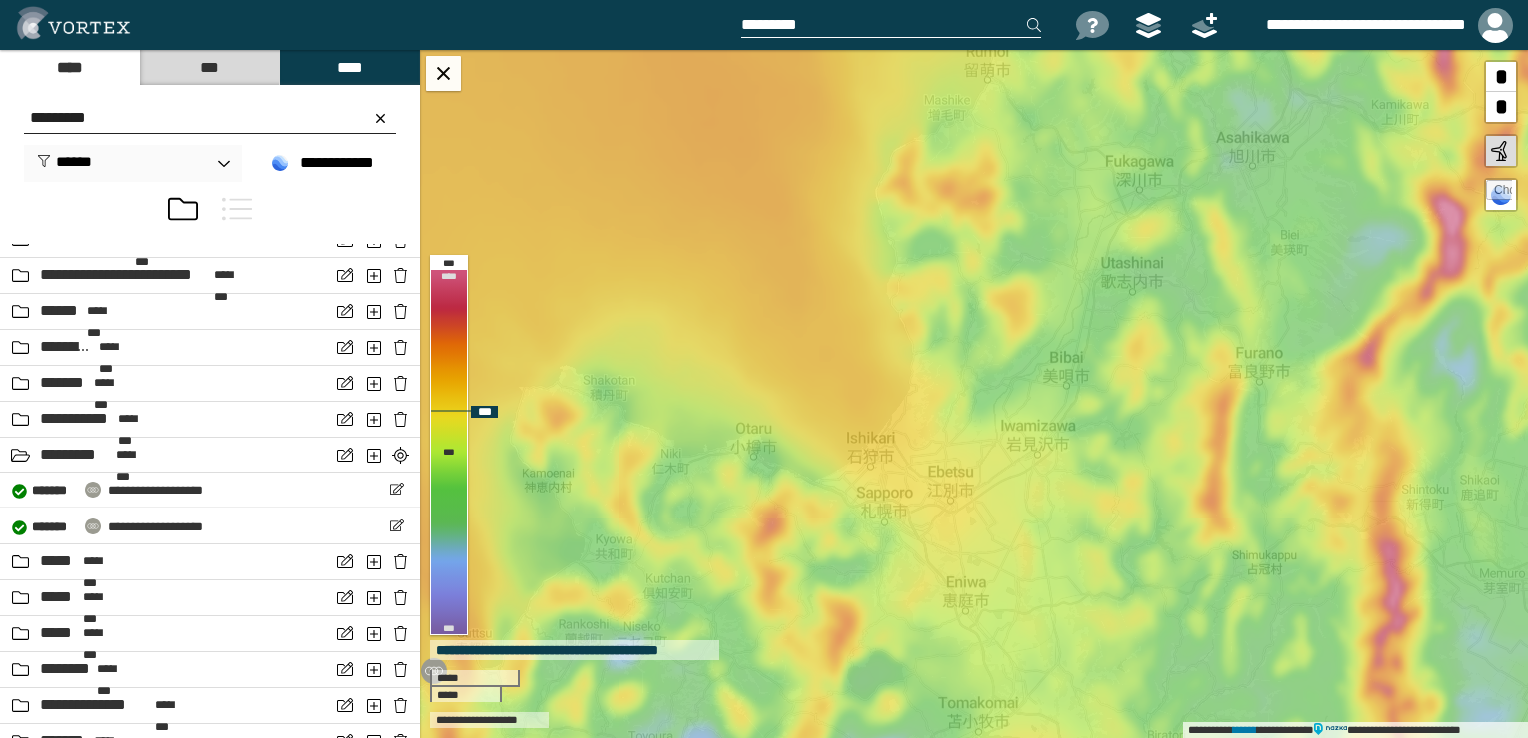 click on "**********" at bounding box center (974, 394) 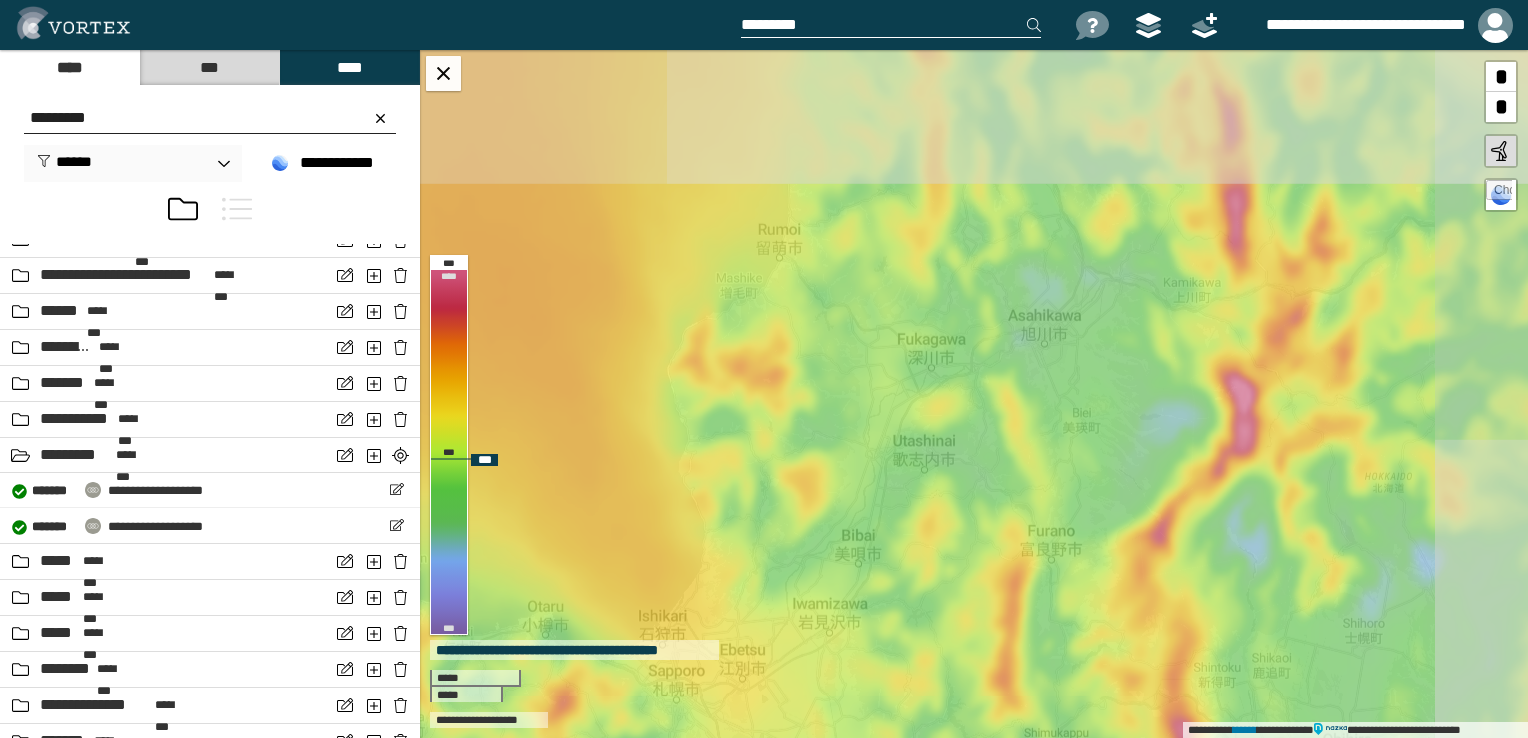 drag, startPoint x: 1165, startPoint y: 422, endPoint x: 958, endPoint y: 600, distance: 273.00732 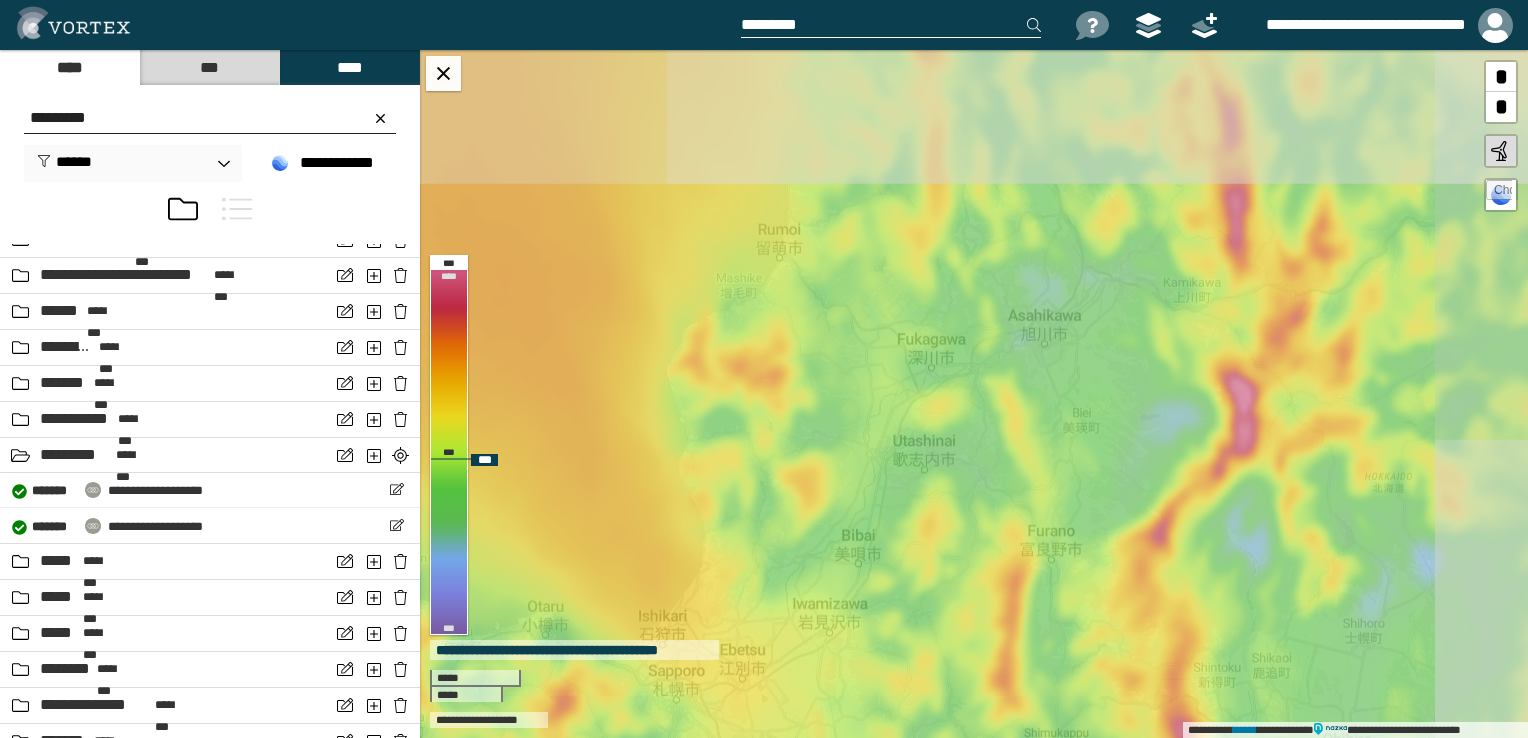 click on "**********" at bounding box center [974, 394] 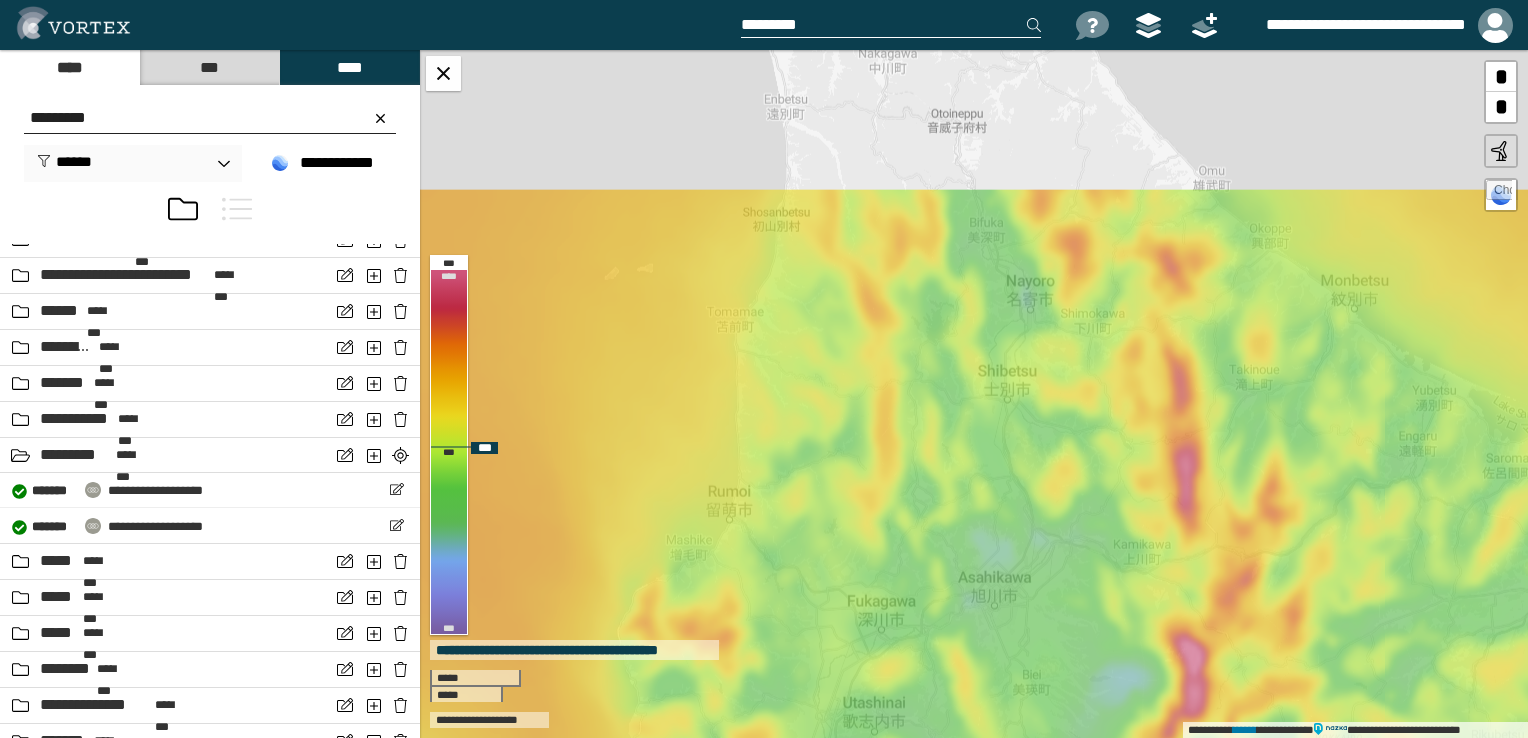 drag, startPoint x: 1206, startPoint y: 304, endPoint x: 1148, endPoint y: 591, distance: 292.80197 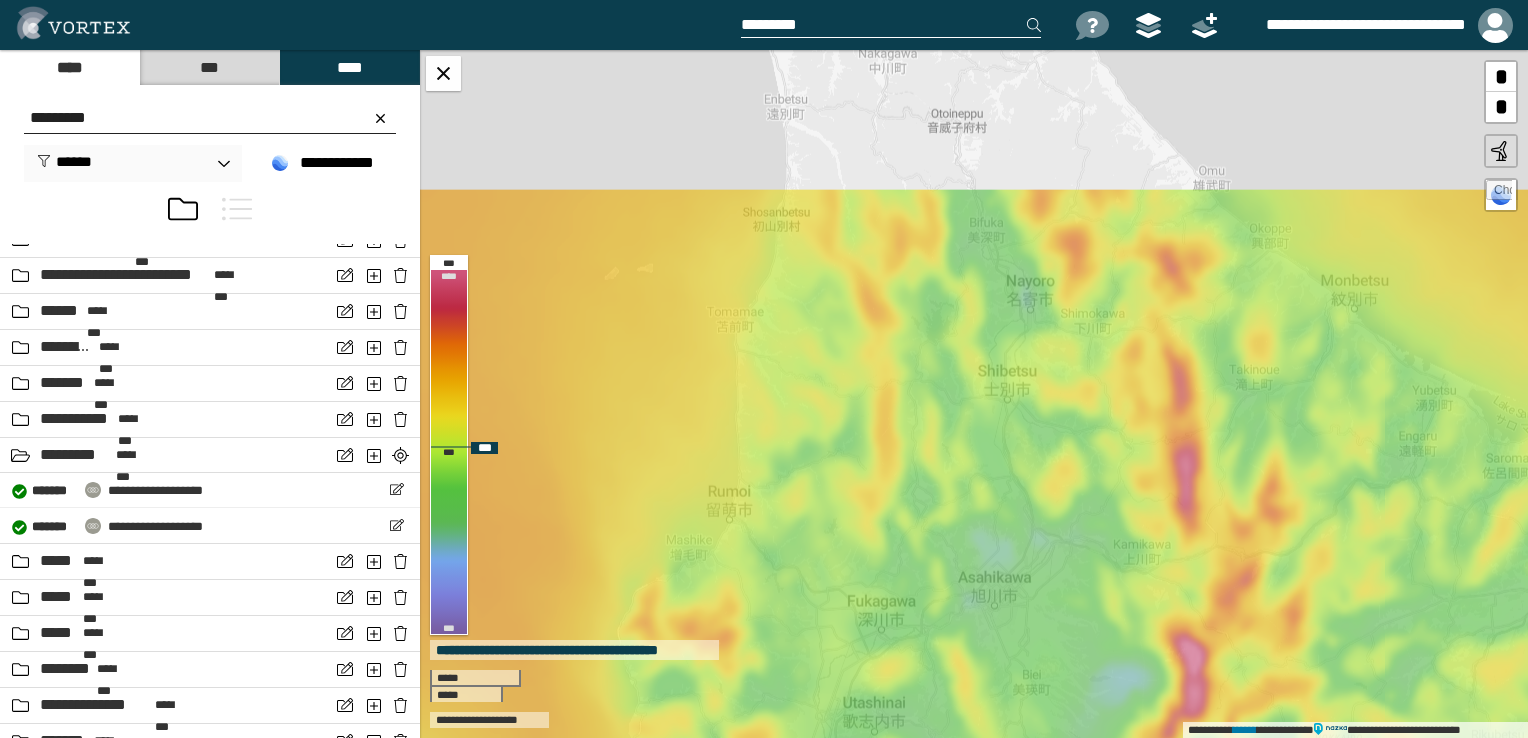 click on "**********" at bounding box center [974, 394] 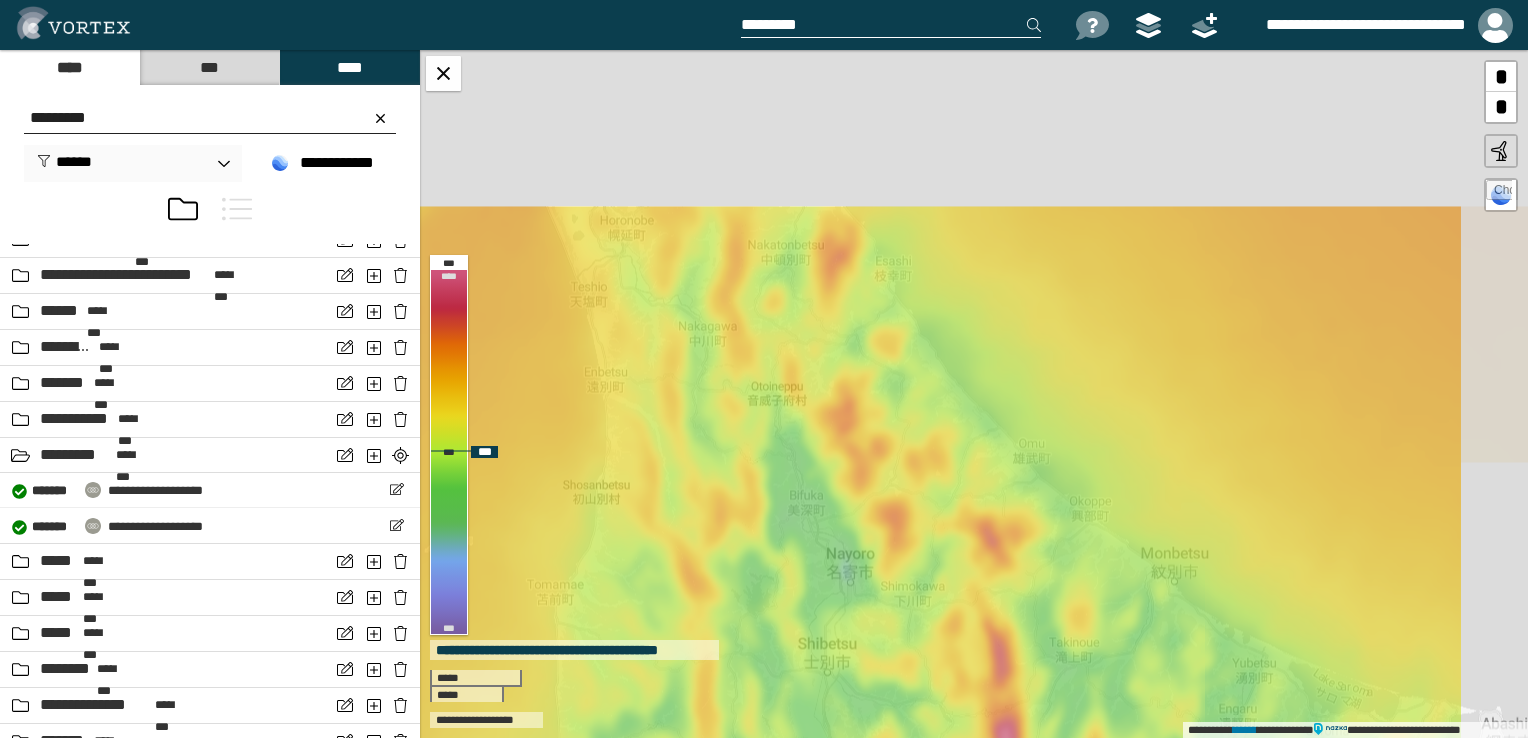 drag, startPoint x: 1058, startPoint y: 357, endPoint x: 880, endPoint y: 608, distance: 307.7093 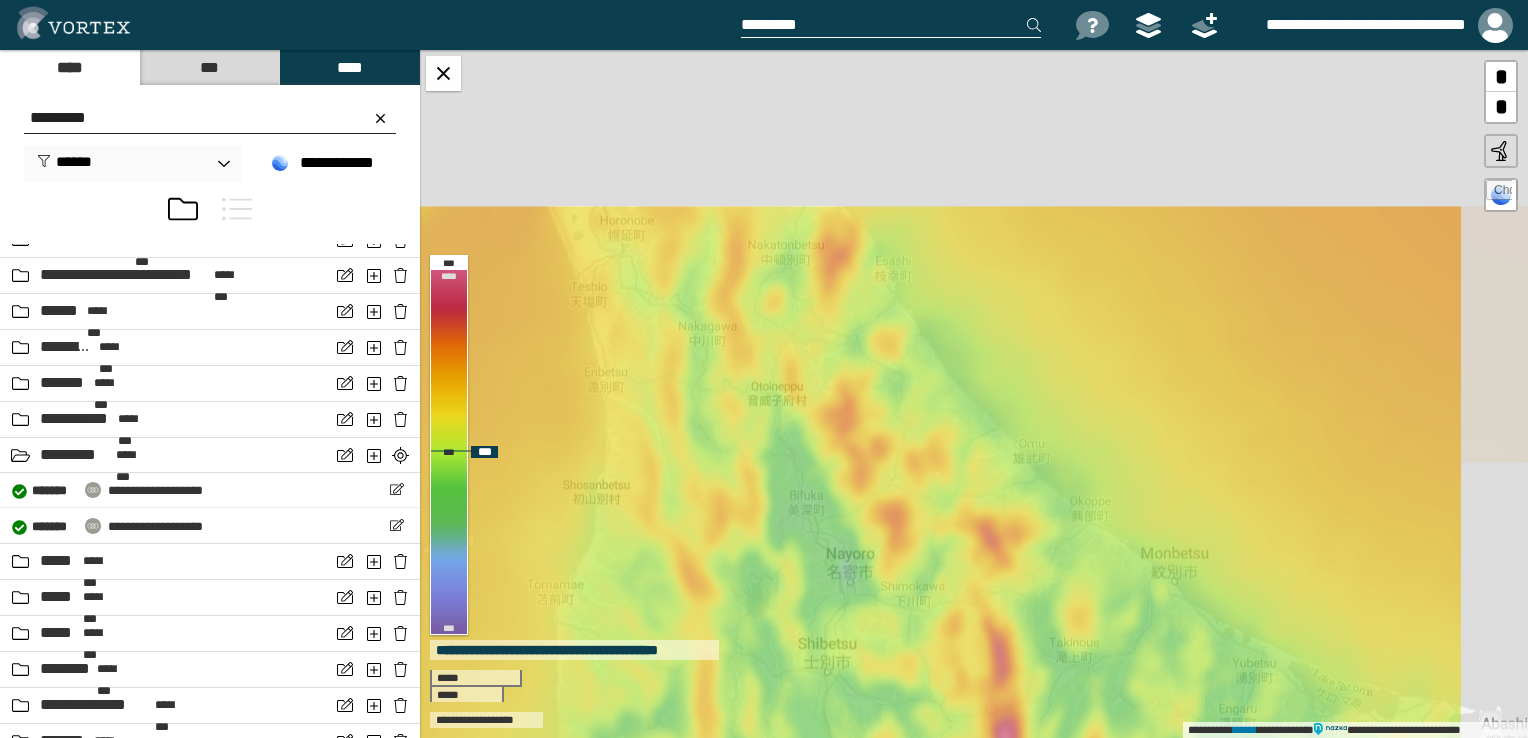 click on "**********" at bounding box center [974, 394] 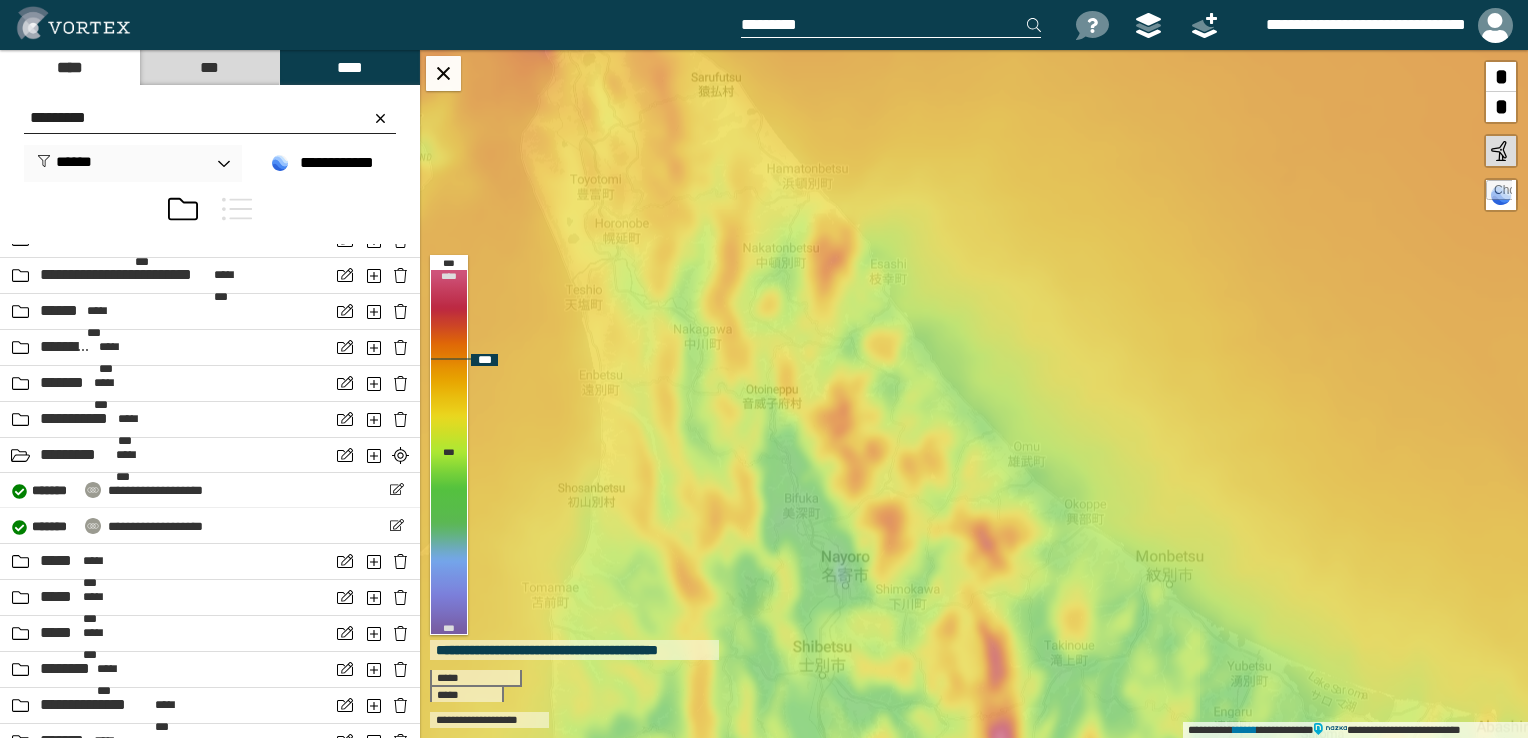 click on "*" at bounding box center [1501, 107] 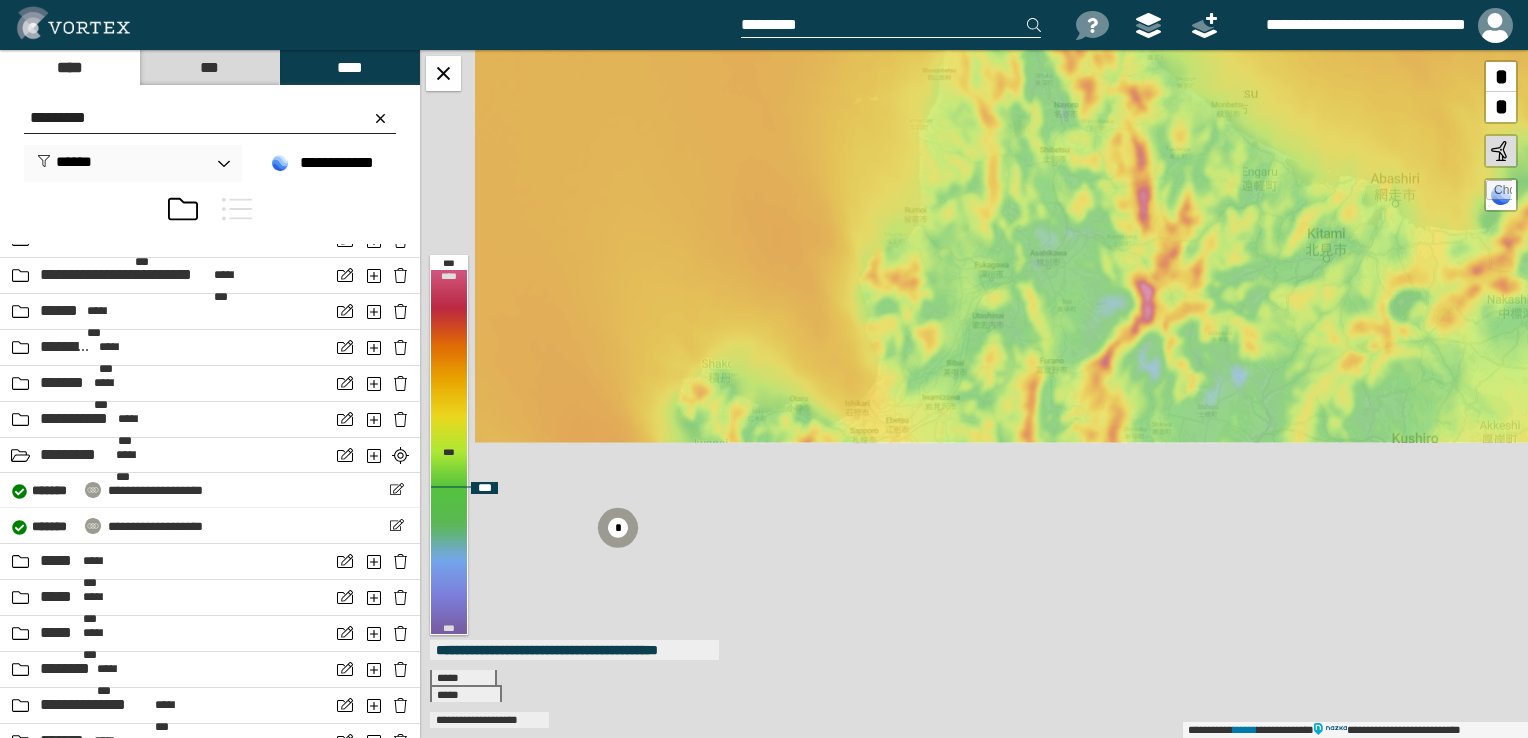 drag, startPoint x: 1015, startPoint y: 550, endPoint x: 1179, endPoint y: 161, distance: 422.15756 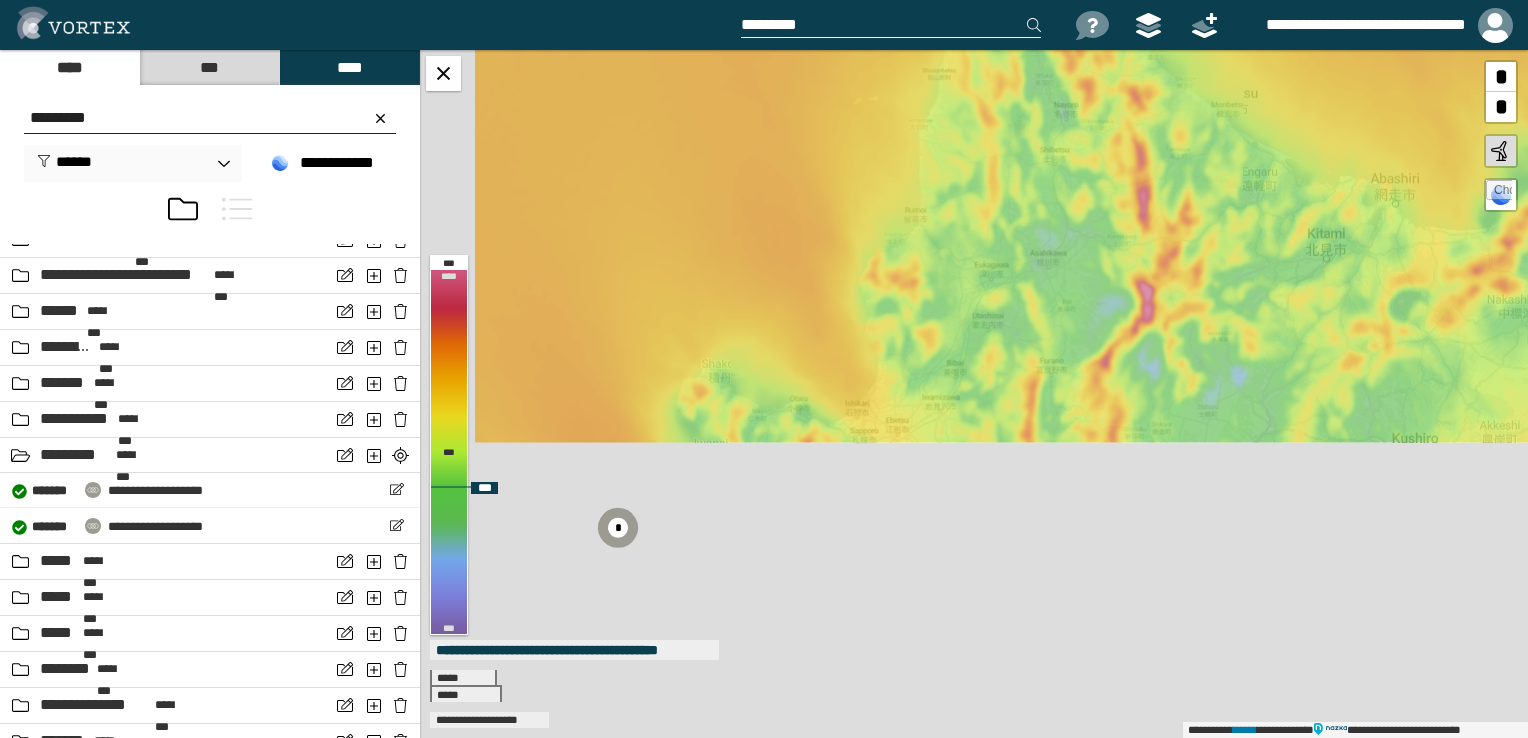 click on "**********" at bounding box center [974, 394] 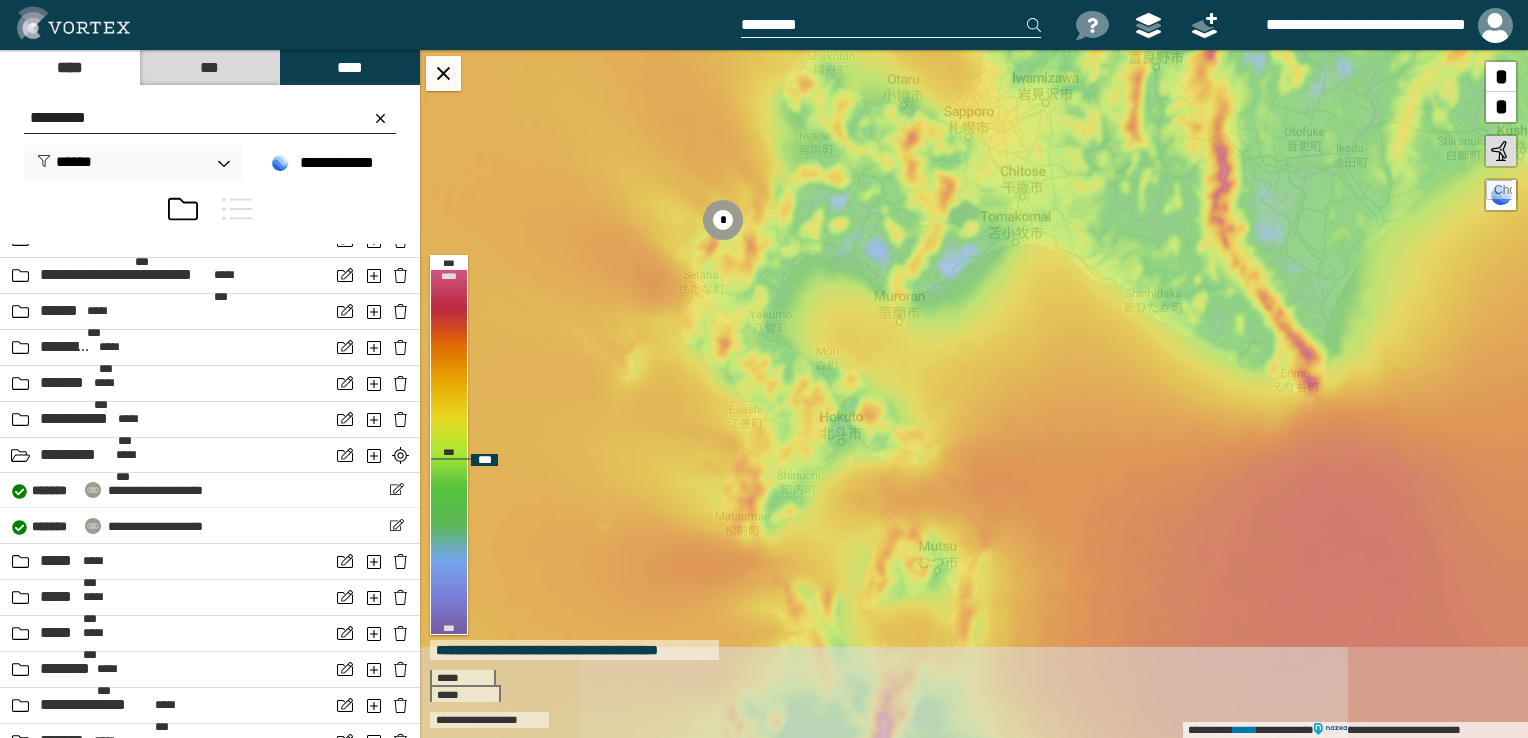 drag, startPoint x: 992, startPoint y: 546, endPoint x: 1088, endPoint y: 257, distance: 304.5275 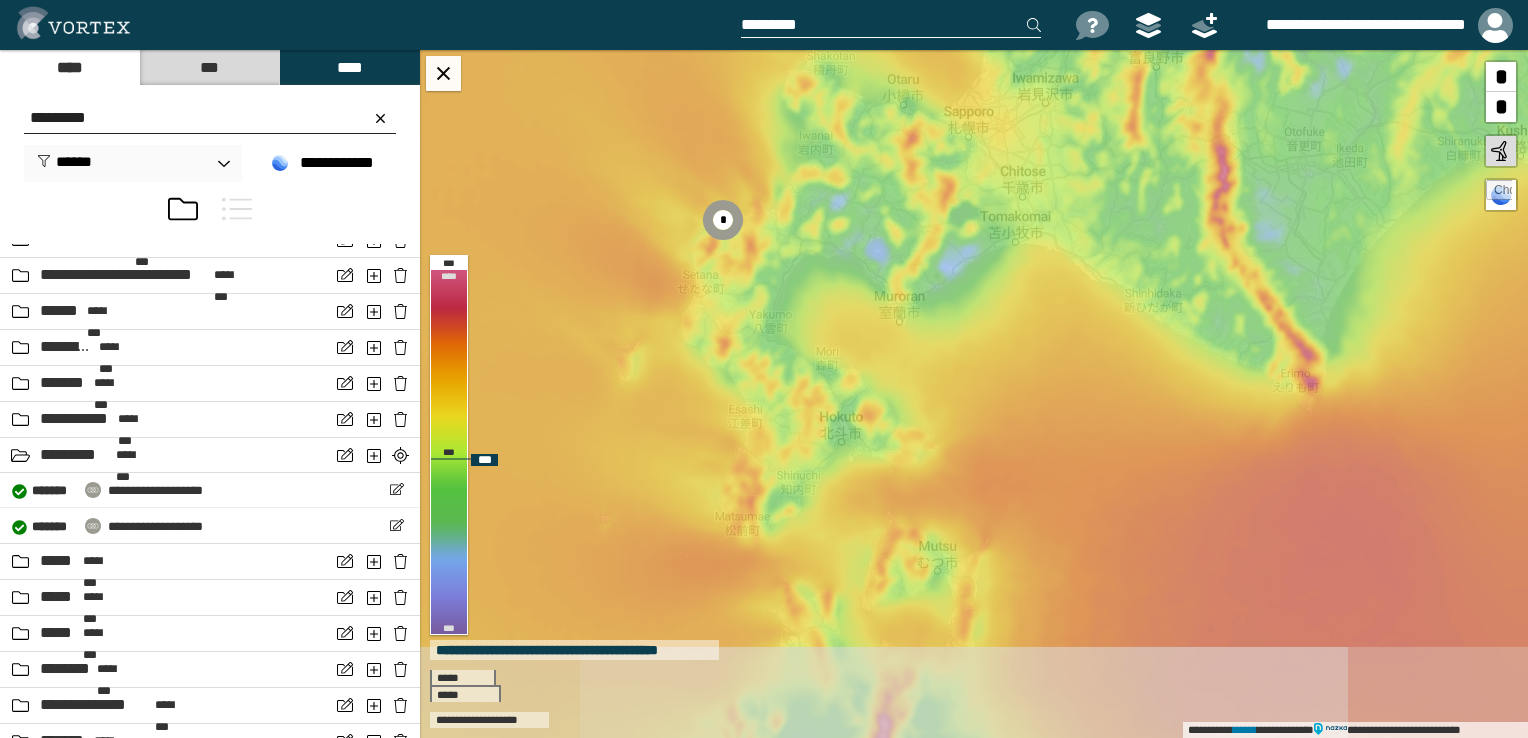 click on "**********" at bounding box center (974, 394) 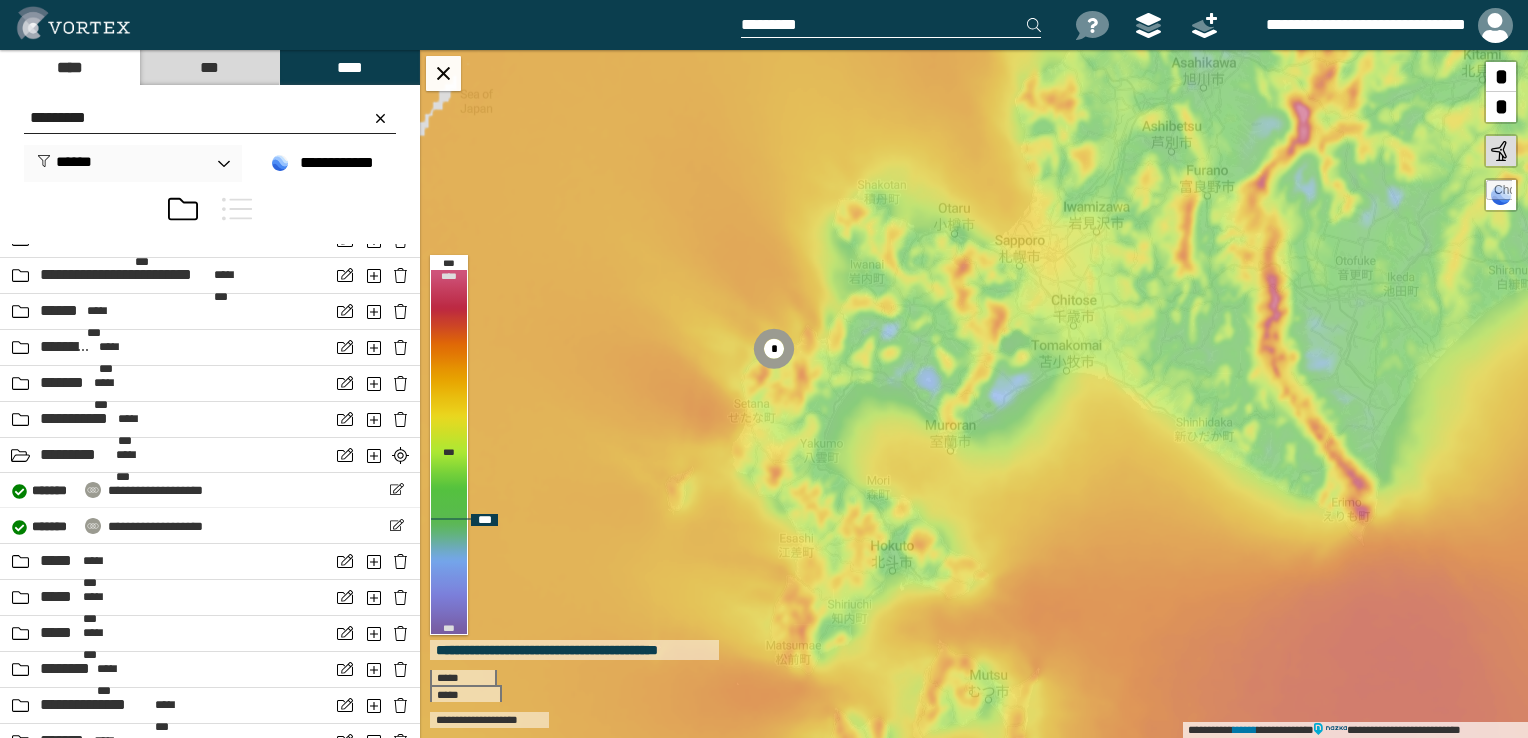 drag, startPoint x: 876, startPoint y: 234, endPoint x: 928, endPoint y: 362, distance: 138.15933 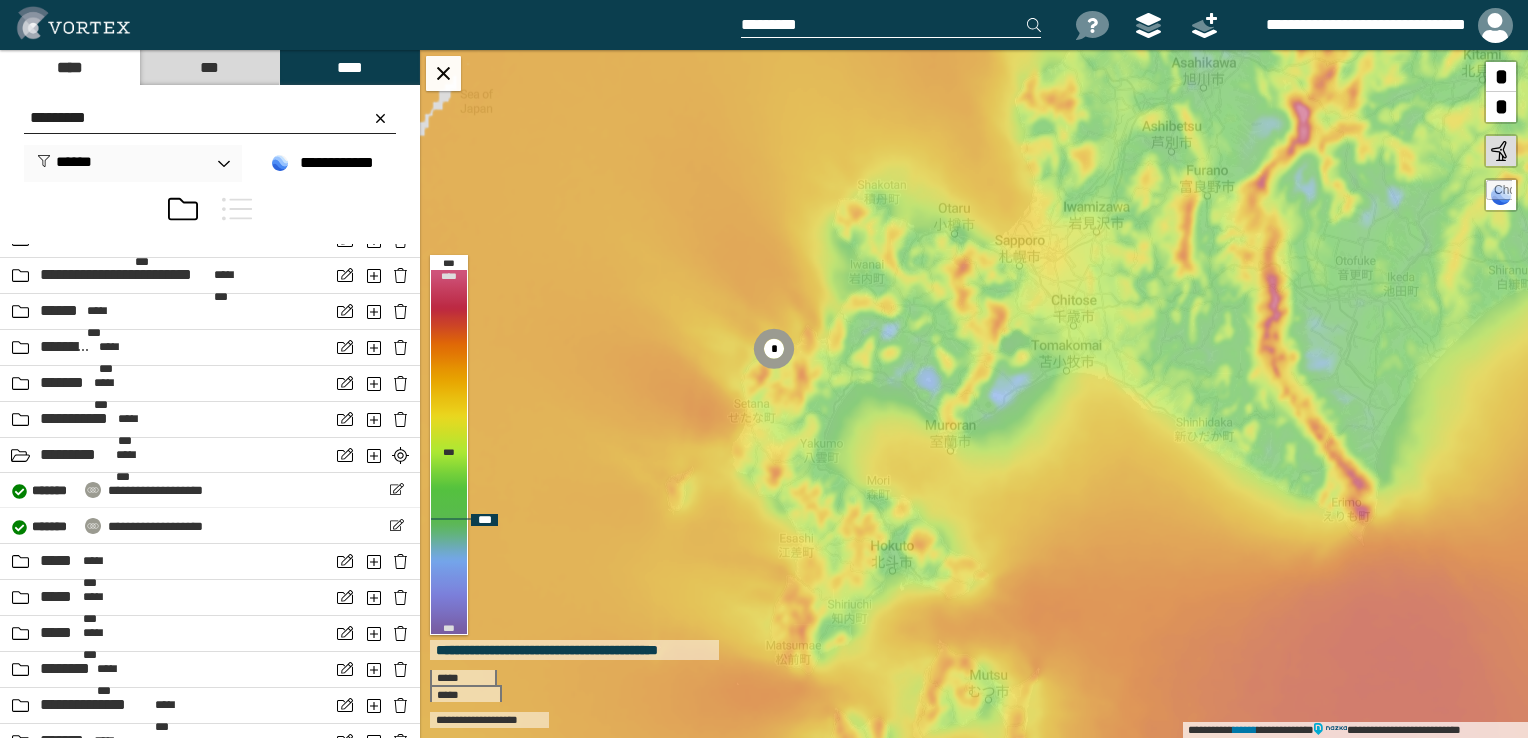 click on "**********" at bounding box center [974, 394] 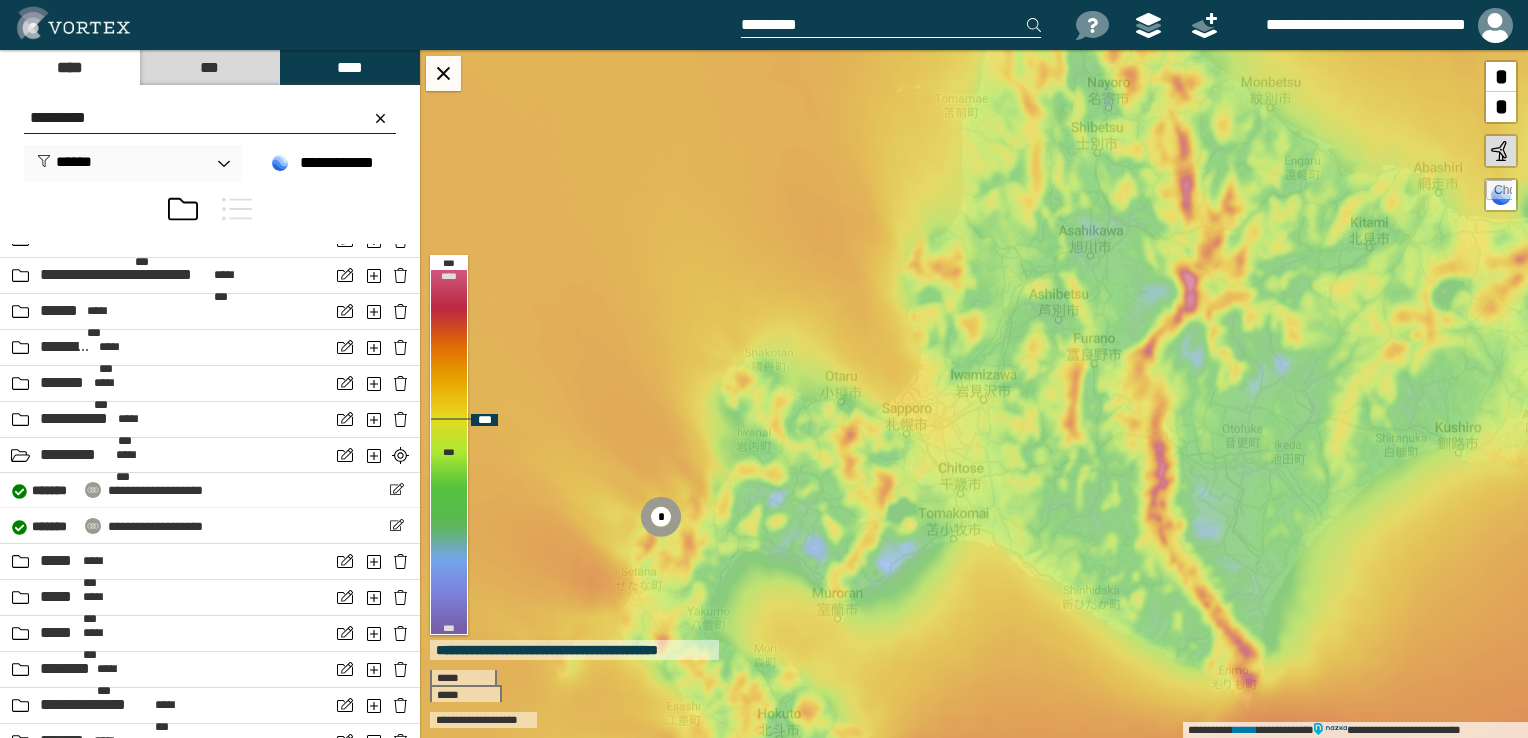 drag, startPoint x: 1055, startPoint y: 230, endPoint x: 936, endPoint y: 402, distance: 209.15306 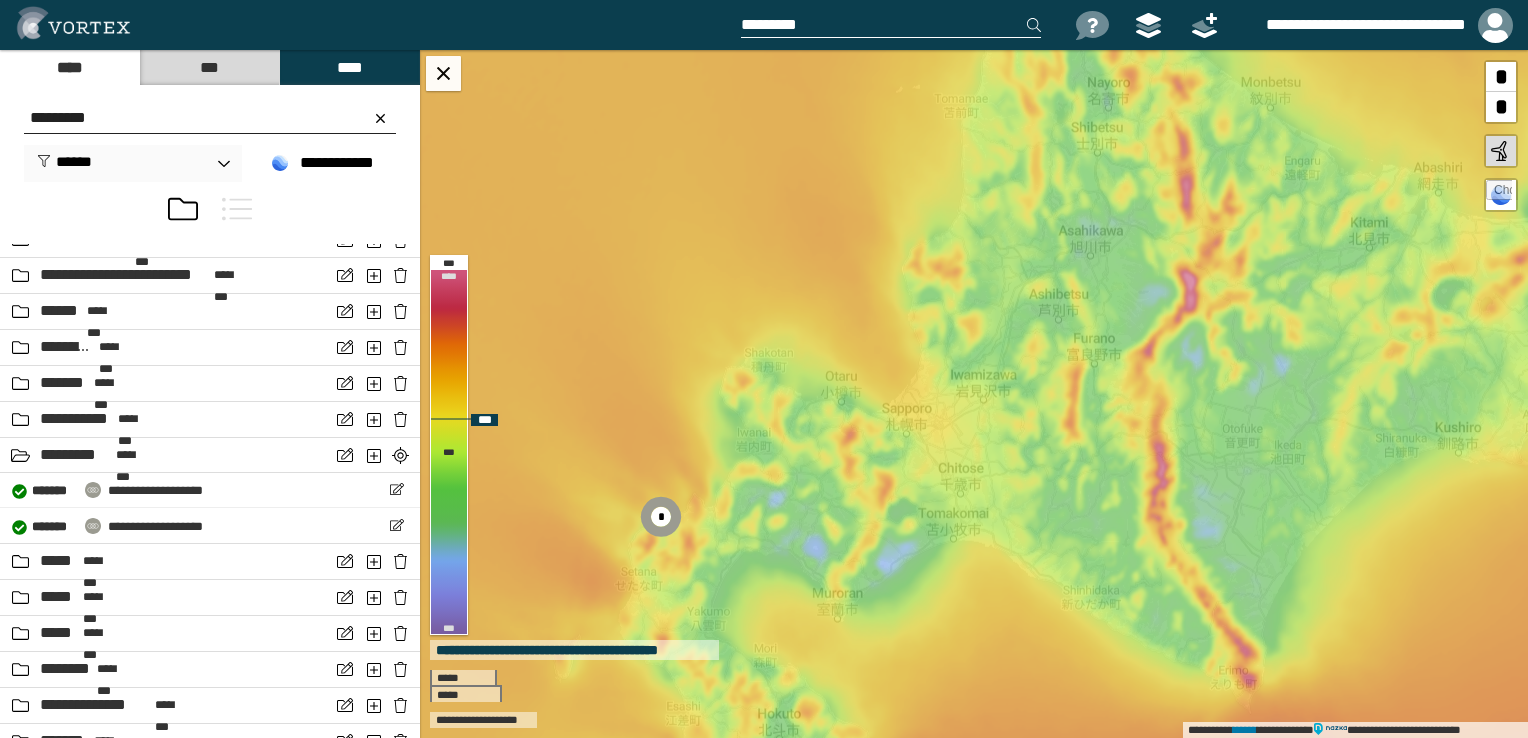 click on "**********" at bounding box center [974, 394] 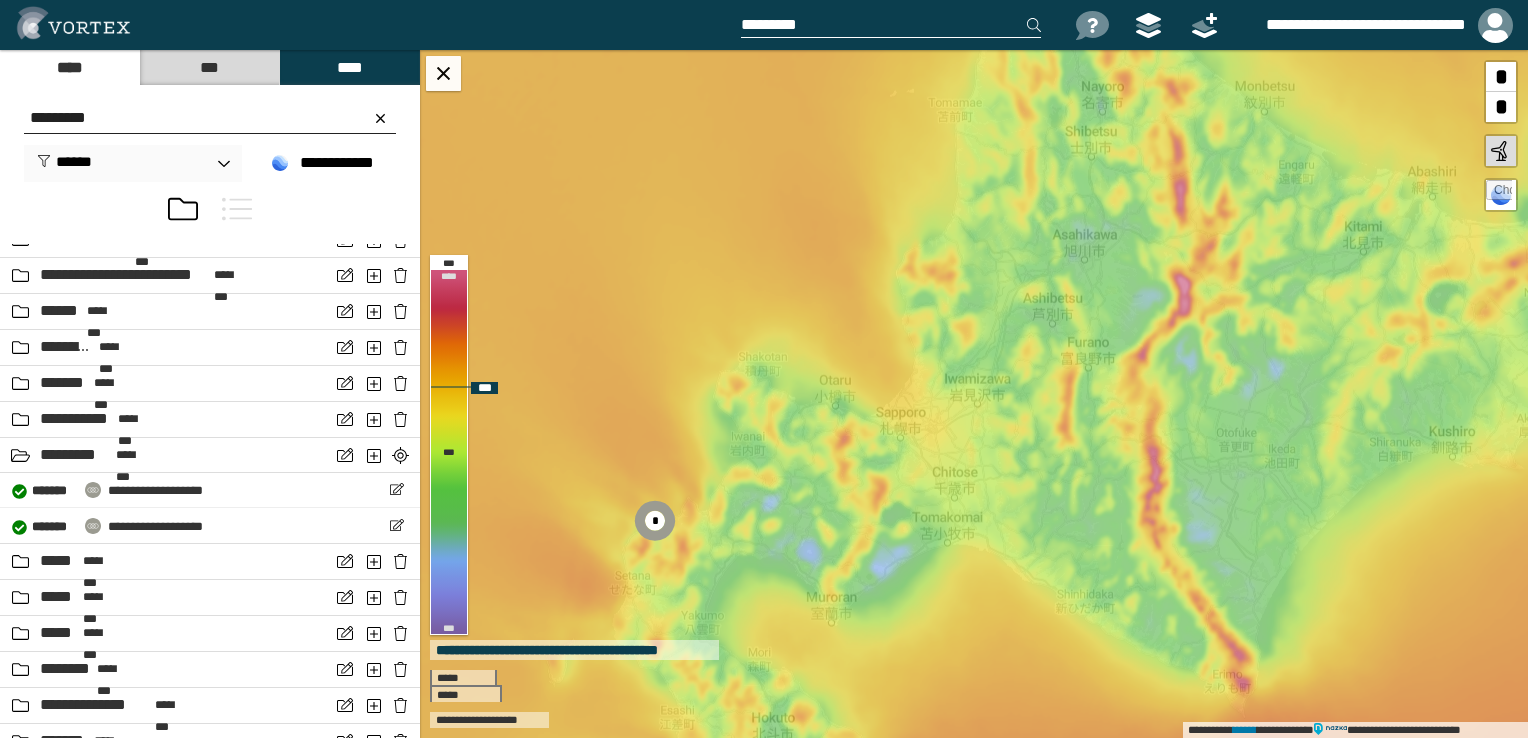 click on "*" at bounding box center [1501, 77] 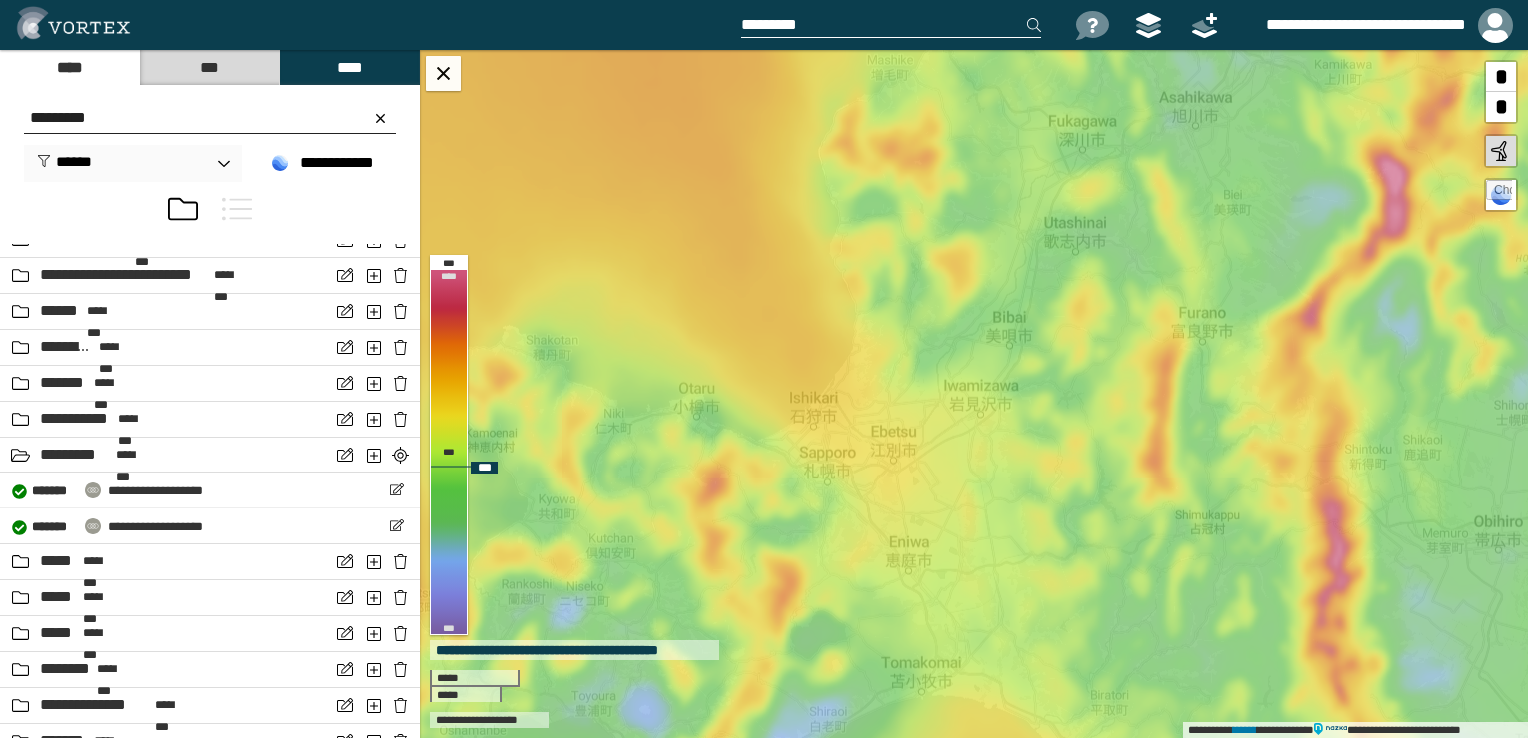 click on "*" at bounding box center [1501, 77] 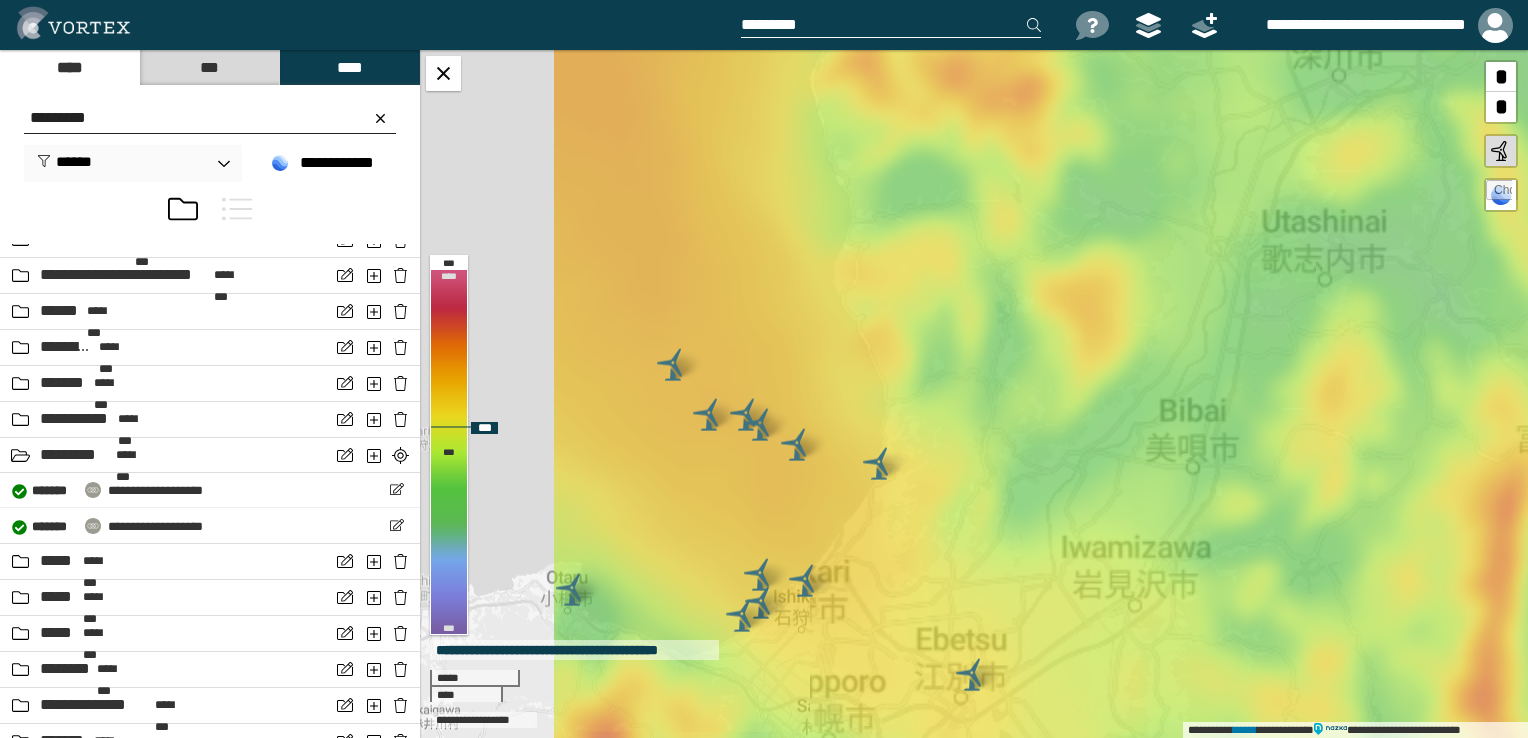 drag, startPoint x: 800, startPoint y: 284, endPoint x: 953, endPoint y: 460, distance: 233.20592 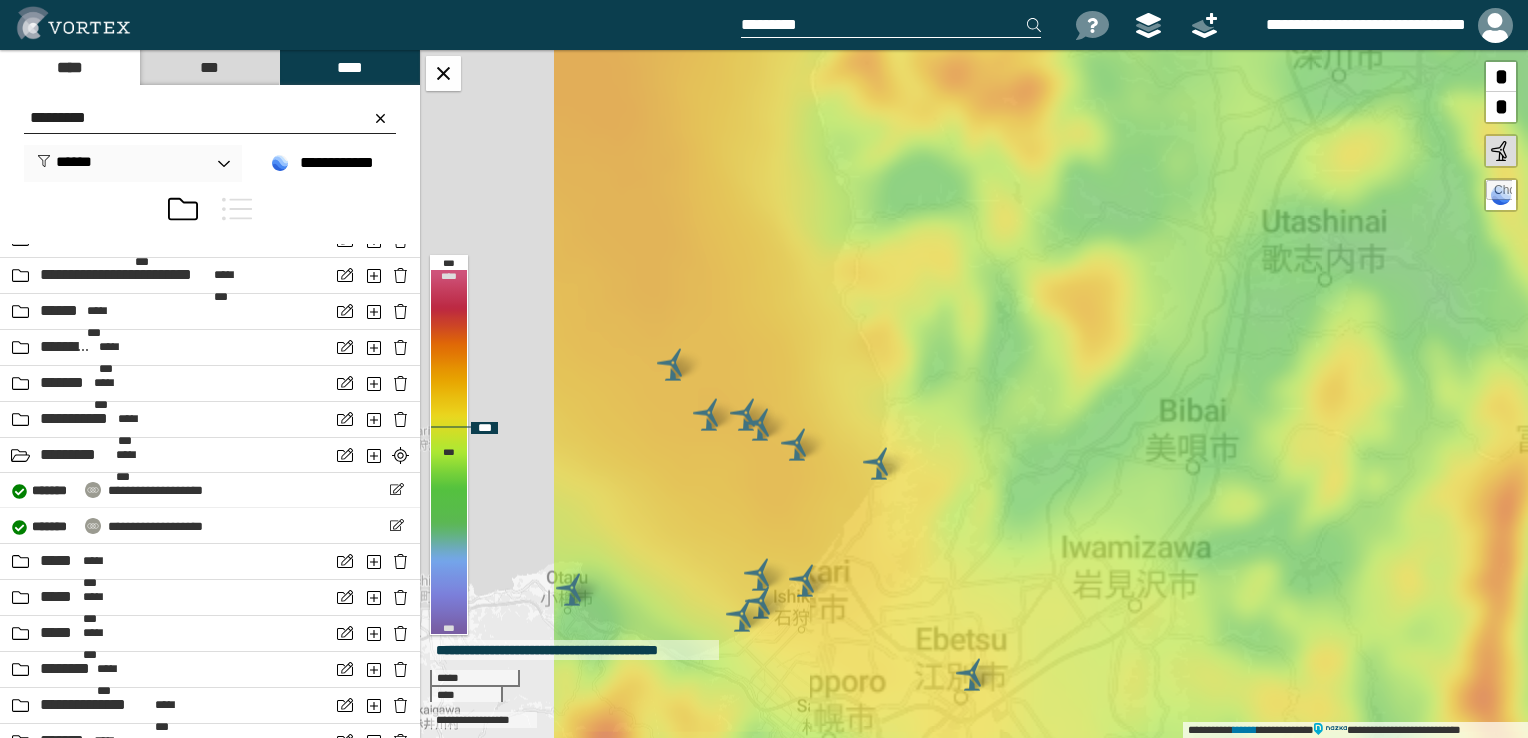 click on "**********" at bounding box center (974, 394) 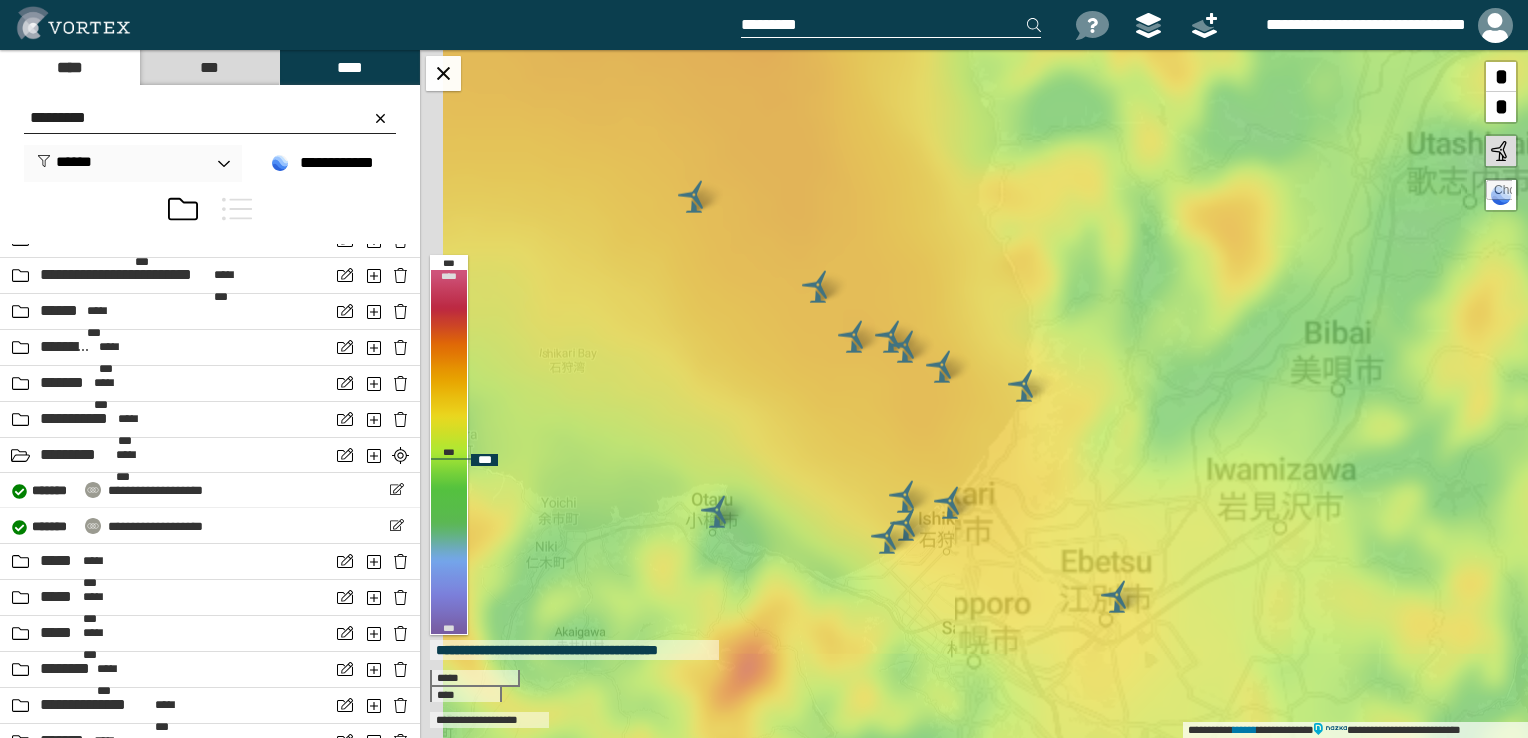 drag, startPoint x: 923, startPoint y: 339, endPoint x: 1087, endPoint y: 292, distance: 170.60188 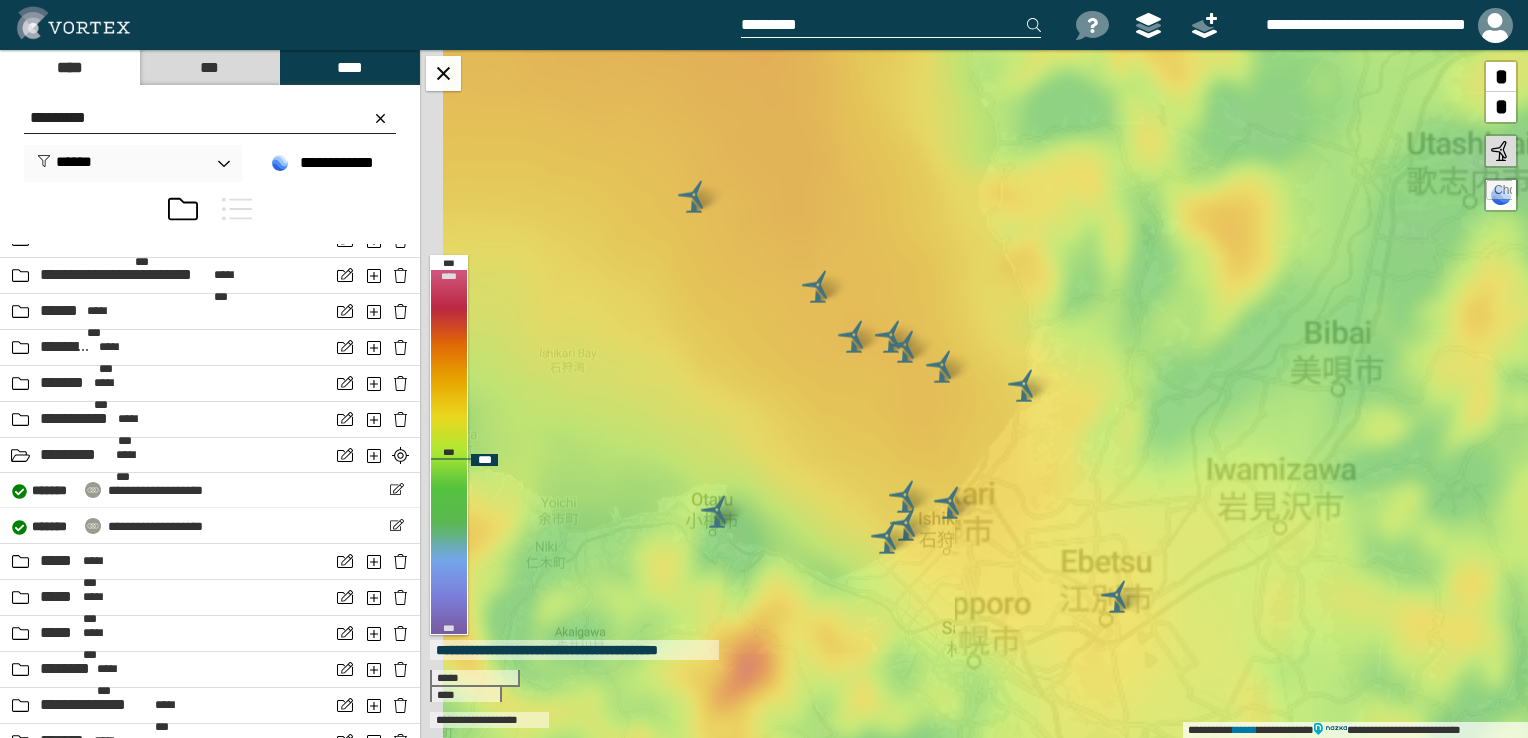 click on "**********" at bounding box center [974, 394] 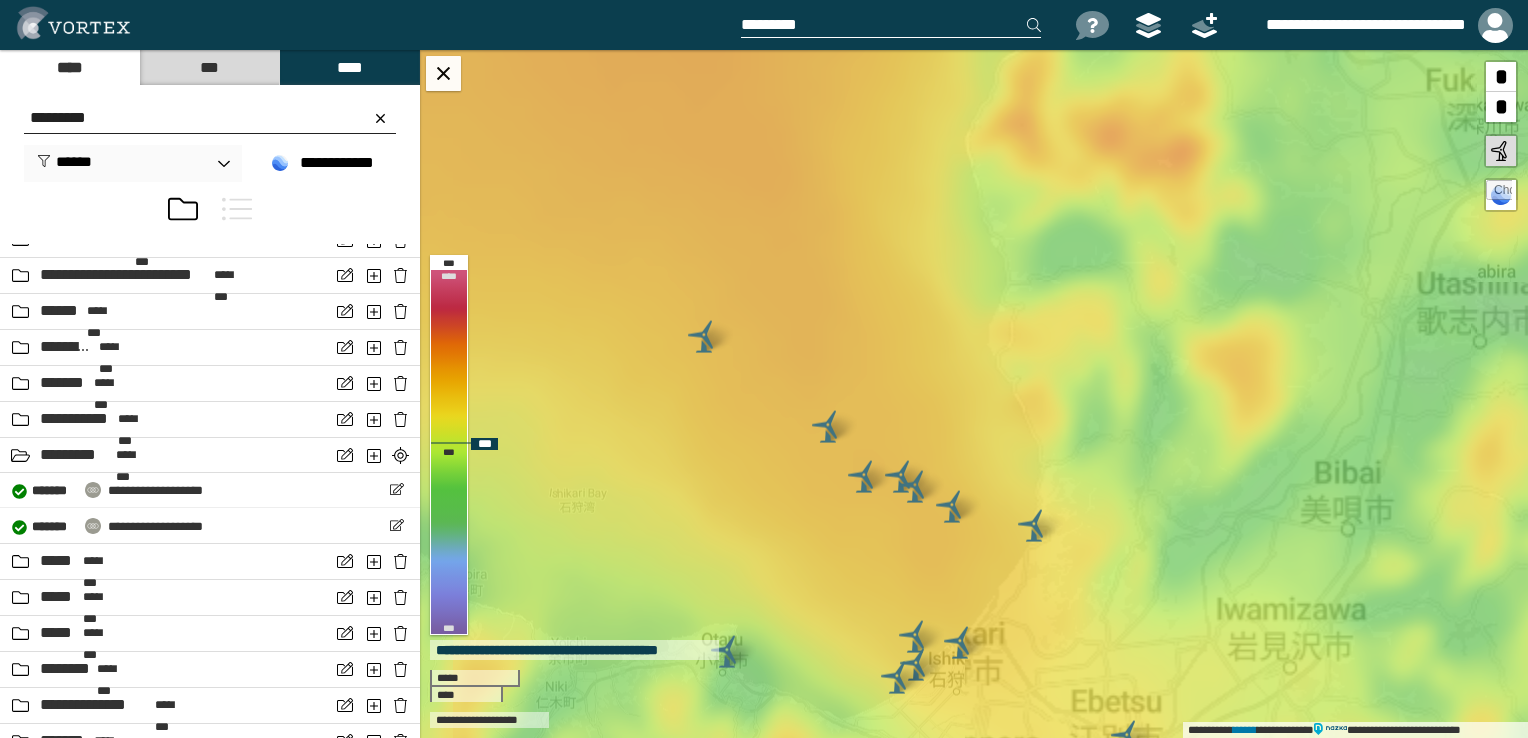 drag, startPoint x: 1134, startPoint y: 286, endPoint x: 1120, endPoint y: 393, distance: 107.912 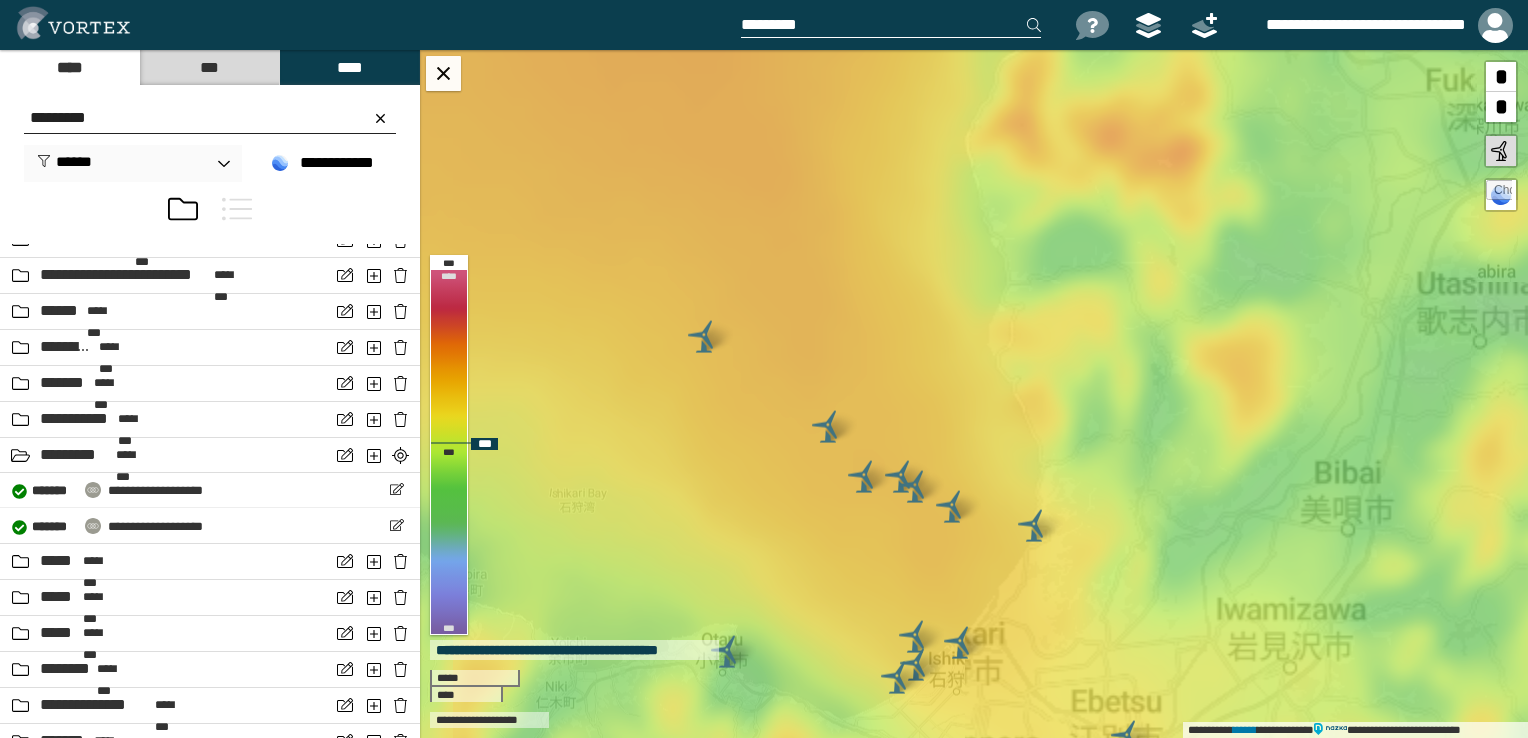 click on "**********" at bounding box center [974, 394] 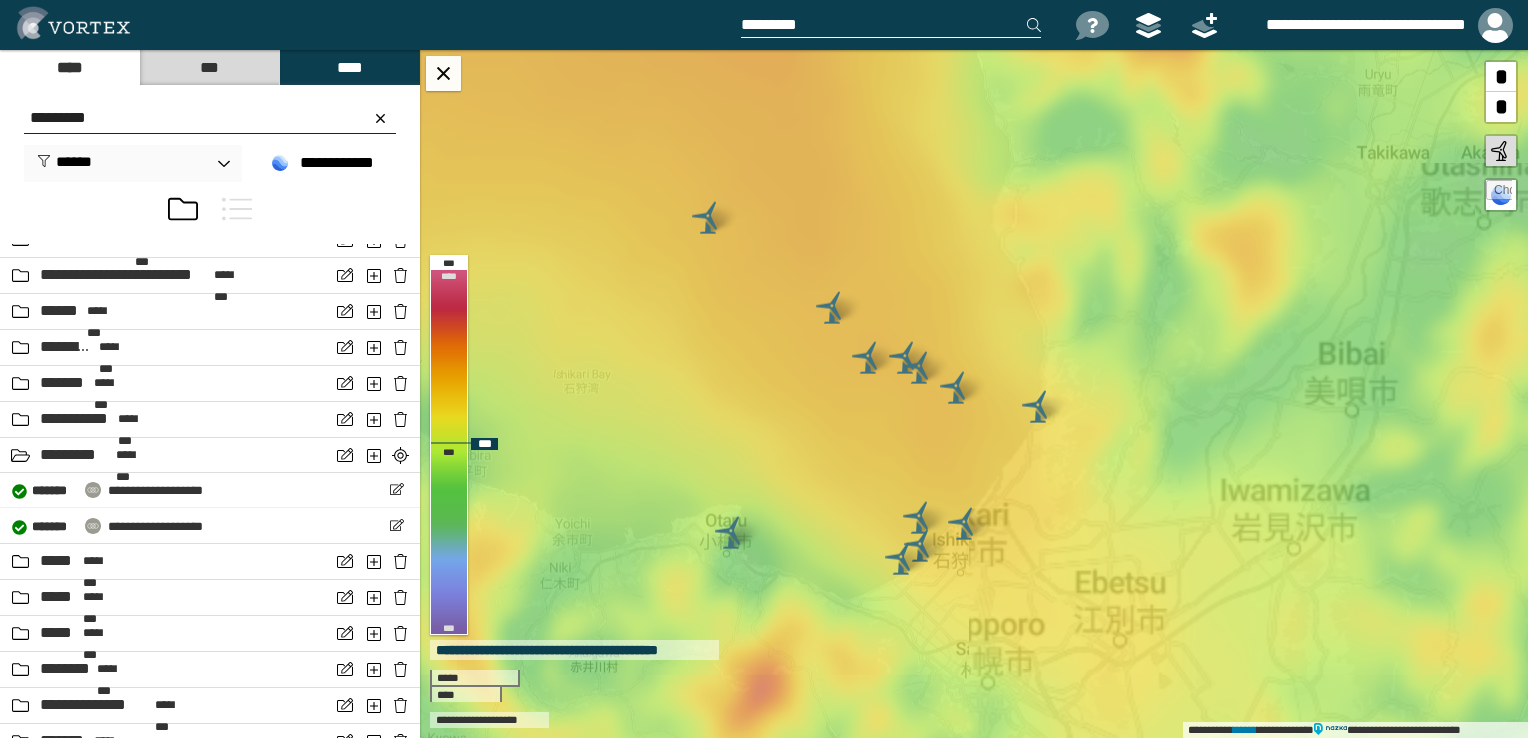 drag, startPoint x: 1120, startPoint y: 393, endPoint x: 1124, endPoint y: 270, distance: 123.065025 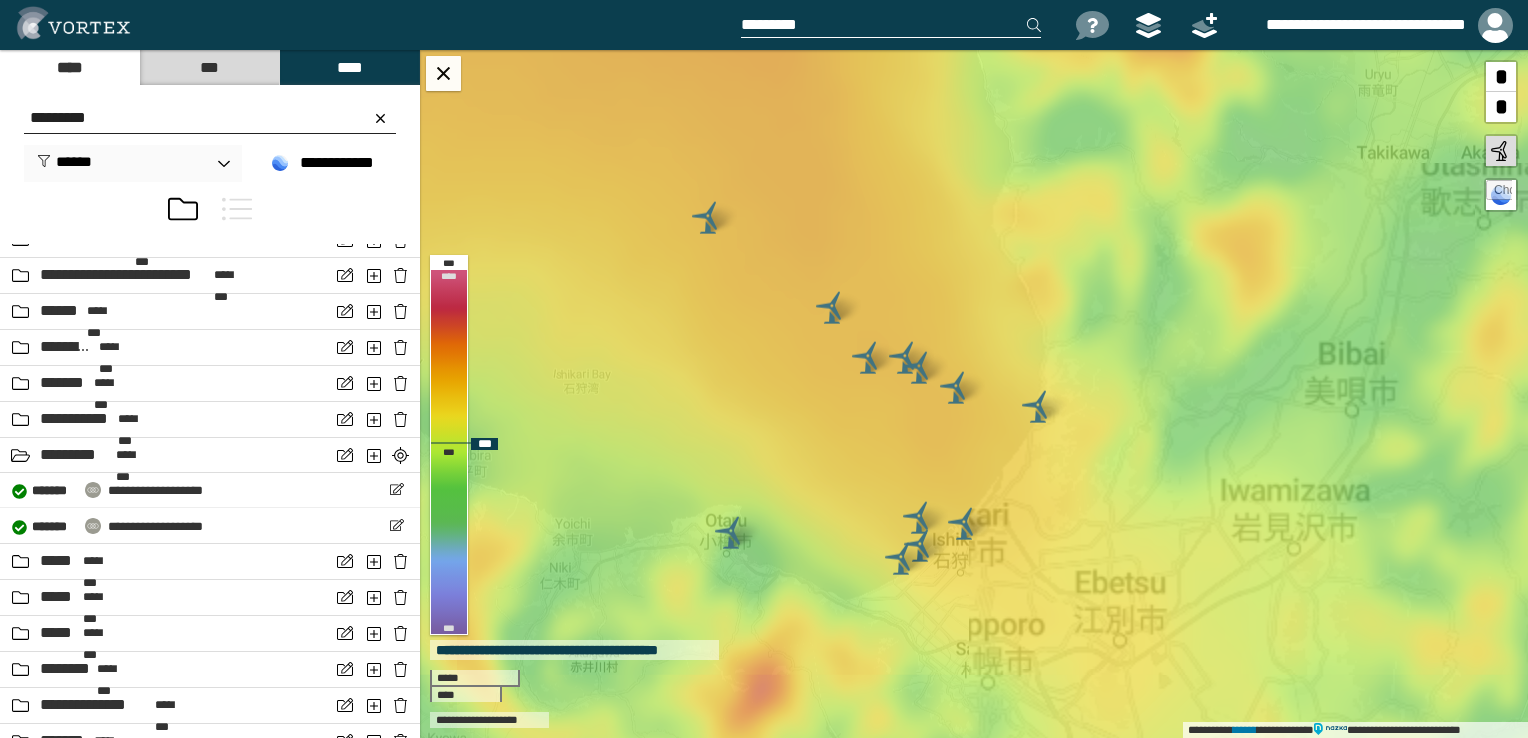 click on "**********" at bounding box center (974, 394) 